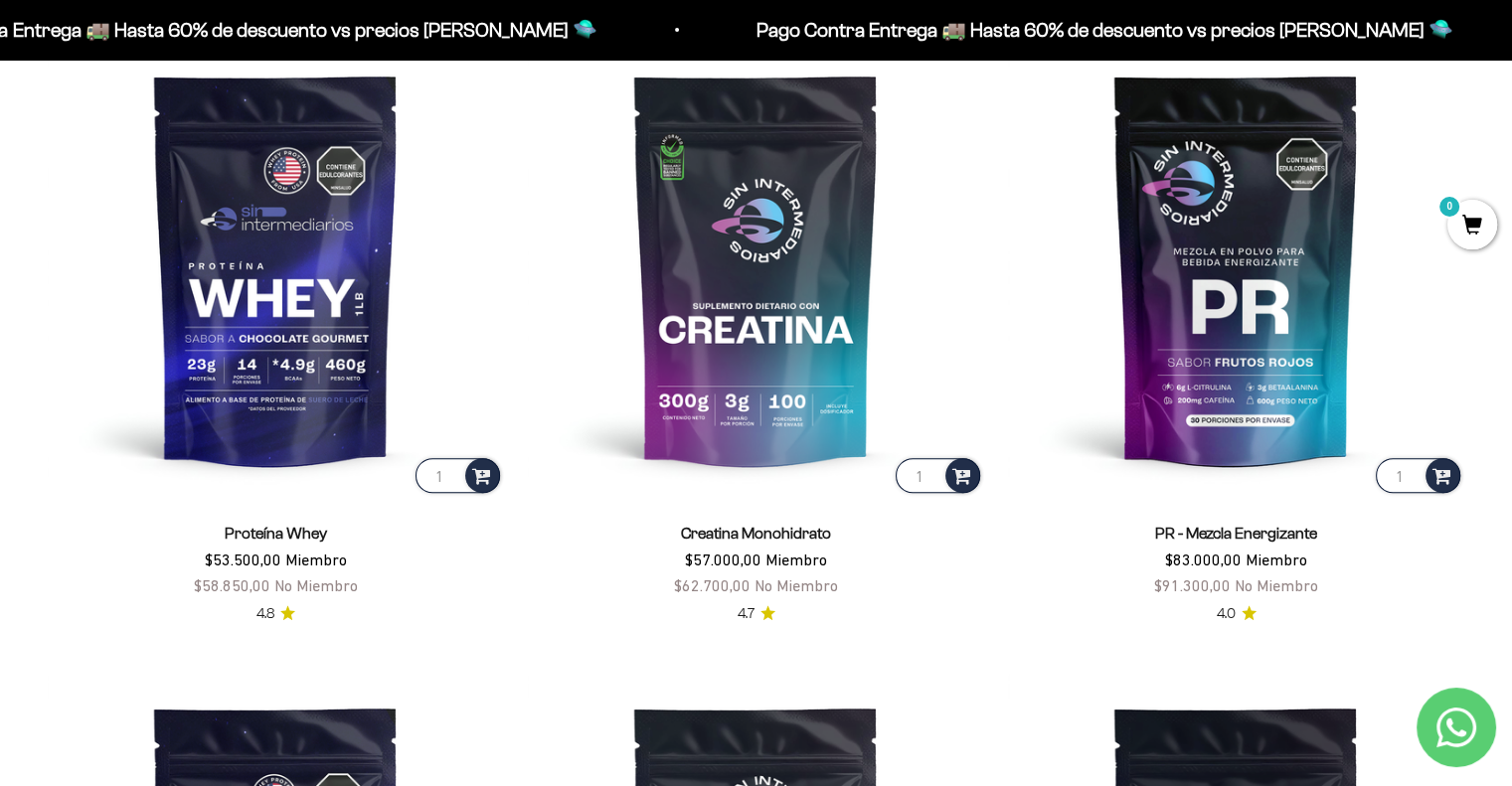 scroll, scrollTop: 894, scrollLeft: 0, axis: vertical 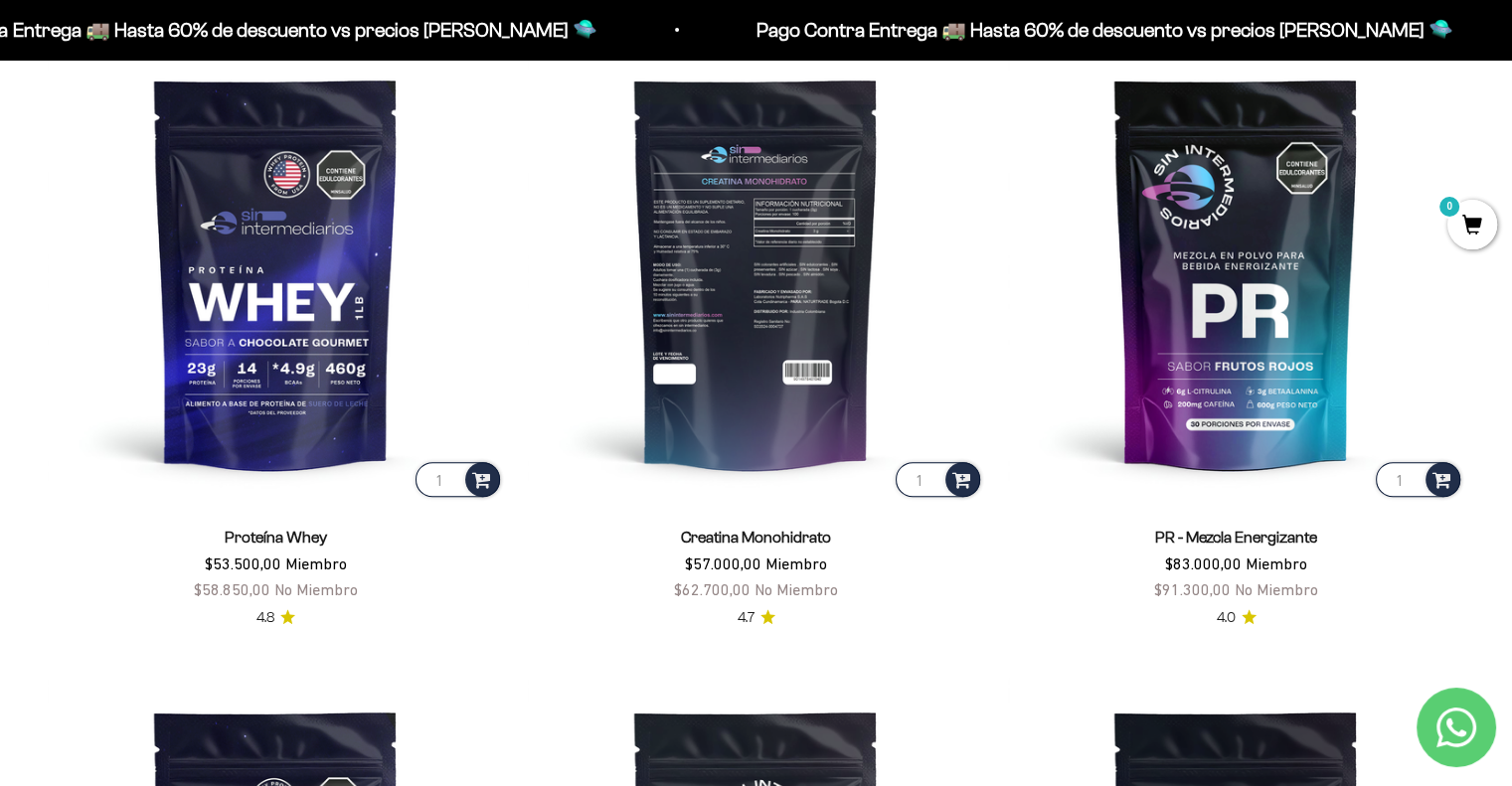 click at bounding box center (756, 272) 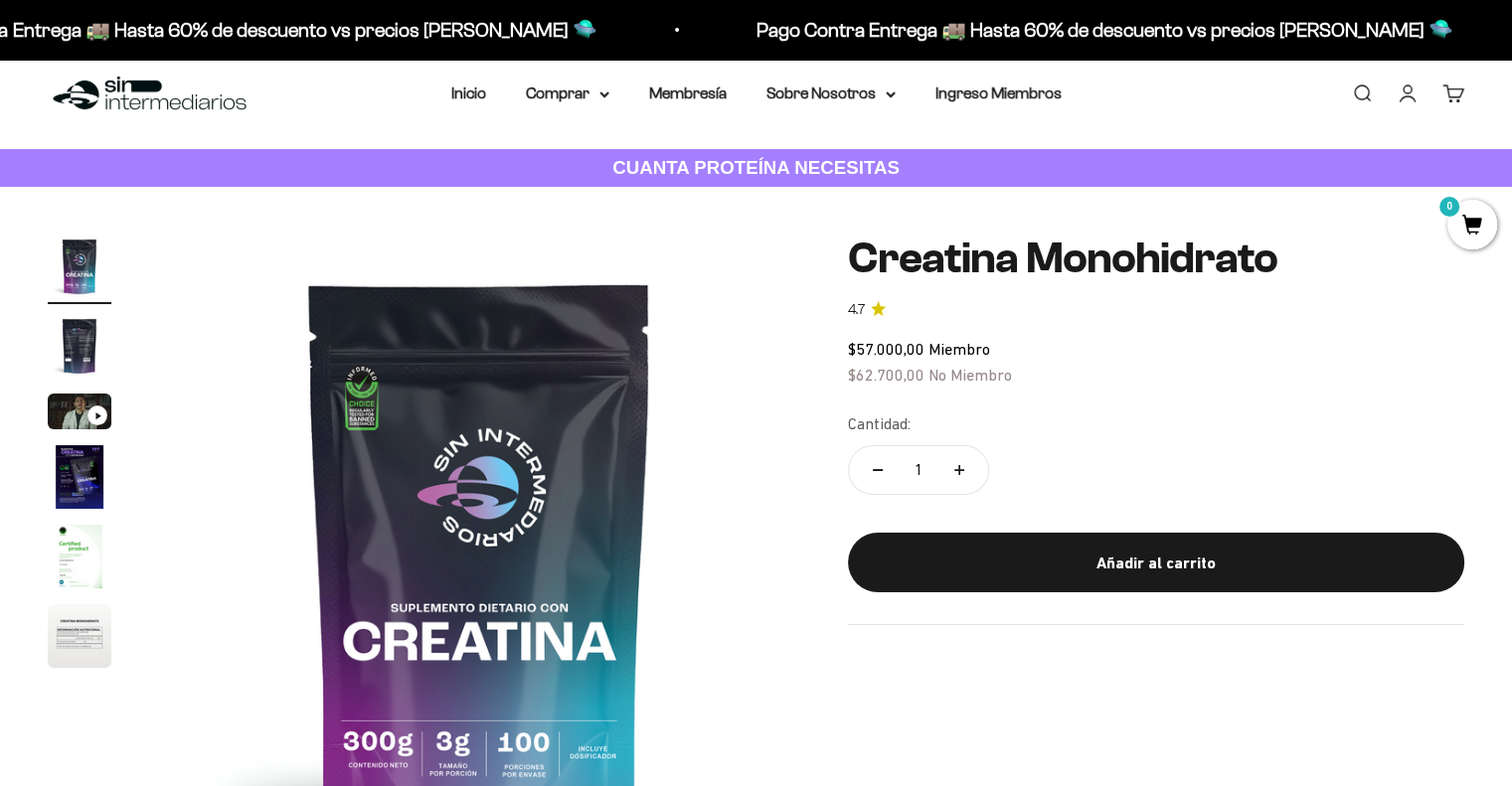 scroll, scrollTop: 99, scrollLeft: 0, axis: vertical 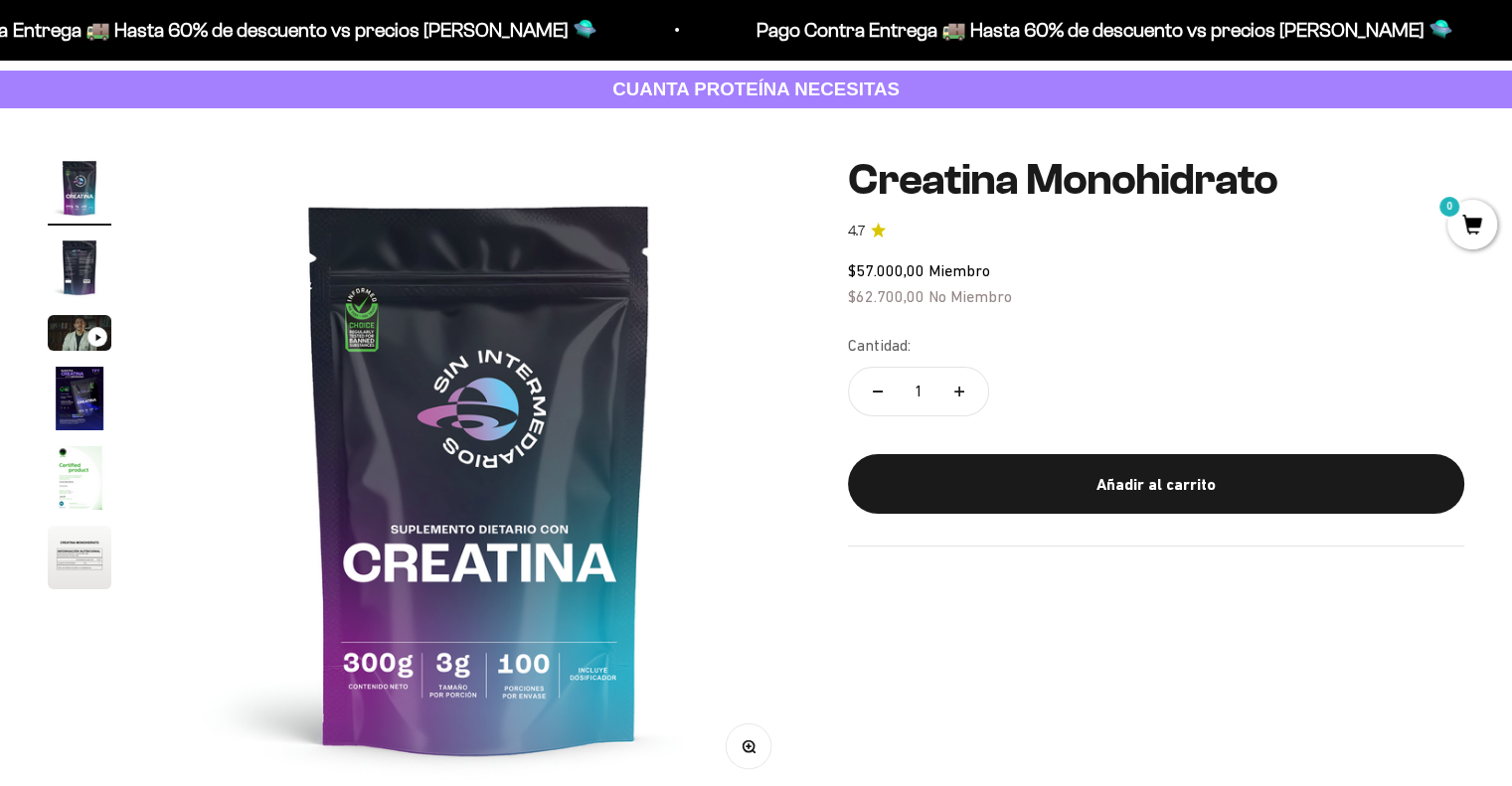 click at bounding box center [80, 267] 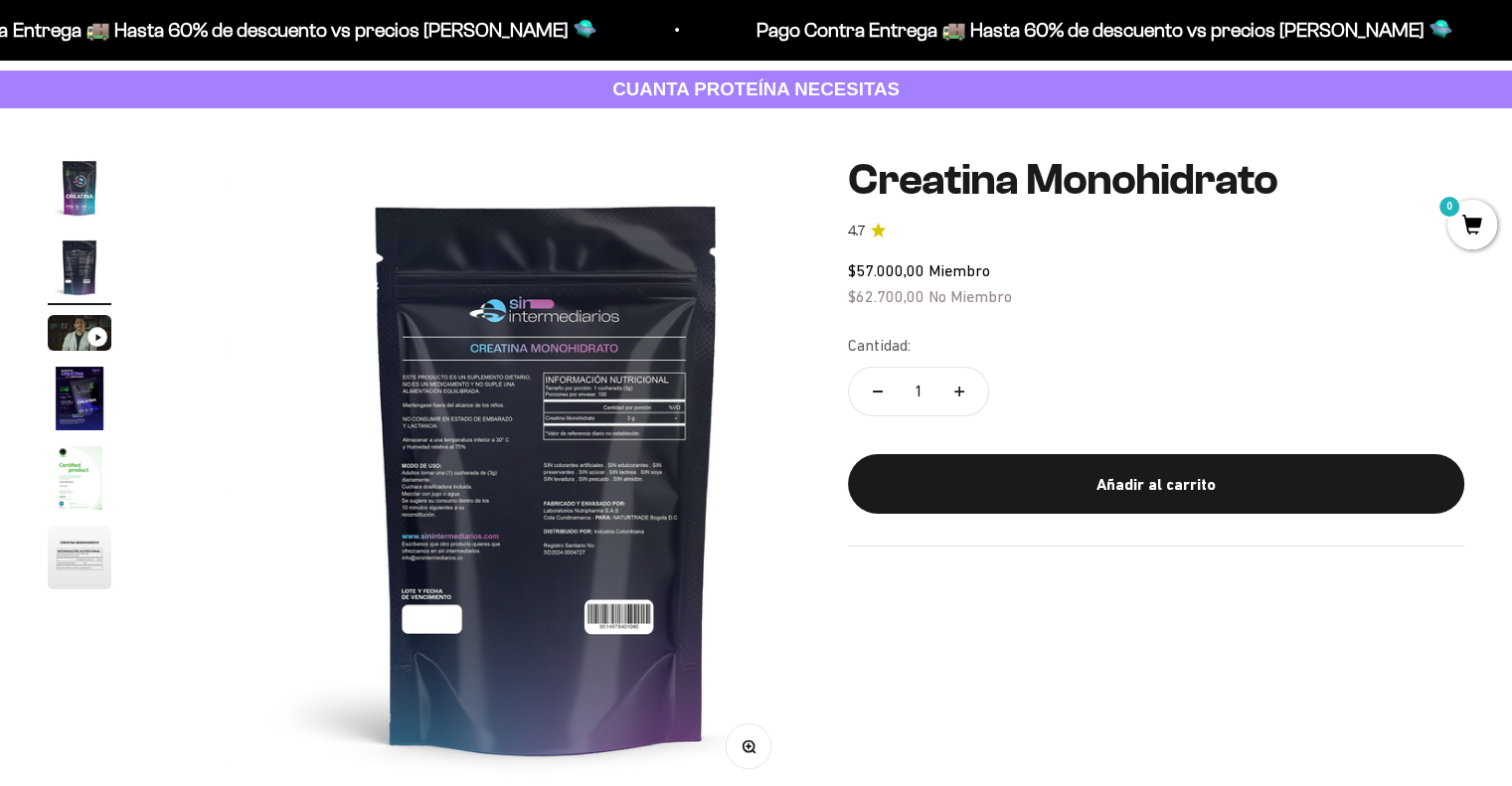 scroll, scrollTop: 0, scrollLeft: 665, axis: horizontal 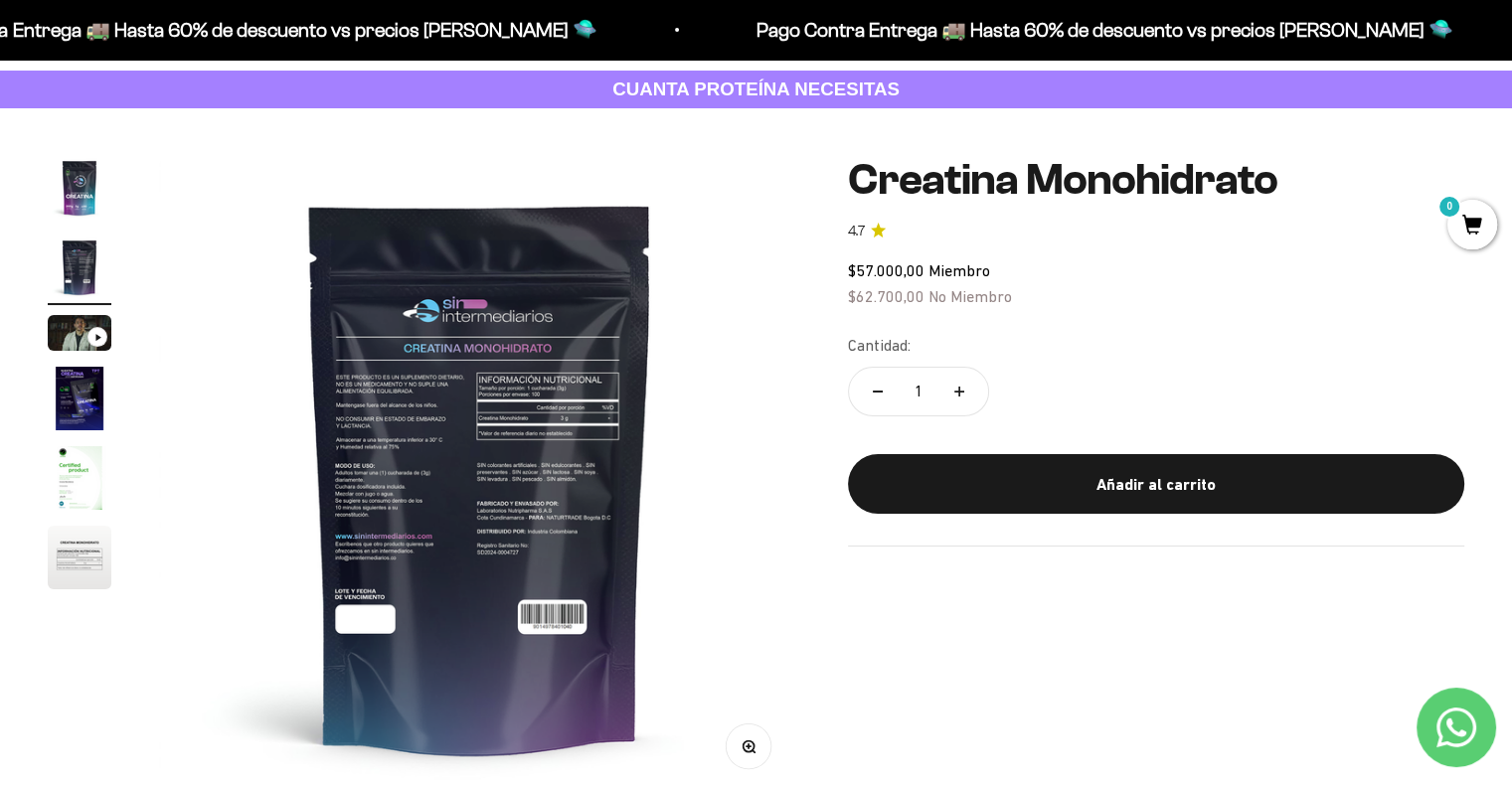 click at bounding box center (80, 333) 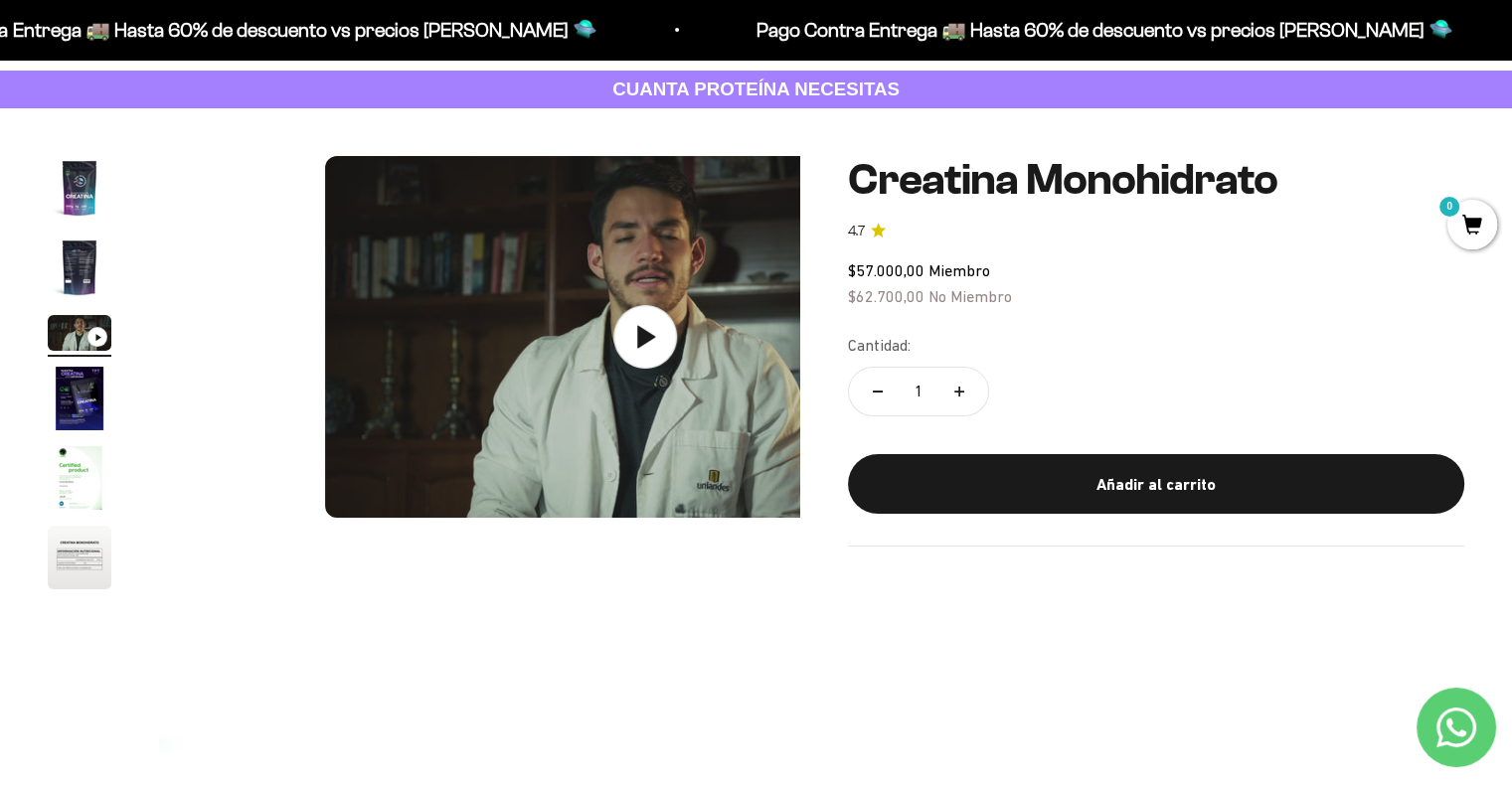 scroll, scrollTop: 0, scrollLeft: 1330, axis: horizontal 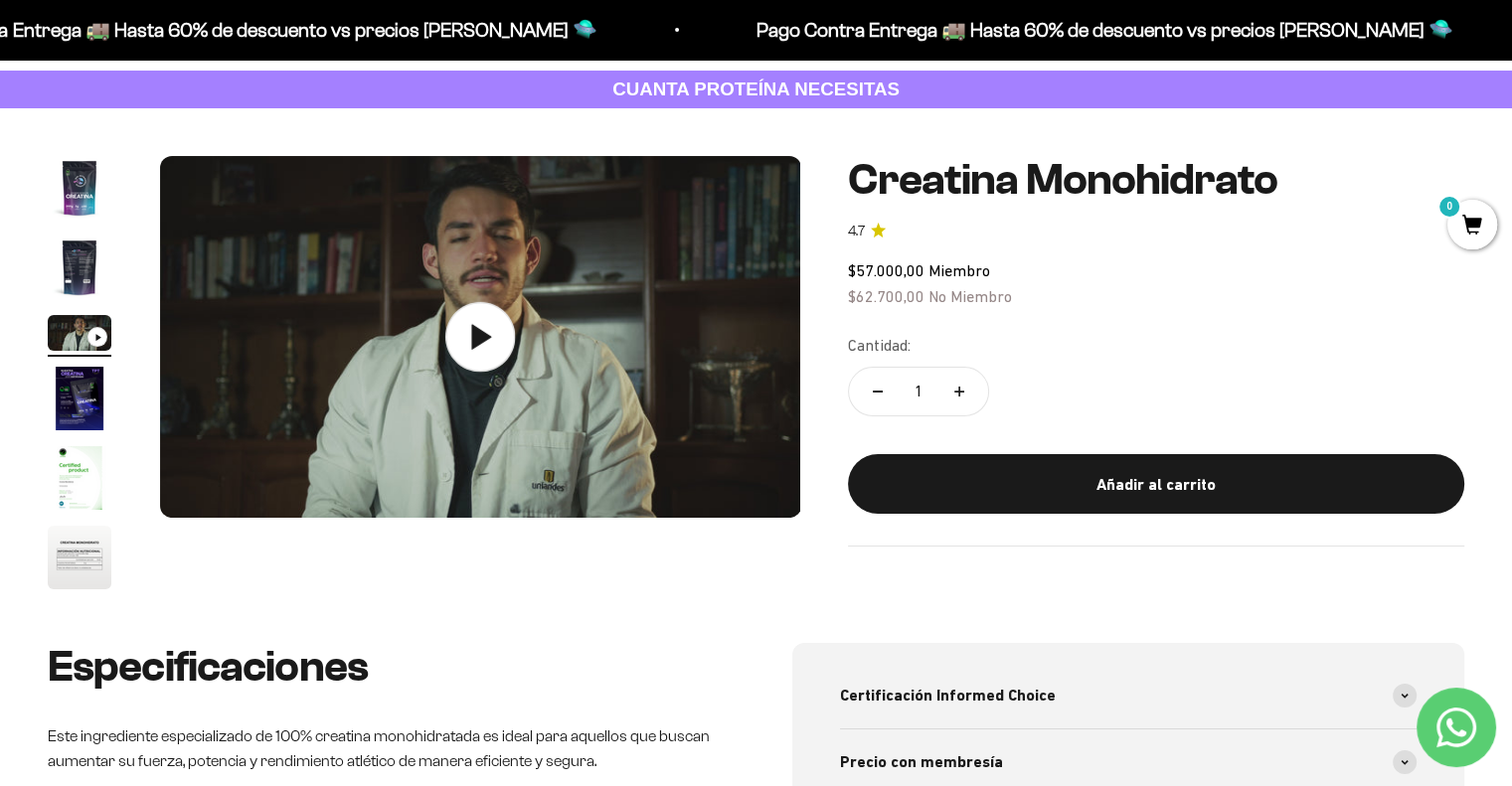 click at bounding box center (480, 337) 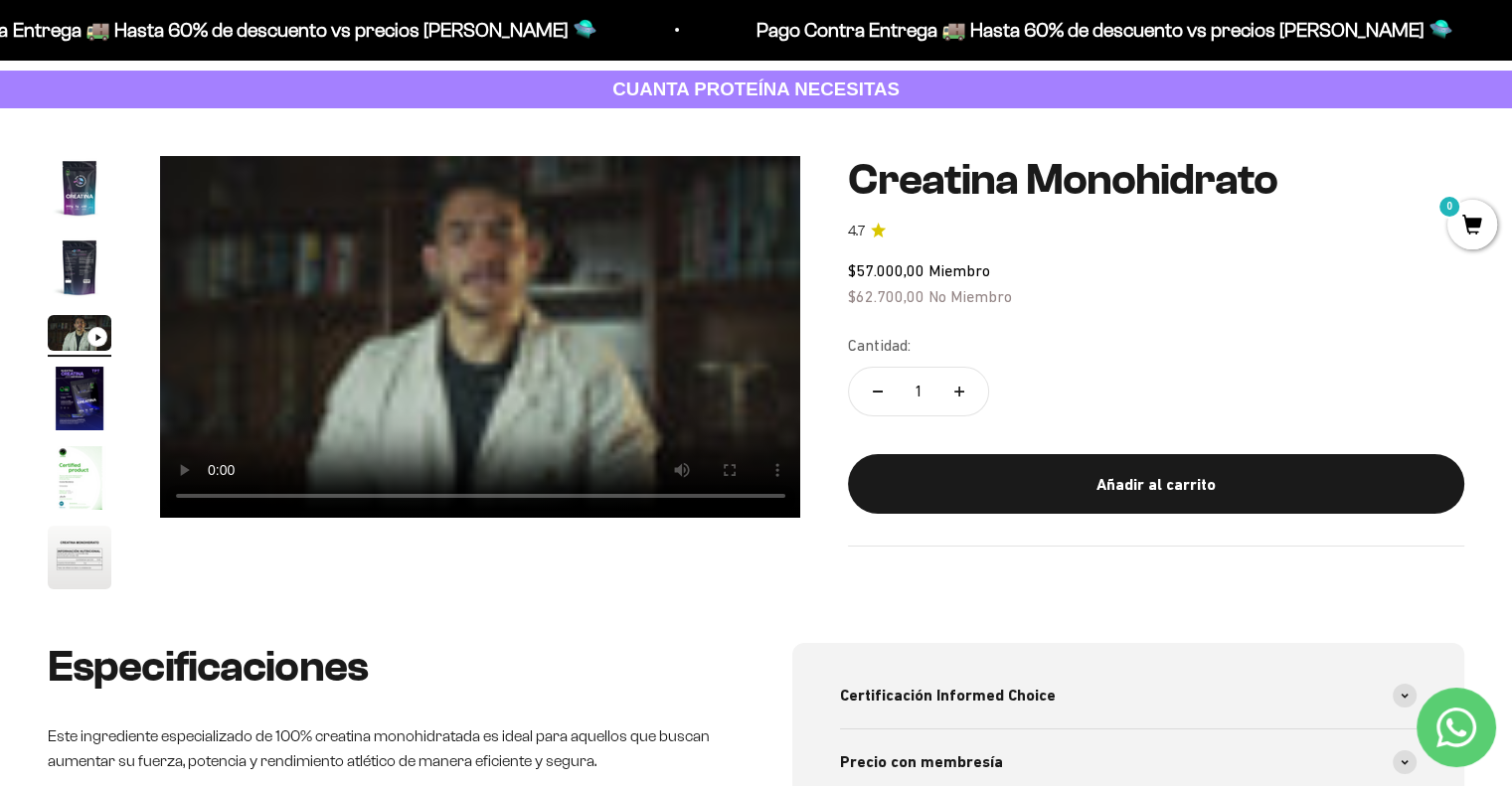 type 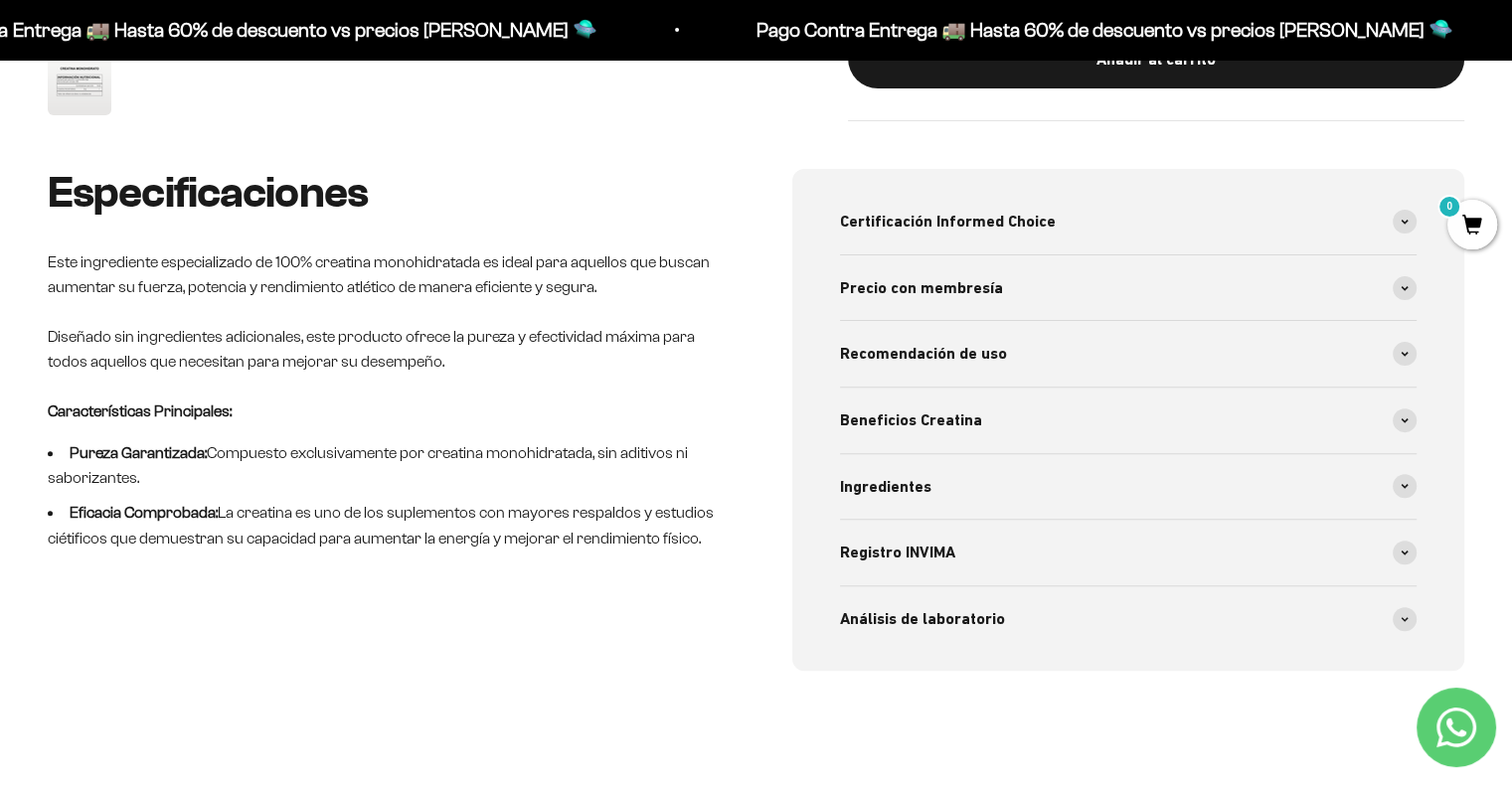 scroll, scrollTop: 596, scrollLeft: 0, axis: vertical 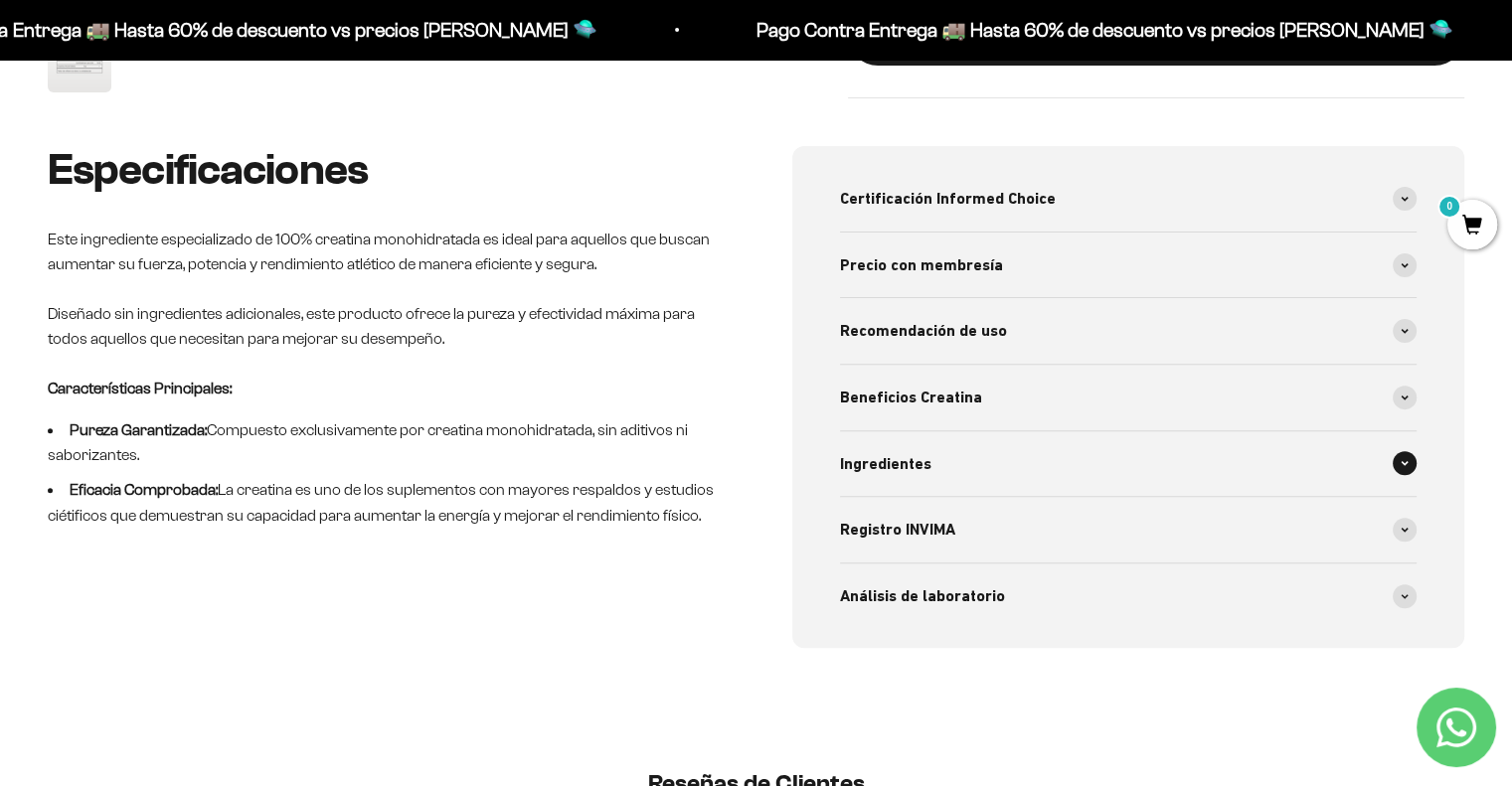 click on "Ingredientes" at bounding box center [1128, 464] 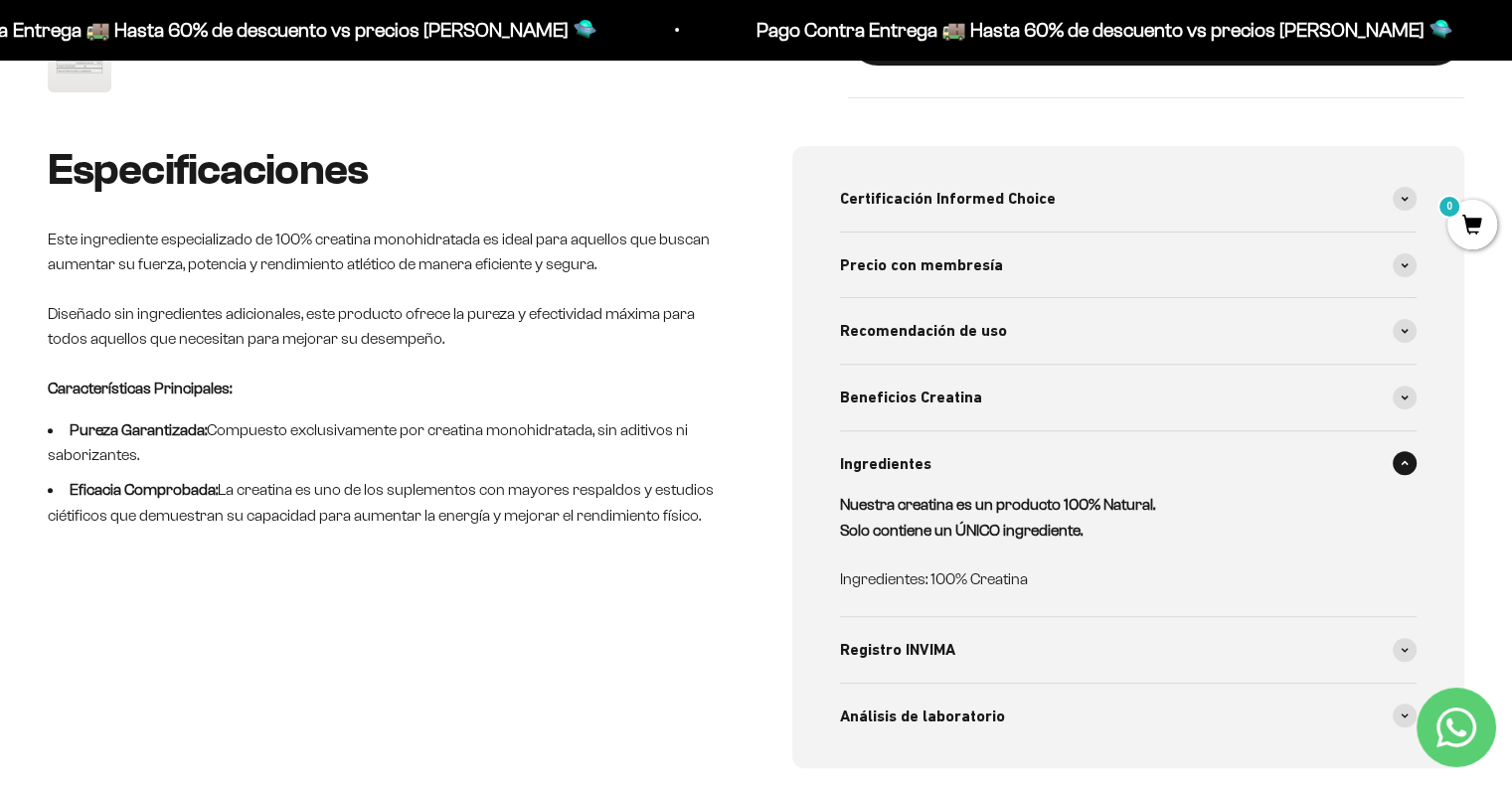 click on "Ingredientes" at bounding box center (1128, 464) 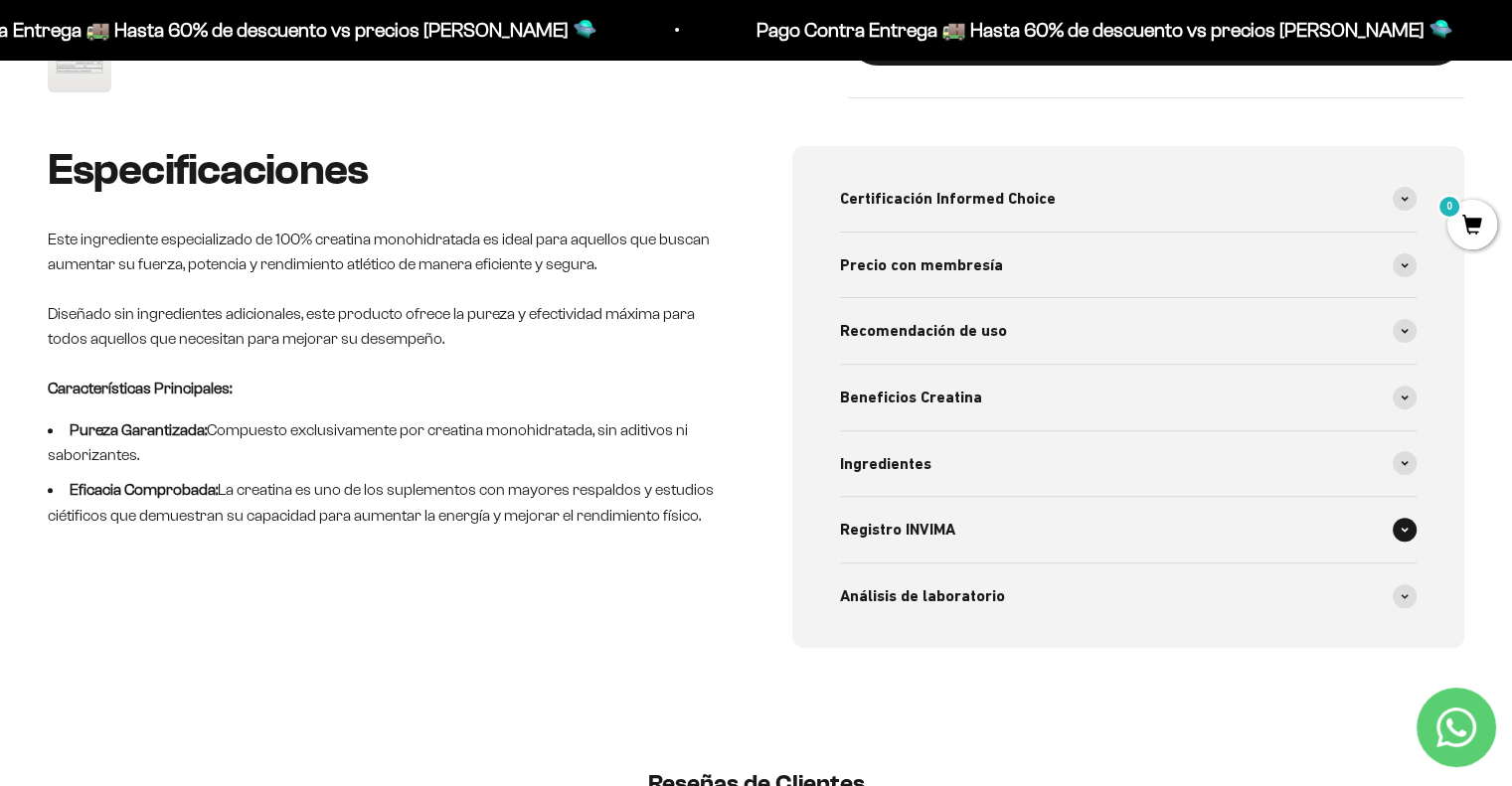 click on "Registro INVIMA" at bounding box center (898, 530) 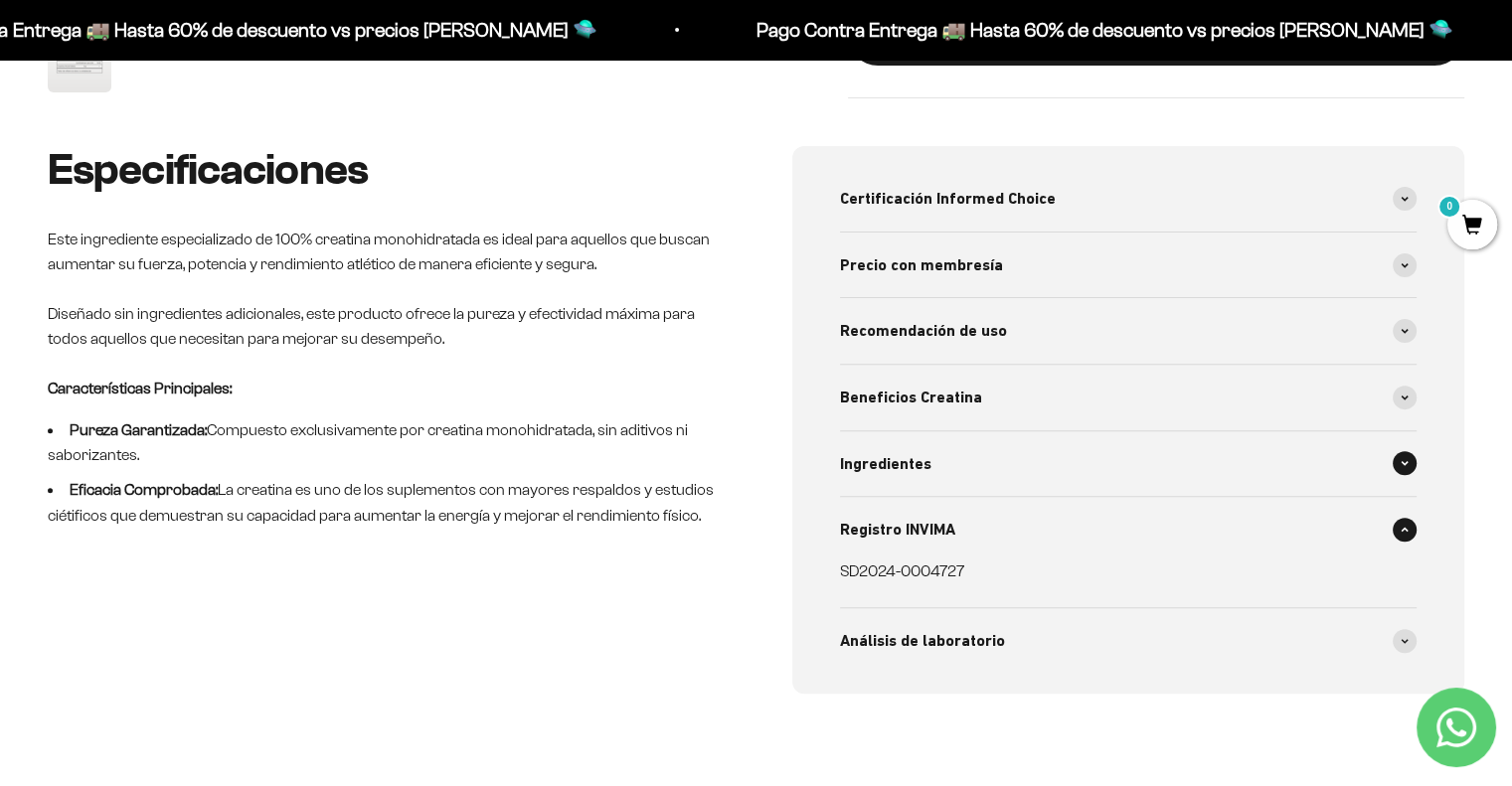 click on "Ingredientes" at bounding box center (886, 464) 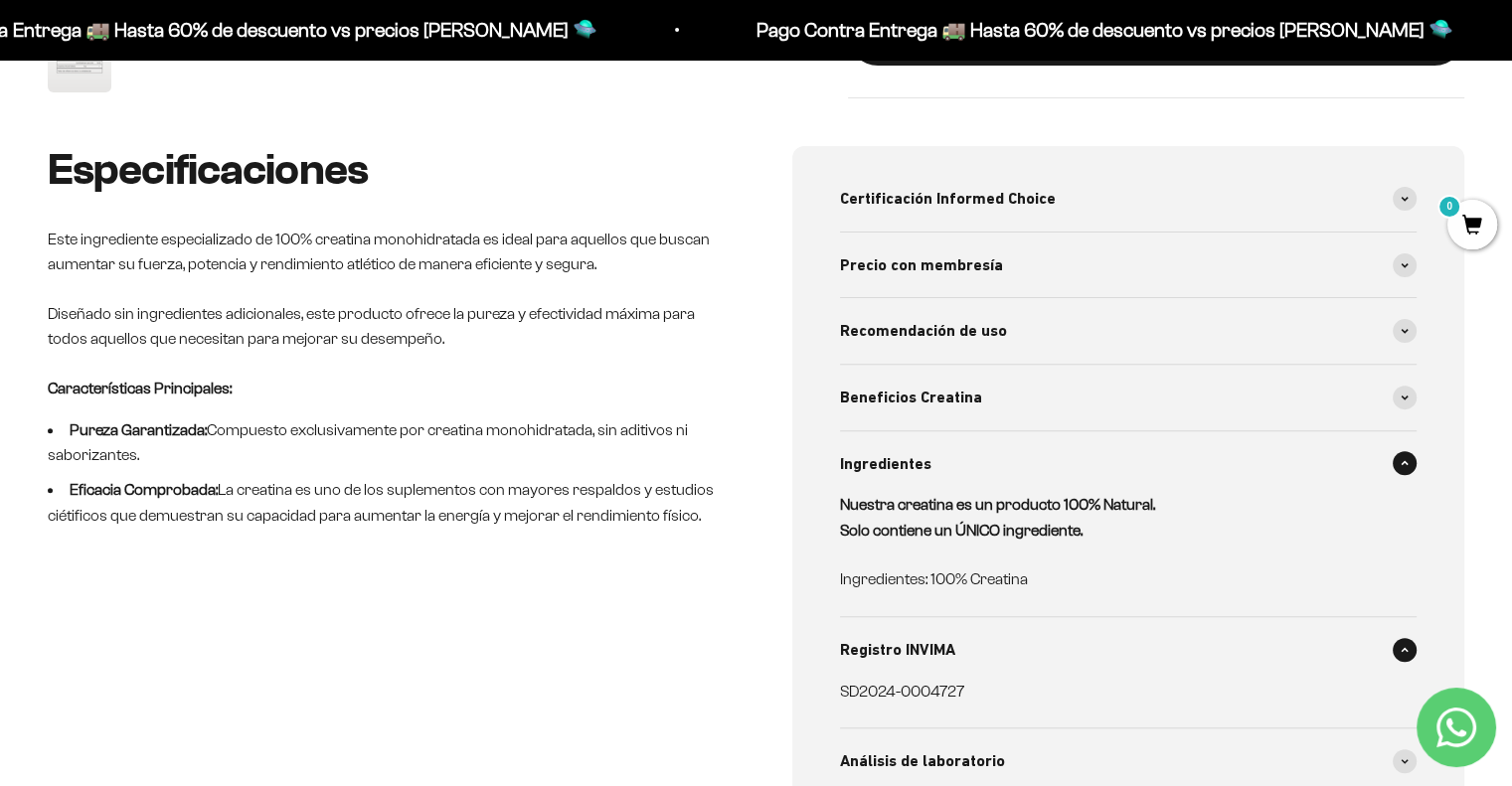 click on "Ingredientes" at bounding box center (886, 464) 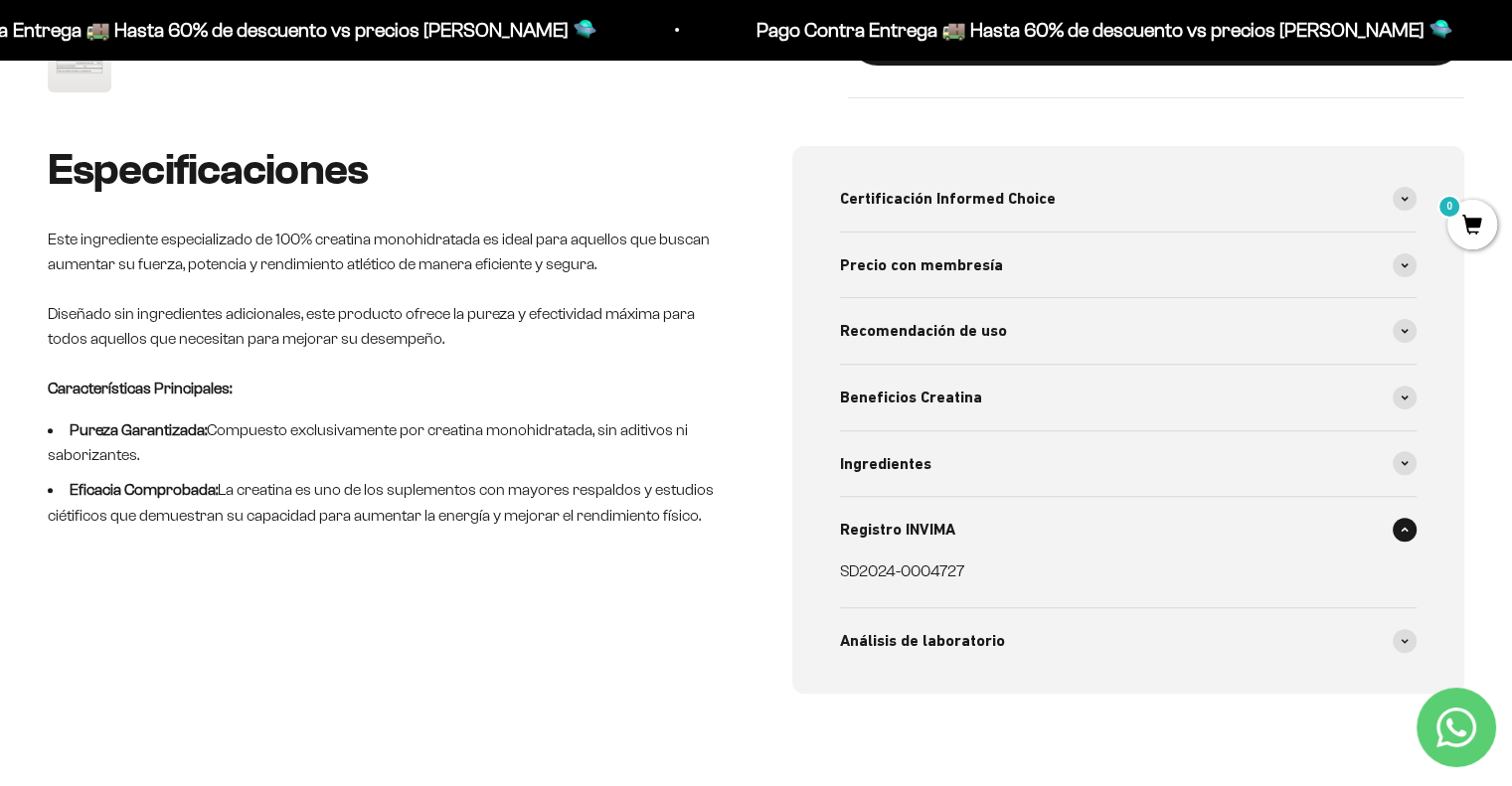 click on "Registro INVIMA" at bounding box center (898, 530) 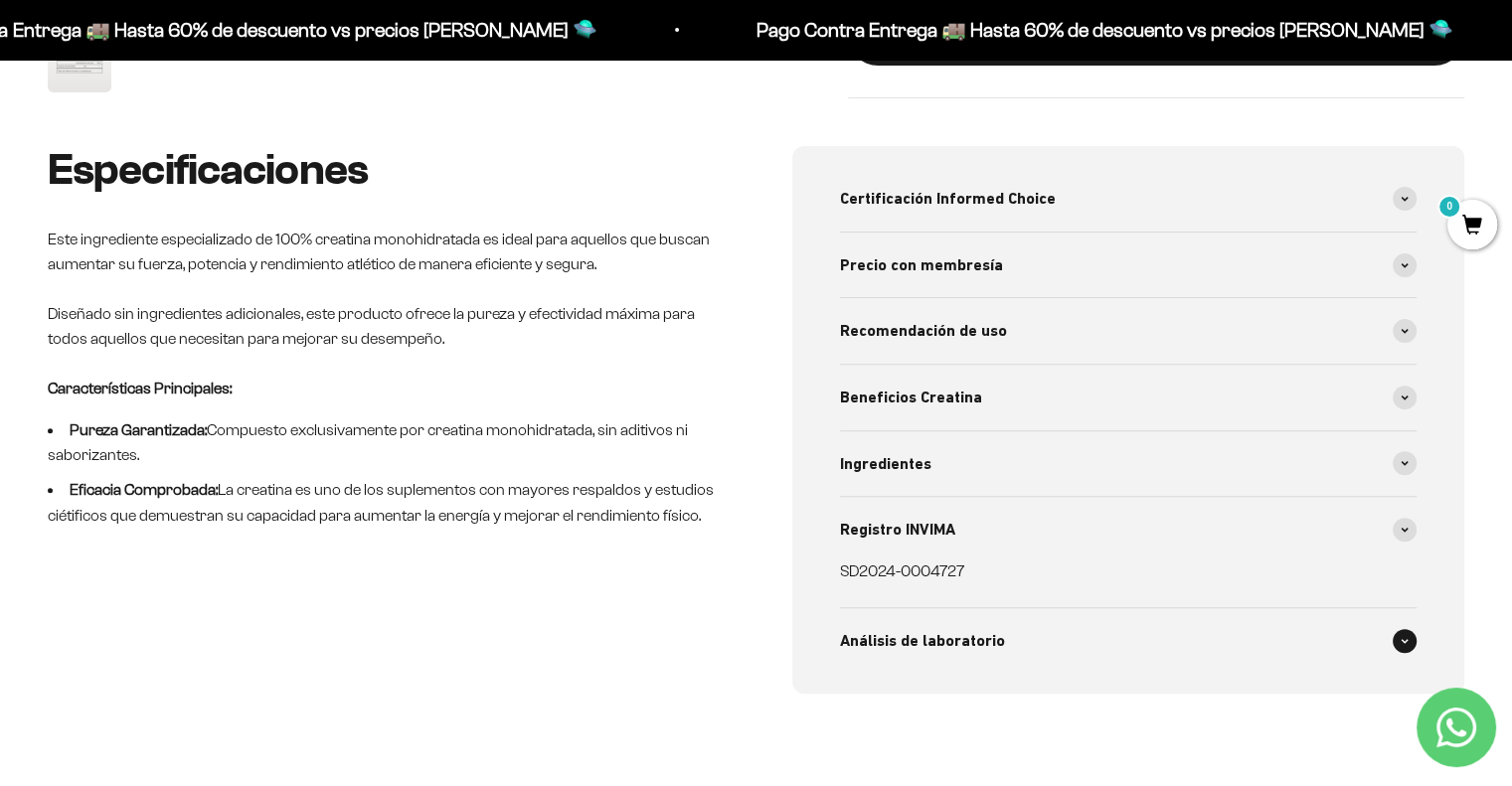 click on "Análisis de laboratorio" at bounding box center [923, 641] 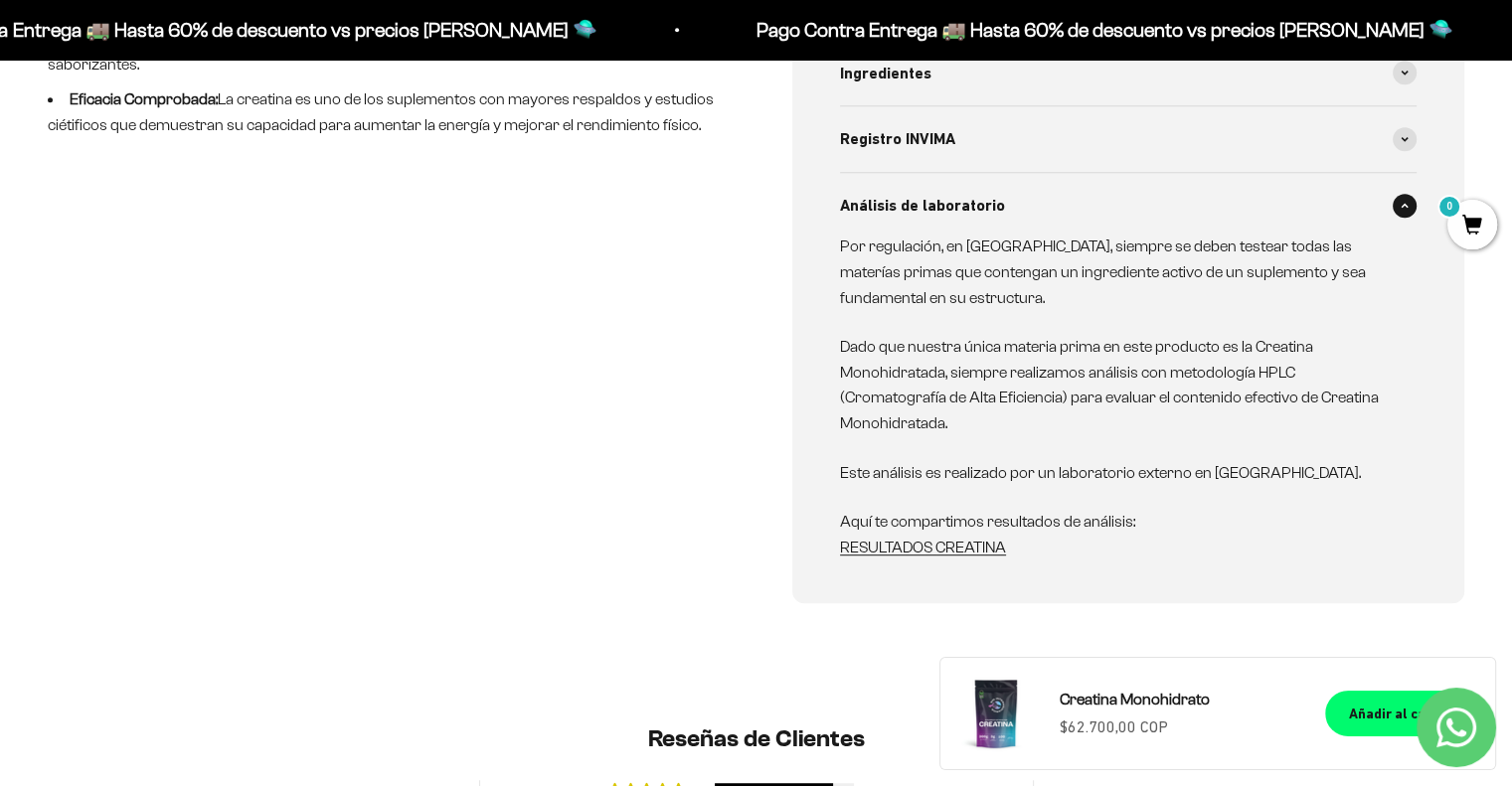 scroll, scrollTop: 994, scrollLeft: 0, axis: vertical 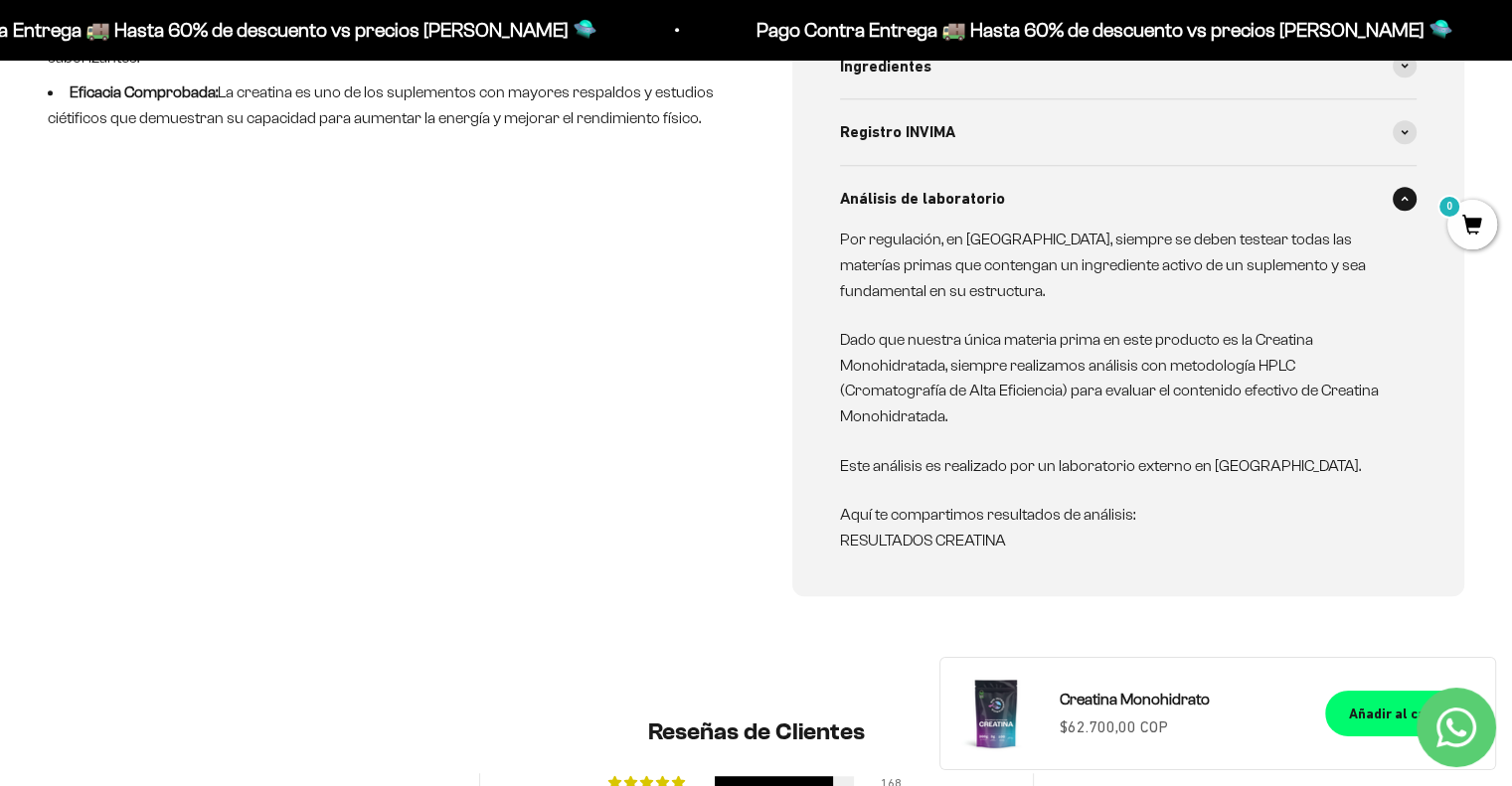click on "RESULTADOS CREATINA" at bounding box center (923, 540) 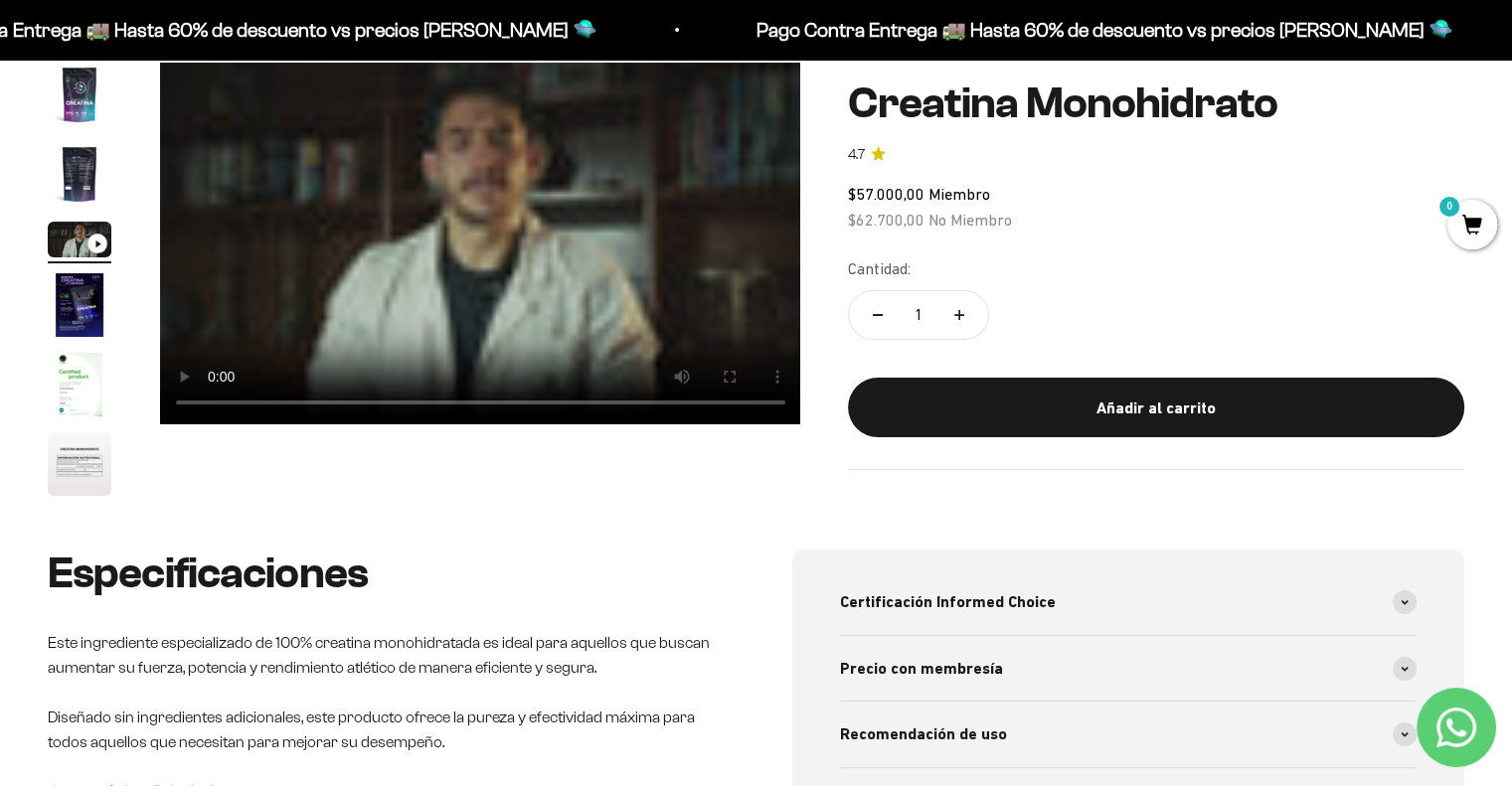 scroll, scrollTop: 199, scrollLeft: 0, axis: vertical 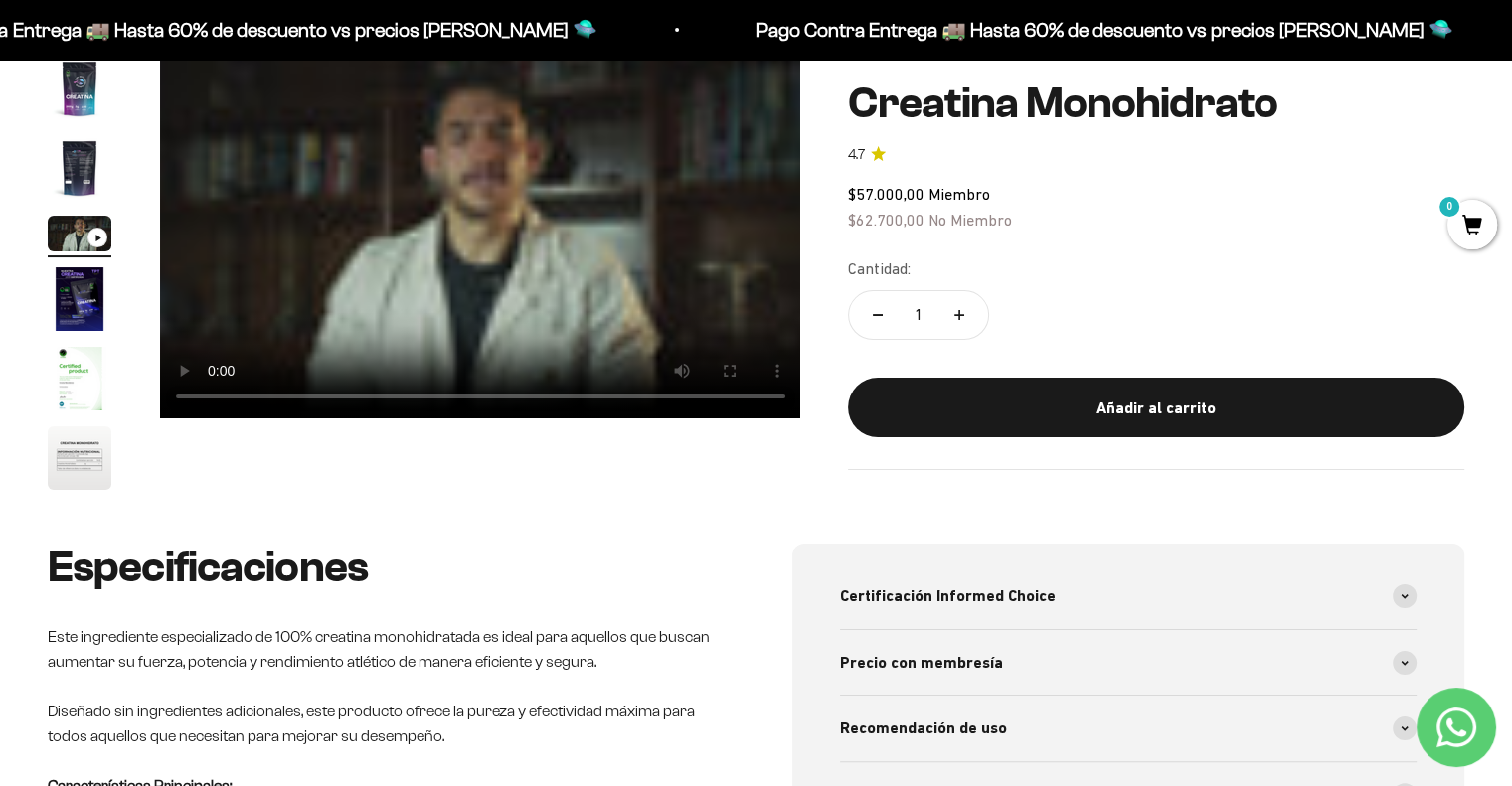 click at bounding box center (80, 88) 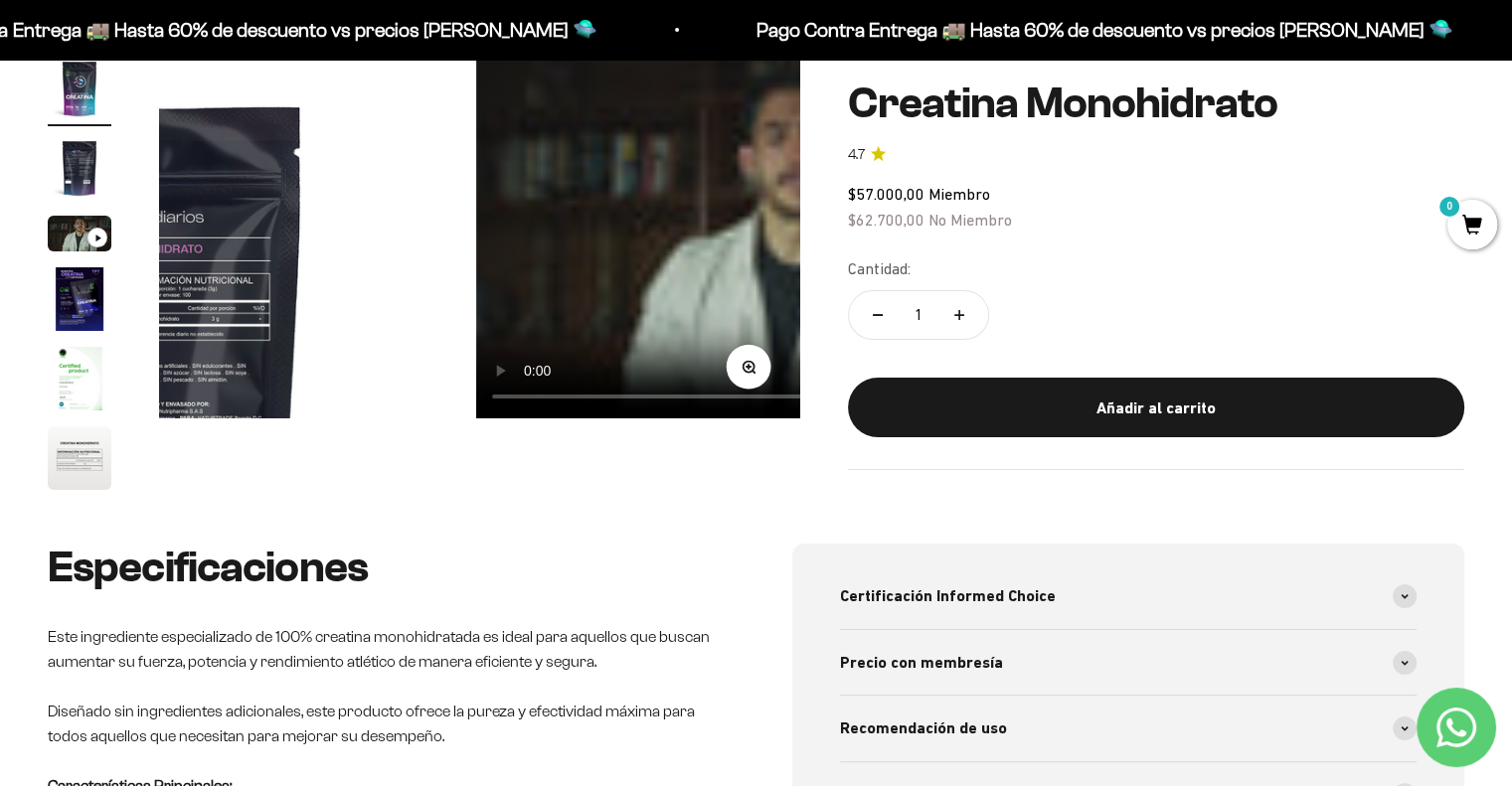 scroll, scrollTop: 0, scrollLeft: 549, axis: horizontal 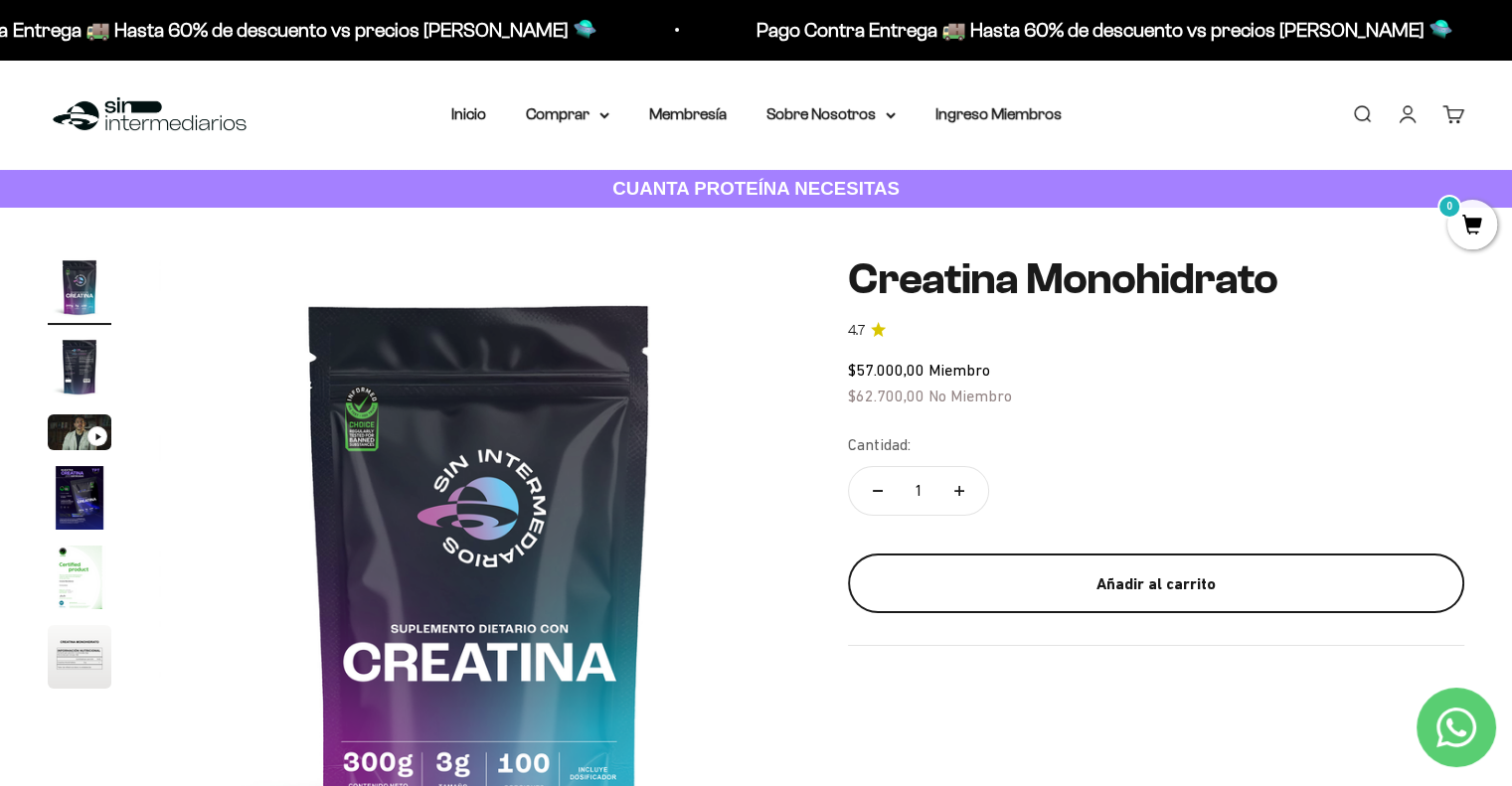 click on "Añadir al carrito" at bounding box center (1156, 584) 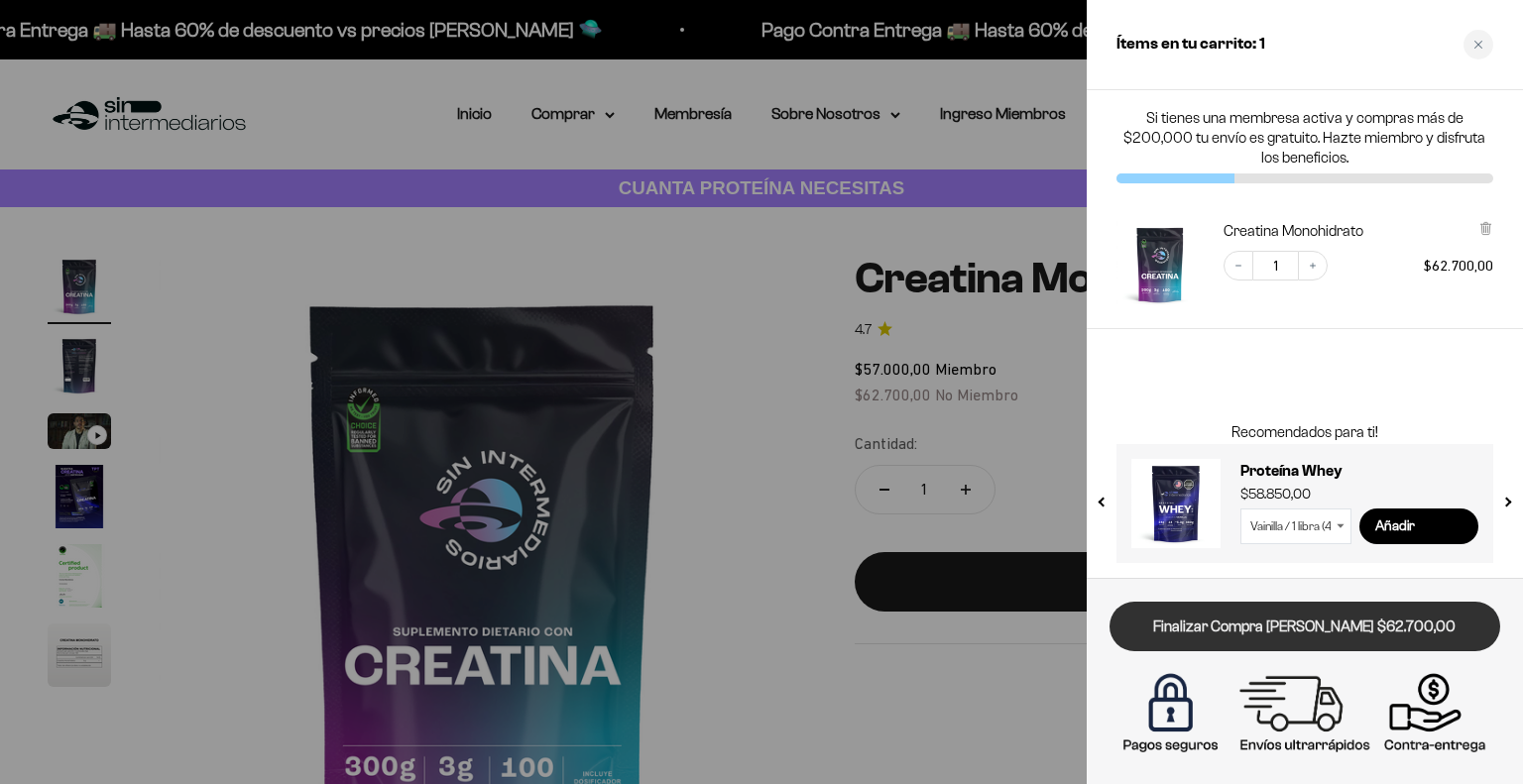 click on "Finalizar Compra [PERSON_NAME] $62.700,00" at bounding box center [1305, 626] 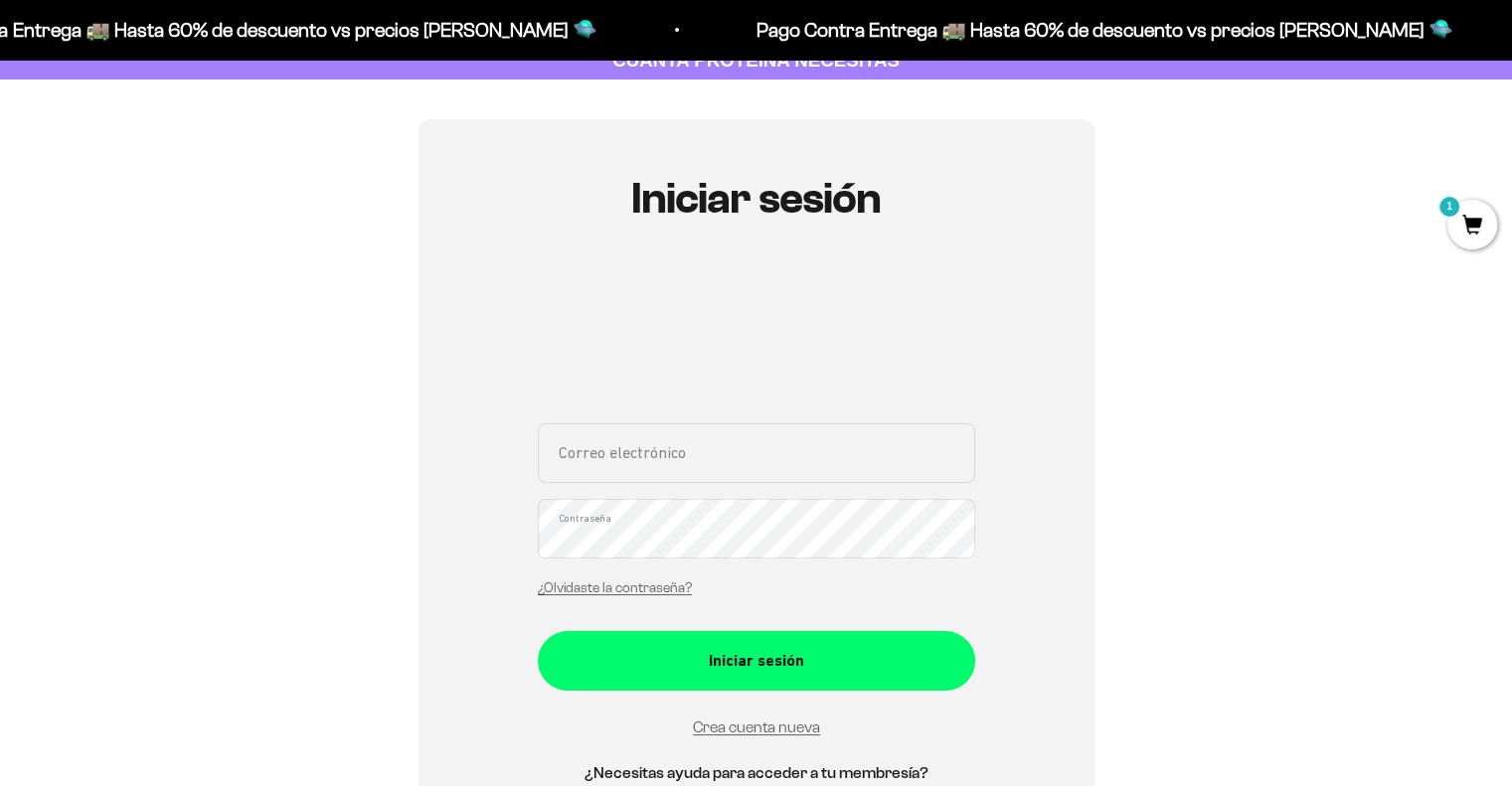 scroll, scrollTop: 99, scrollLeft: 0, axis: vertical 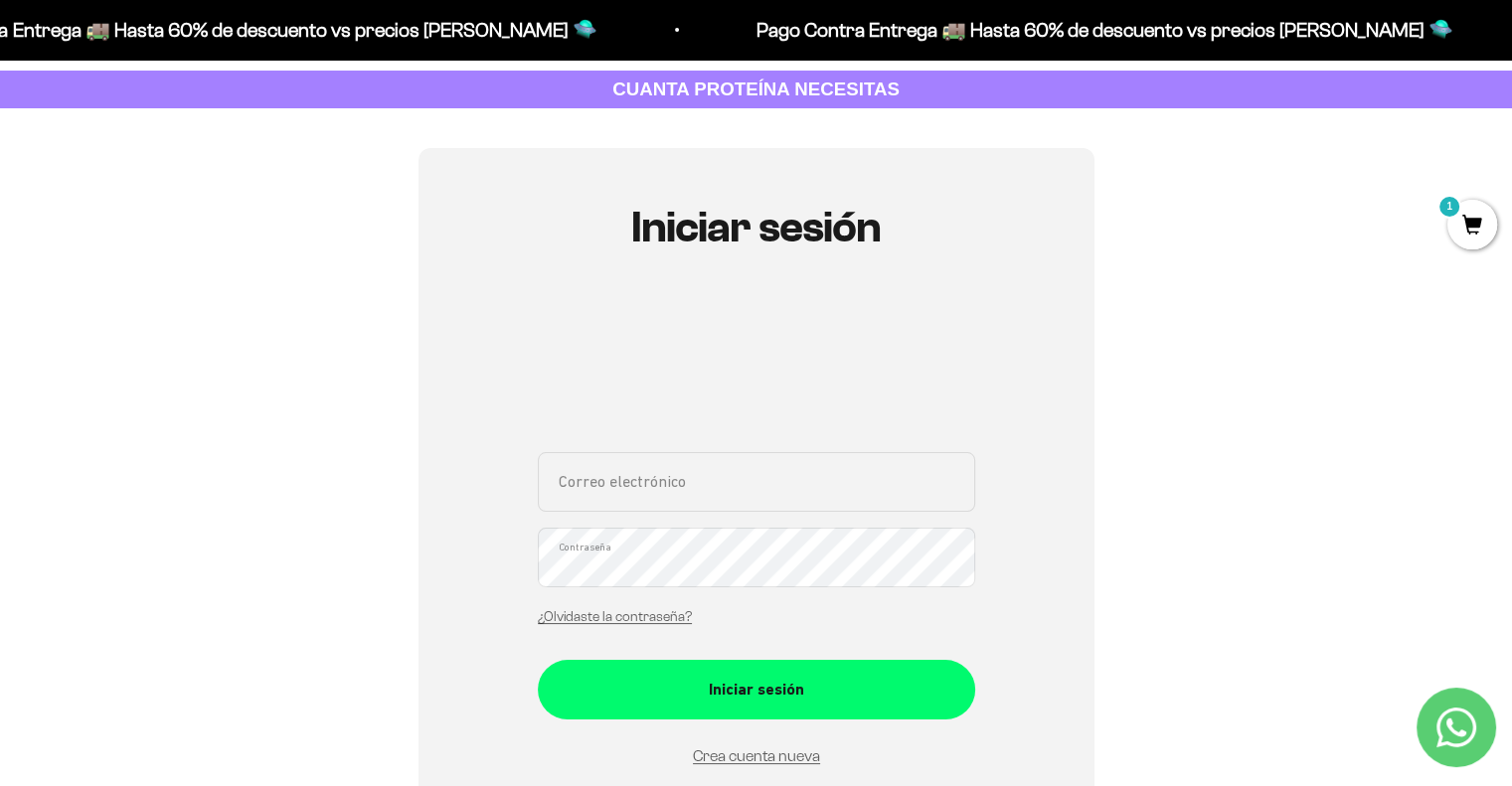 click on "Correo electrónico" at bounding box center [756, 482] 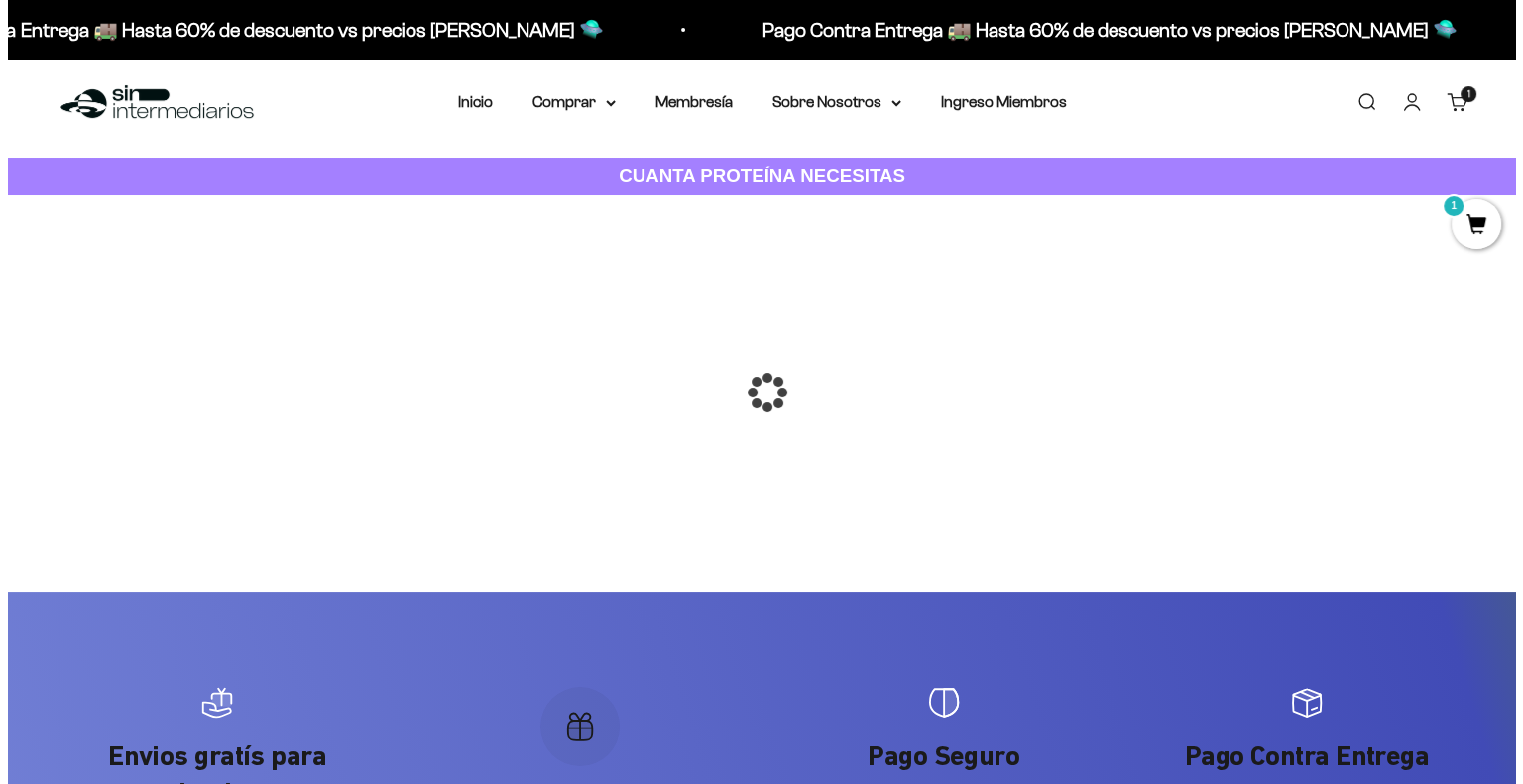 scroll, scrollTop: 0, scrollLeft: 0, axis: both 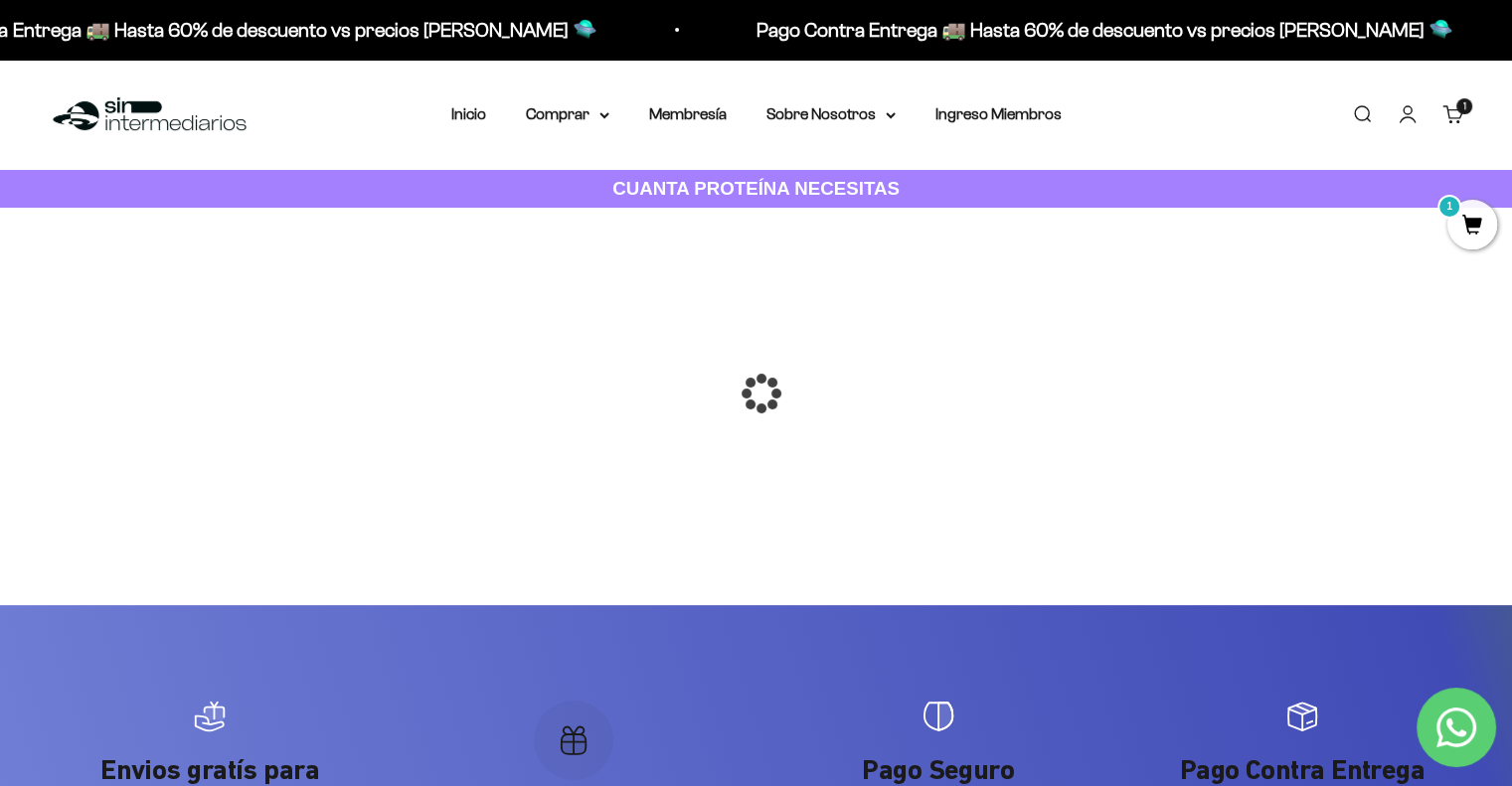 click on "1" at bounding box center [1472, 225] 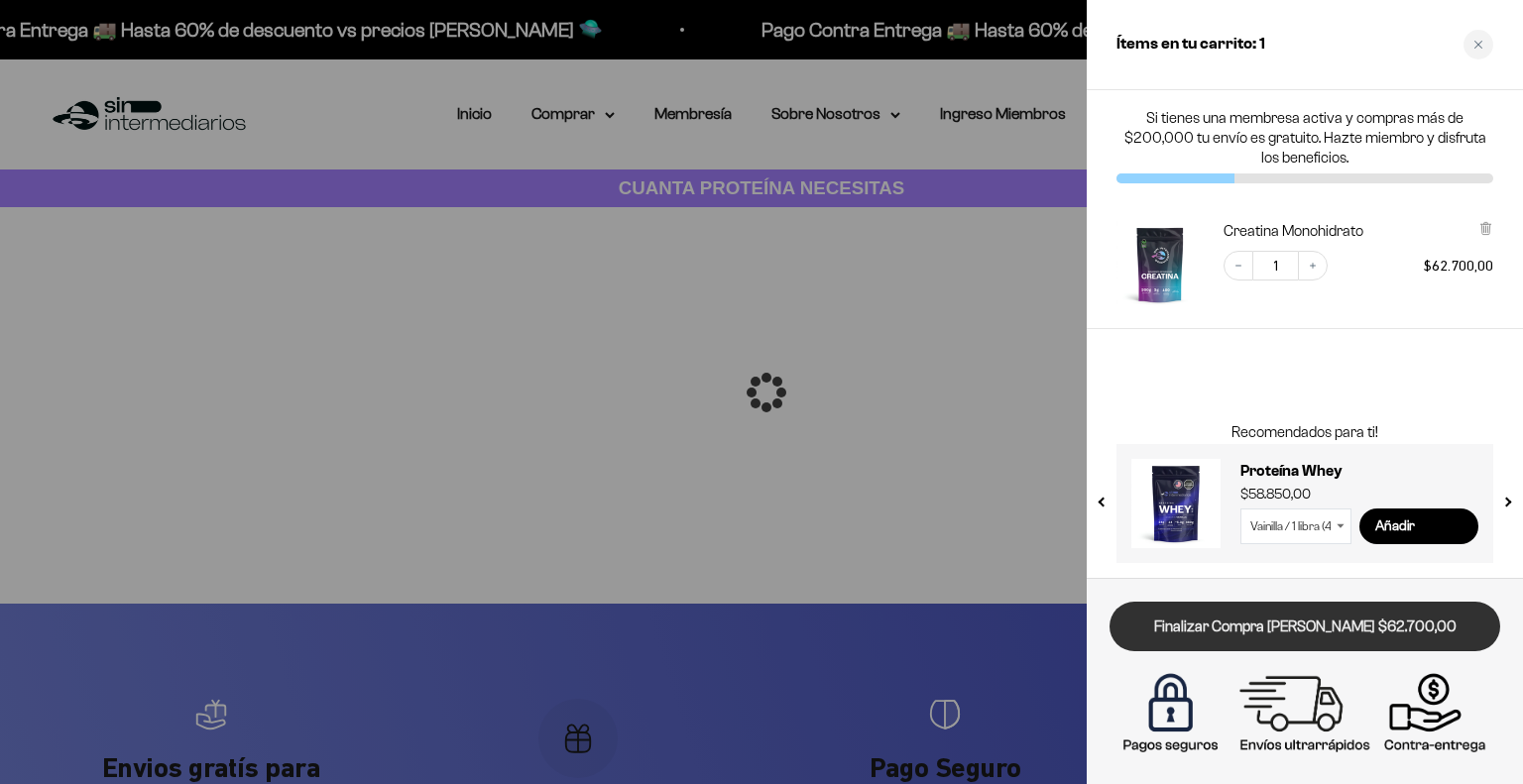 click on "Finalizar Compra Segura $62.700,00" at bounding box center [1305, 626] 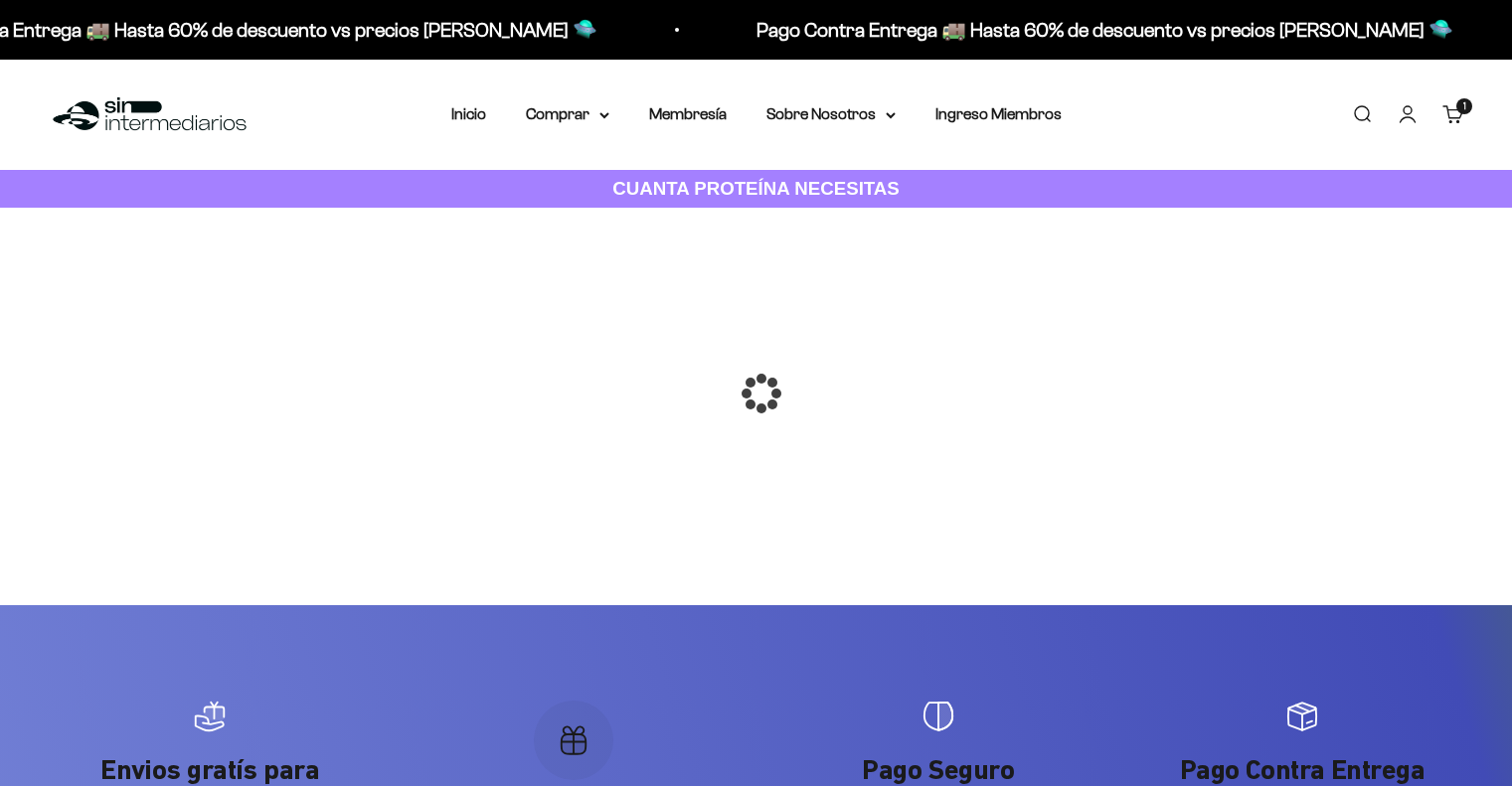 scroll, scrollTop: 0, scrollLeft: 0, axis: both 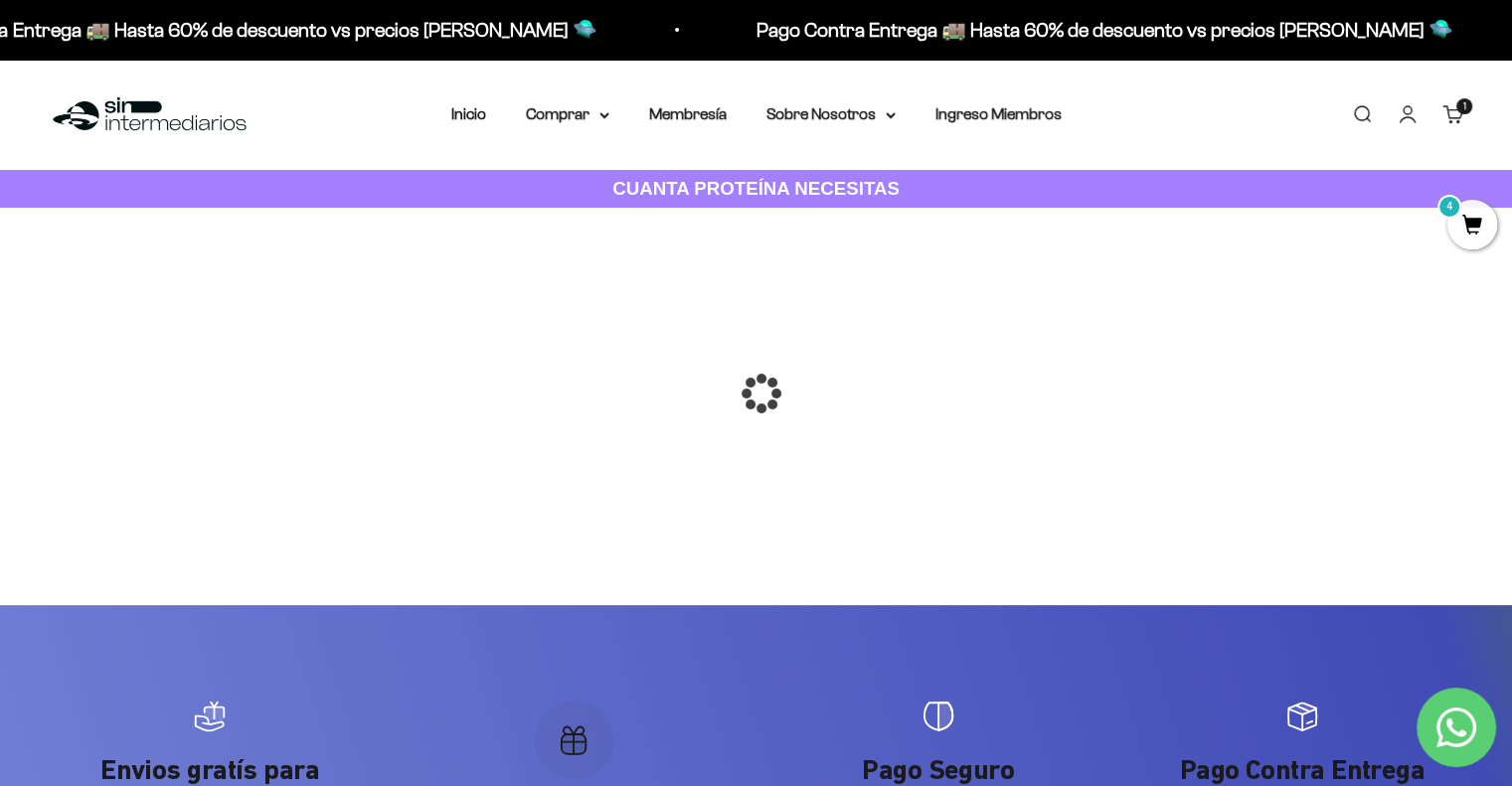 click on "4" at bounding box center [1472, 225] 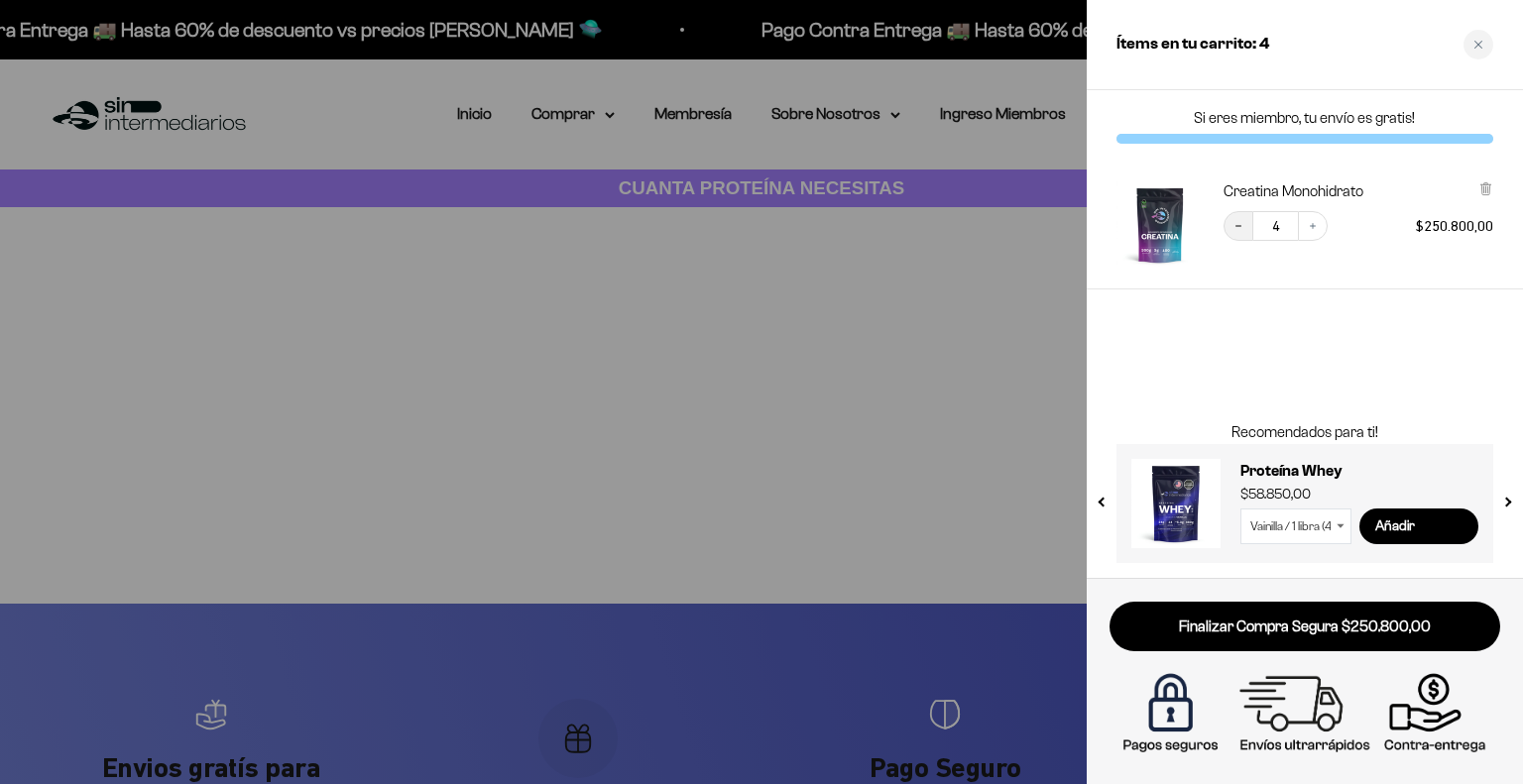 click 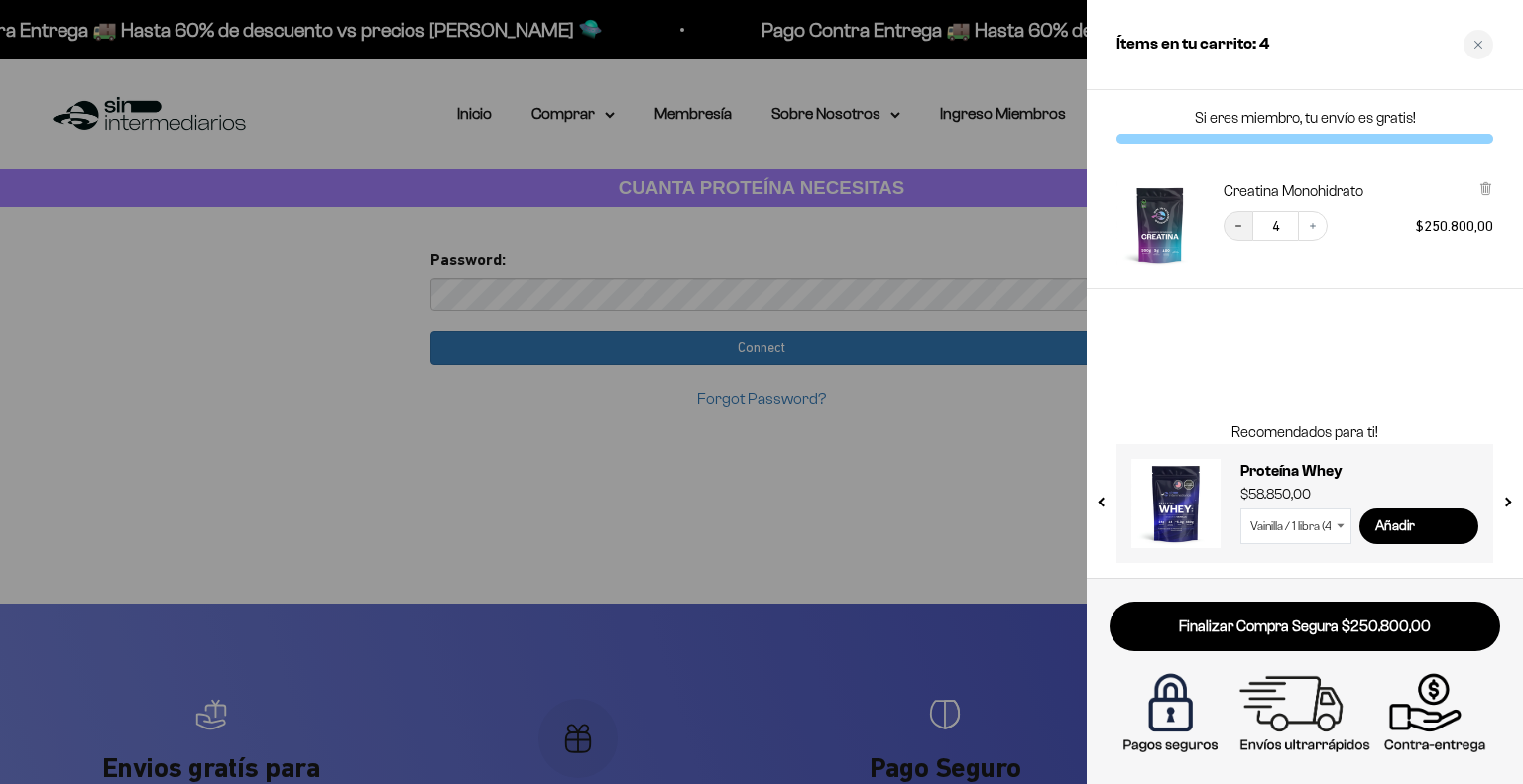 click 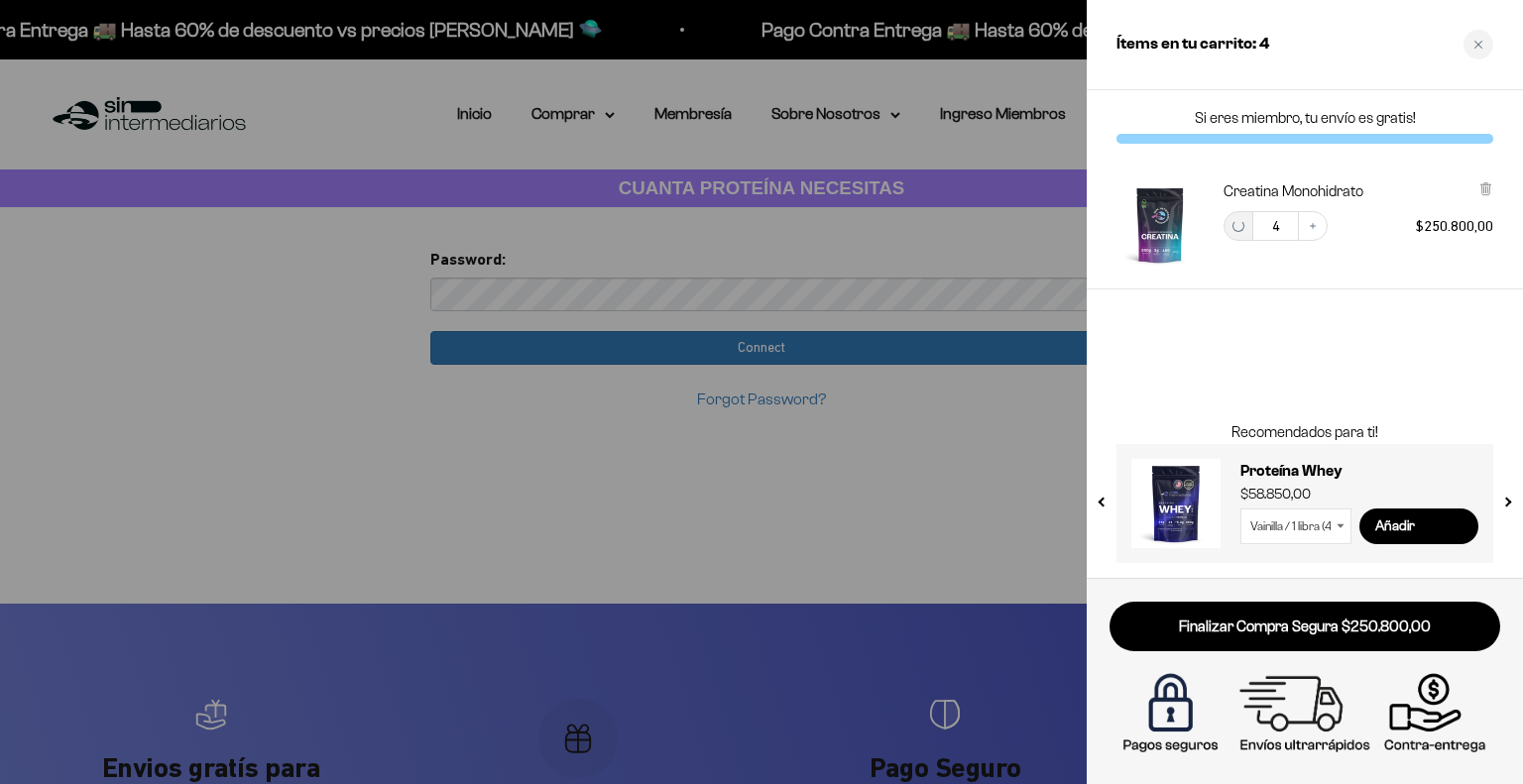 click on "Si eres miembro, tu envío es gratis!" at bounding box center [1305, 118] 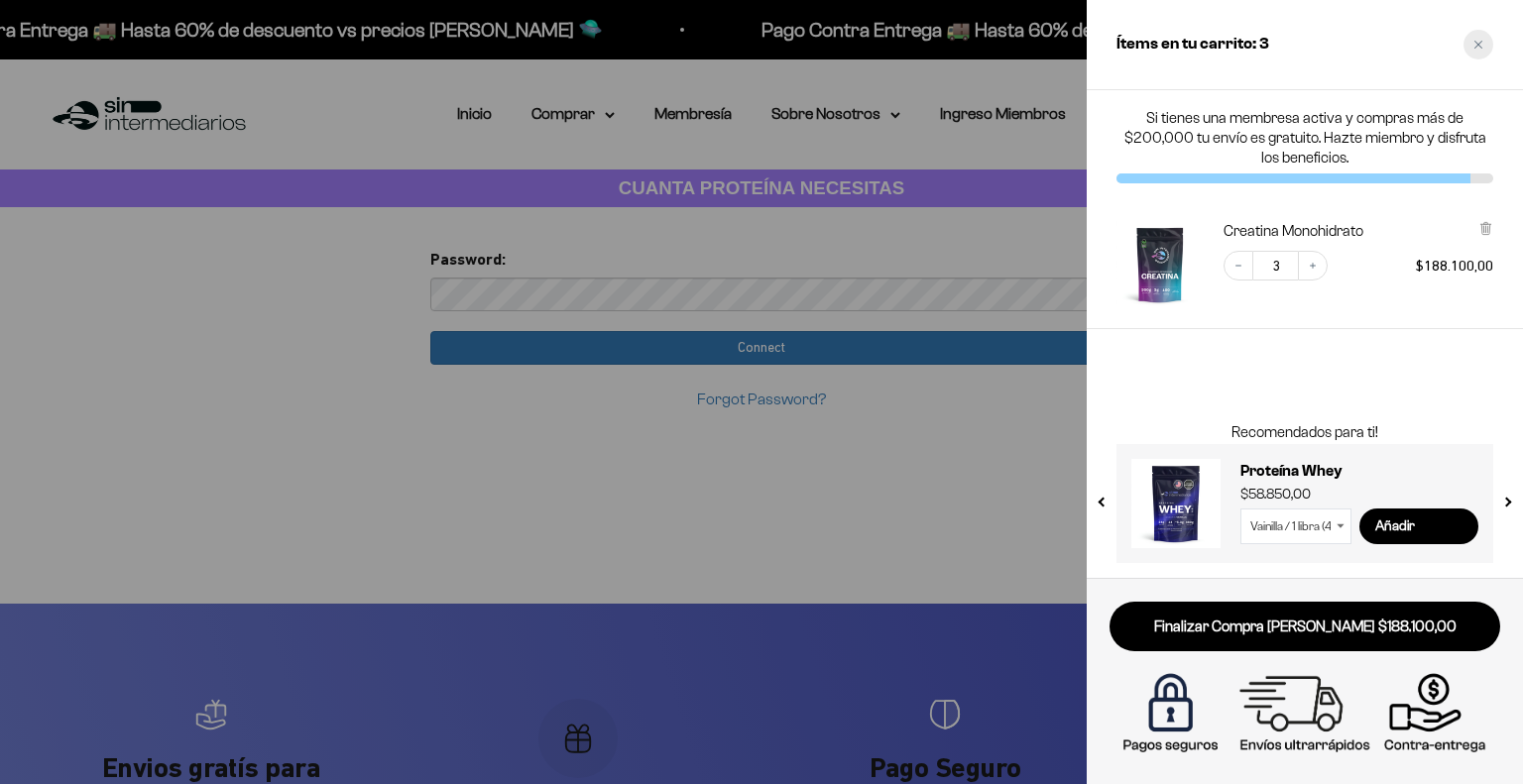 click 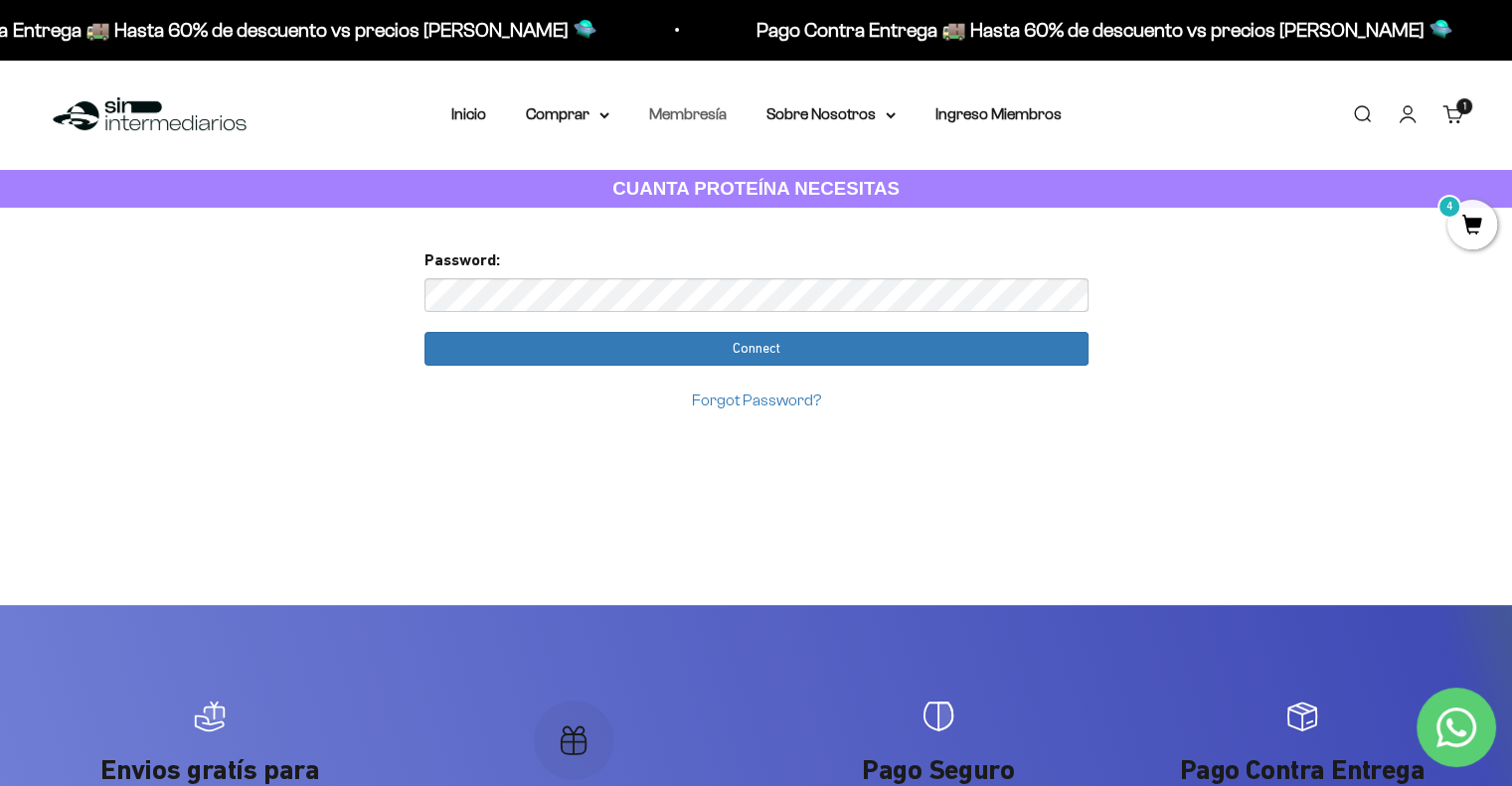 click on "Membresía" at bounding box center (688, 113) 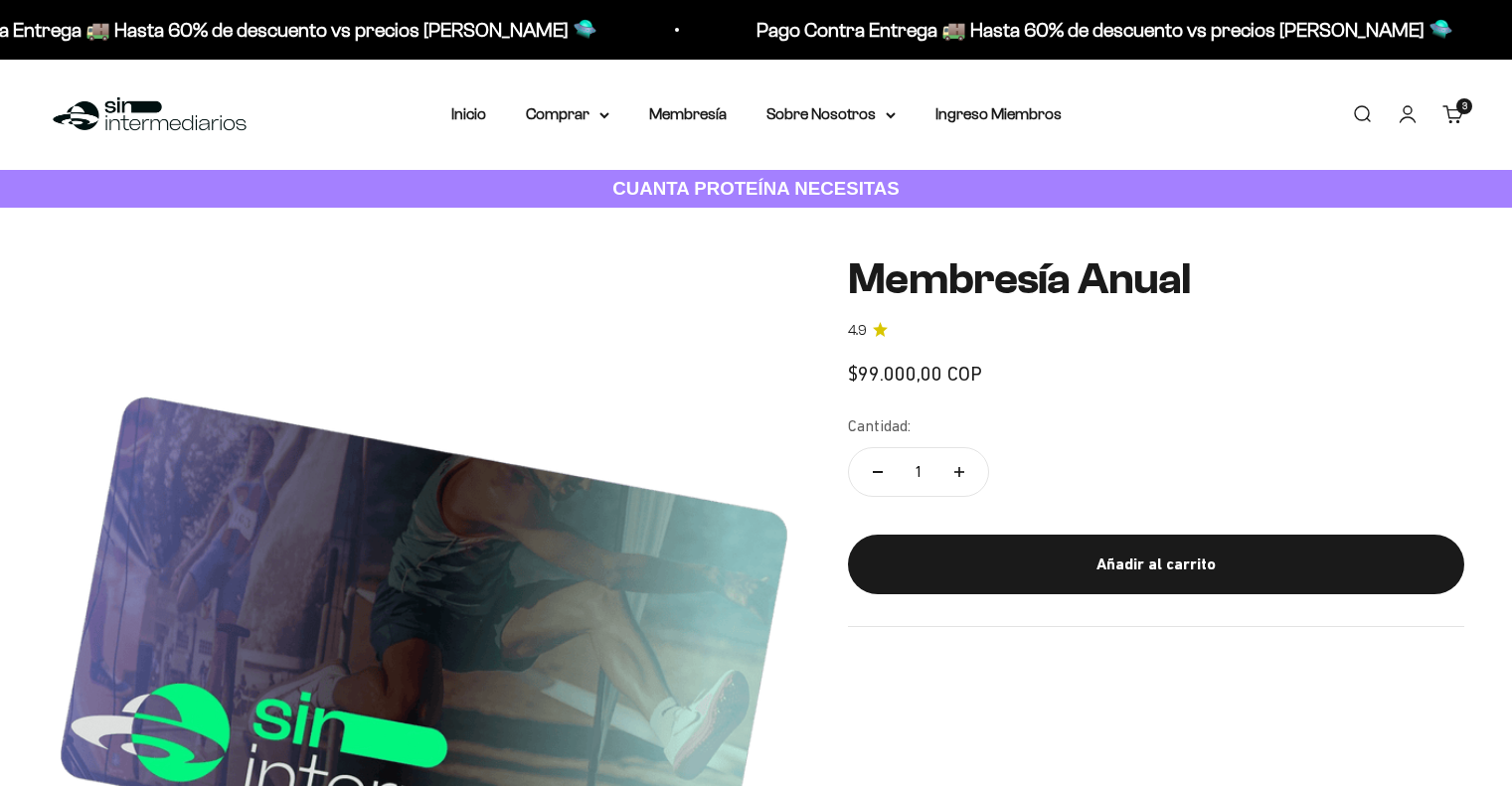 scroll, scrollTop: 0, scrollLeft: 0, axis: both 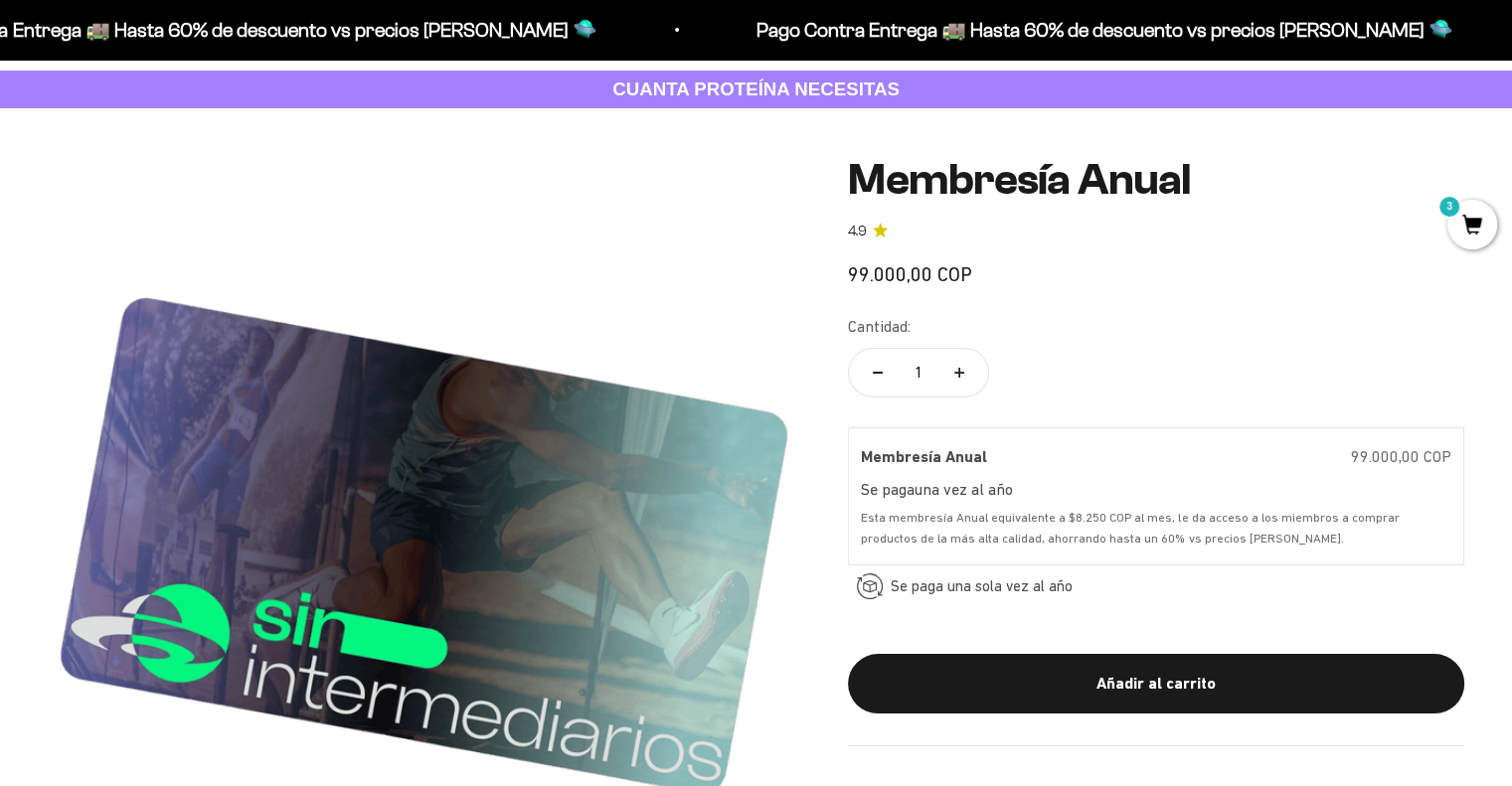 click 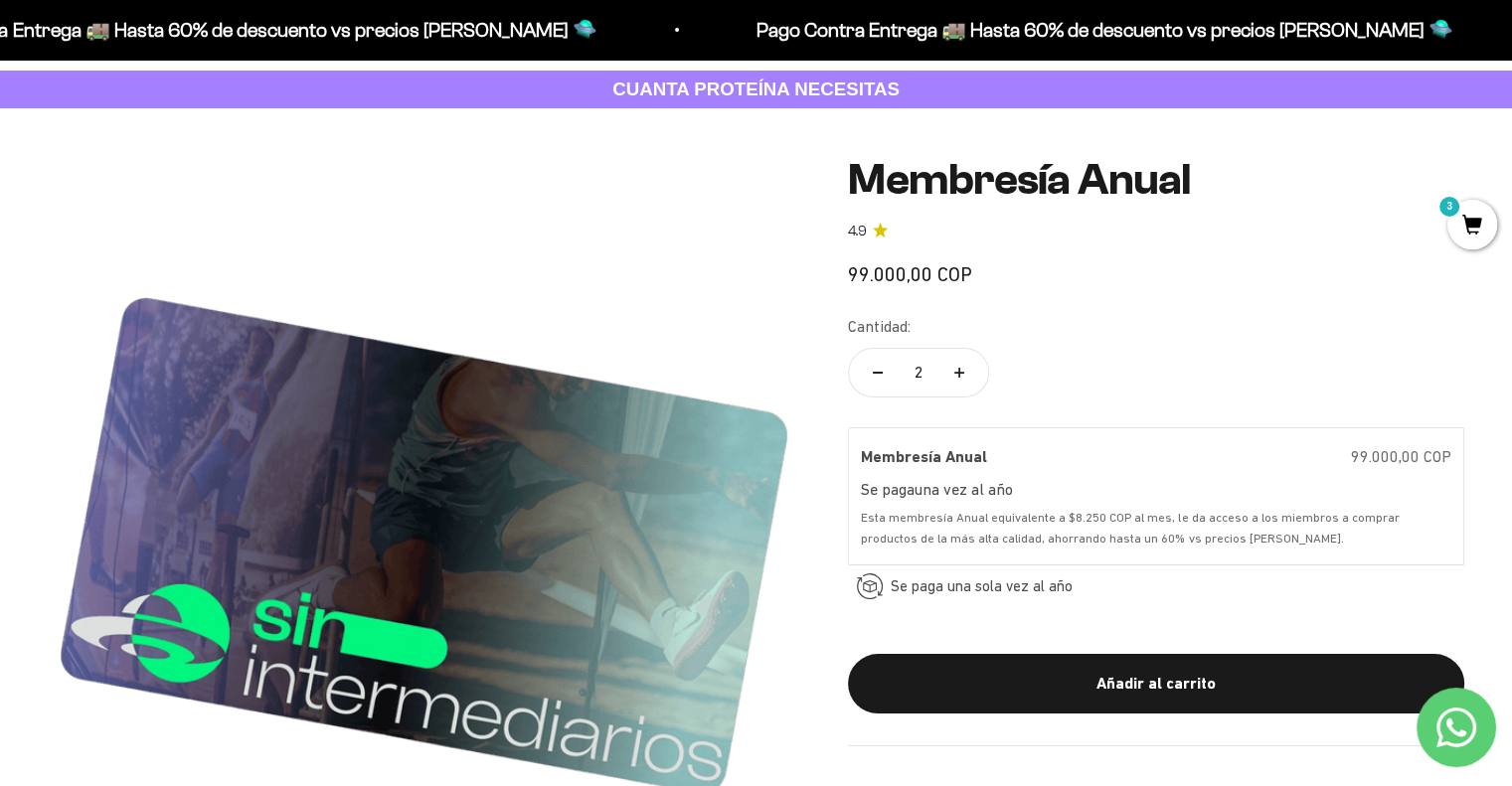 click 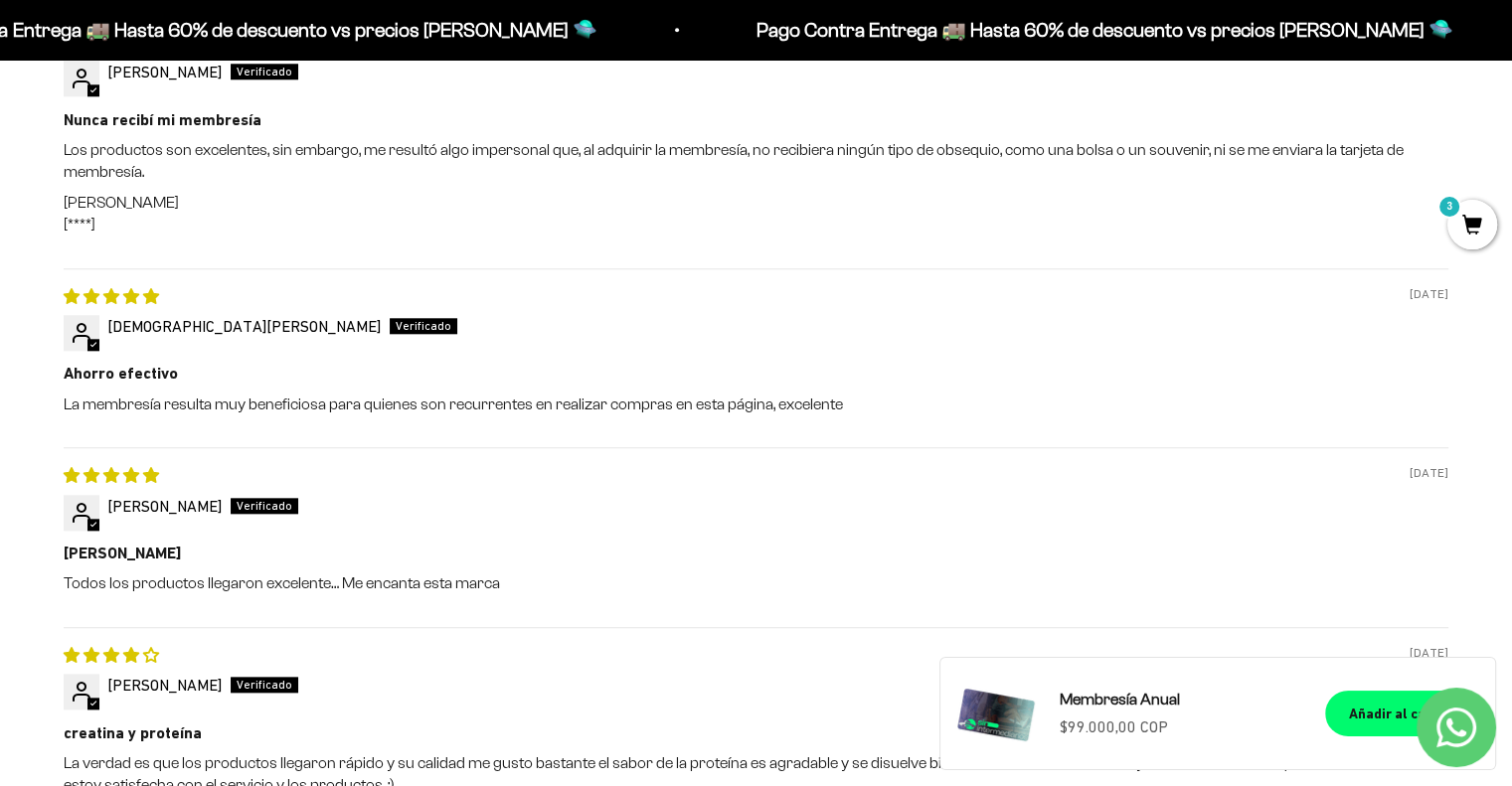 scroll, scrollTop: 1987, scrollLeft: 0, axis: vertical 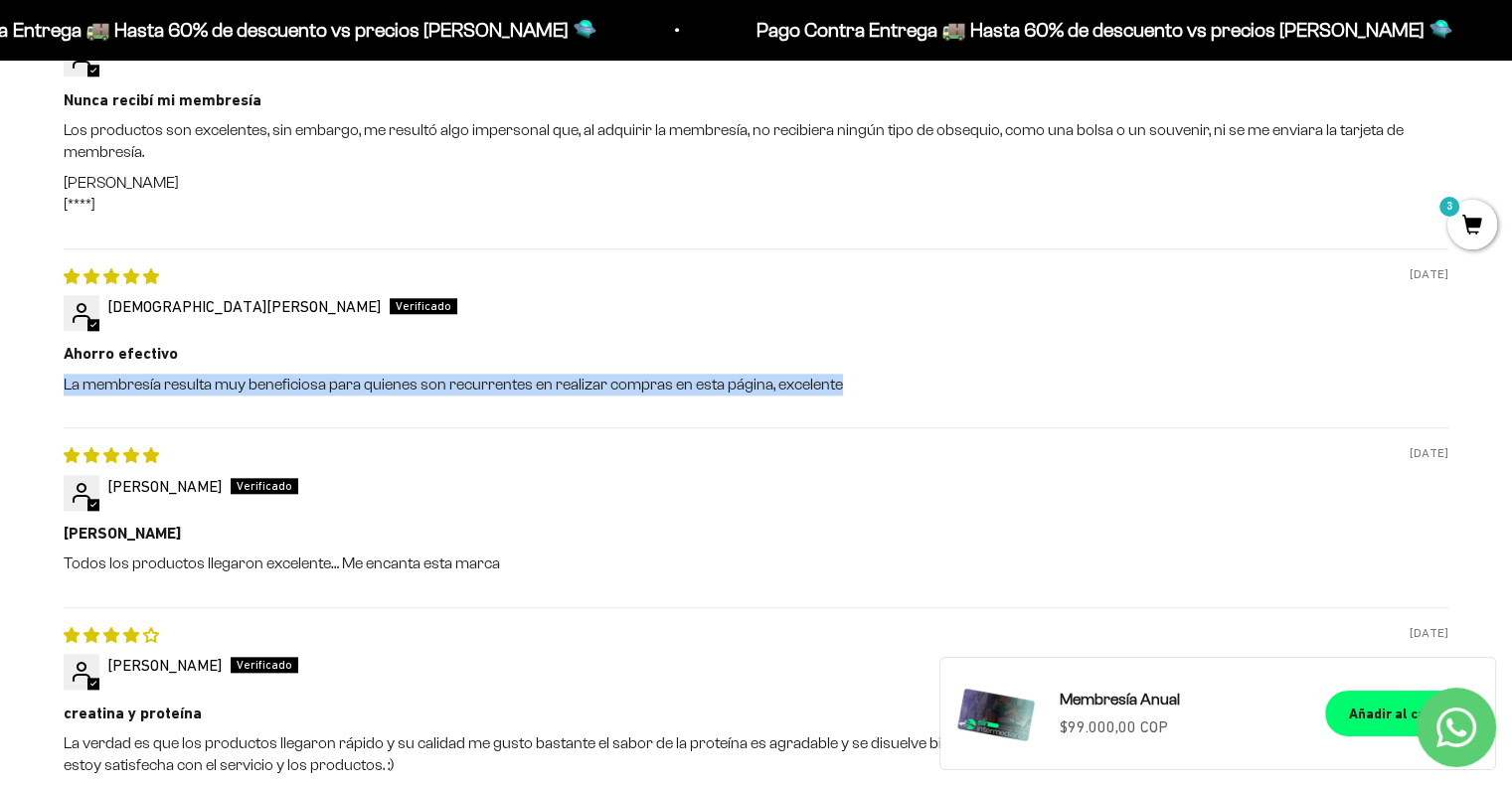 drag, startPoint x: 58, startPoint y: 414, endPoint x: 887, endPoint y: 420, distance: 829.0217 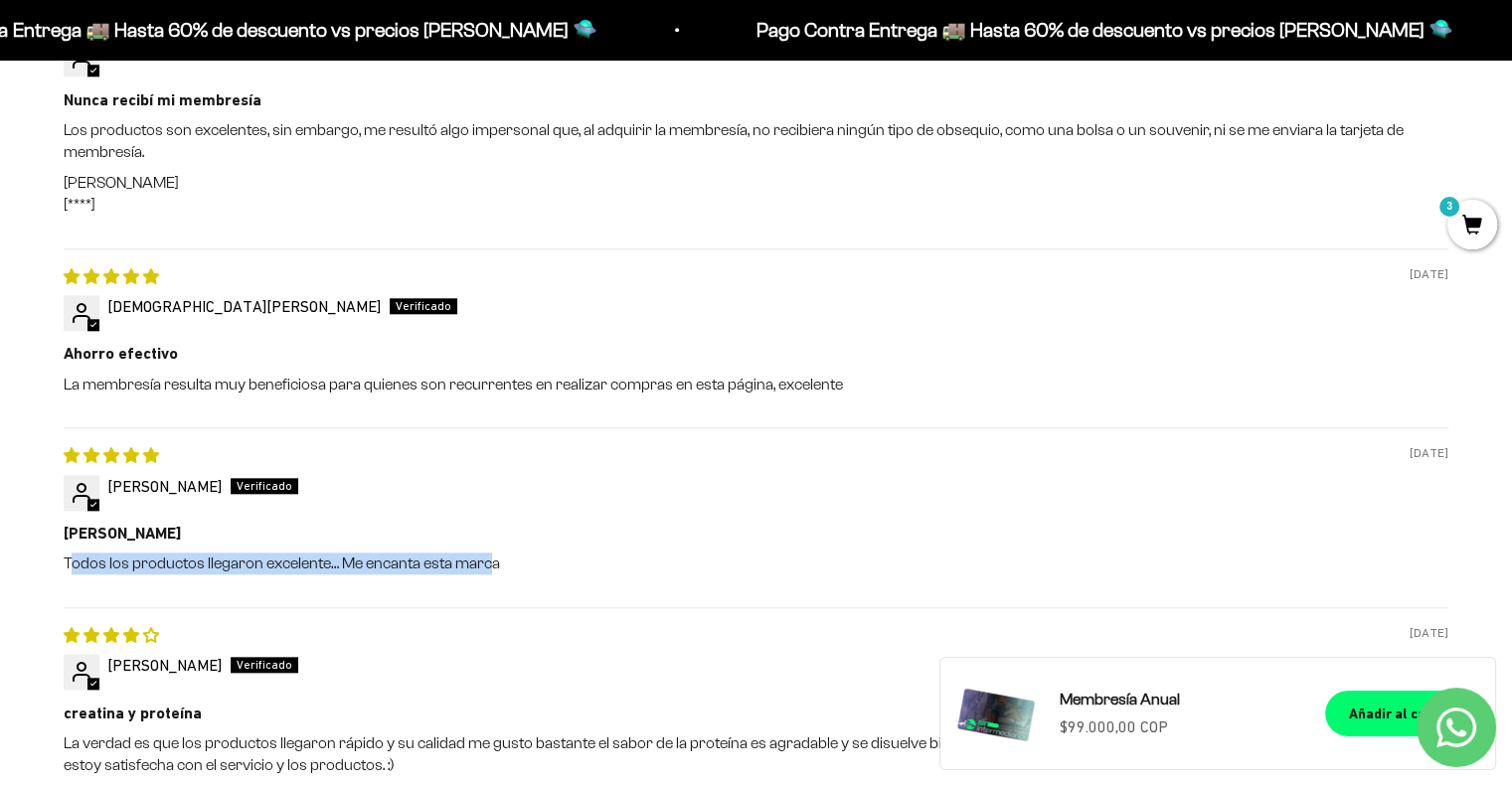 drag, startPoint x: 76, startPoint y: 595, endPoint x: 485, endPoint y: 576, distance: 409.44108 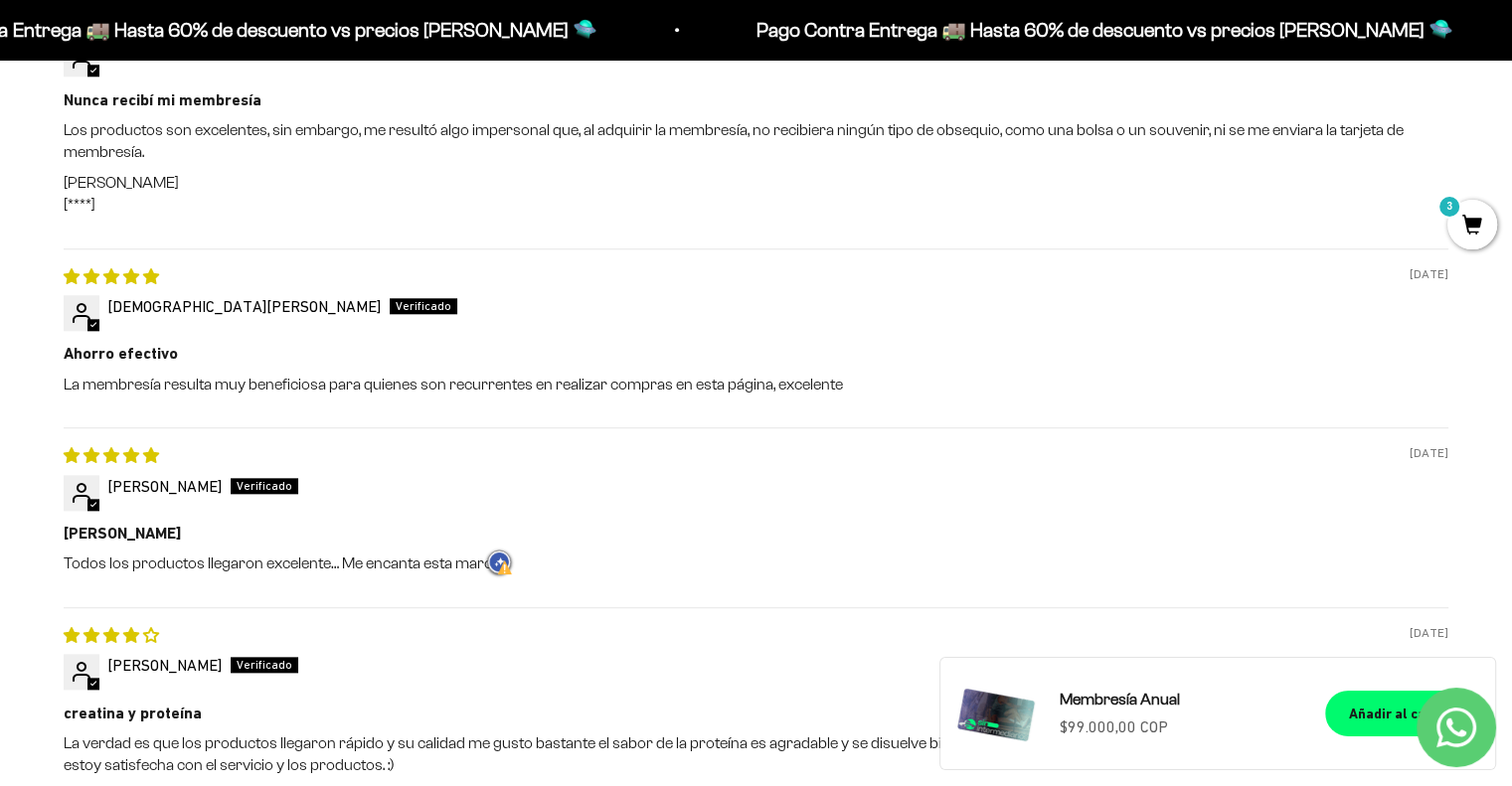 click at bounding box center [501, 562] 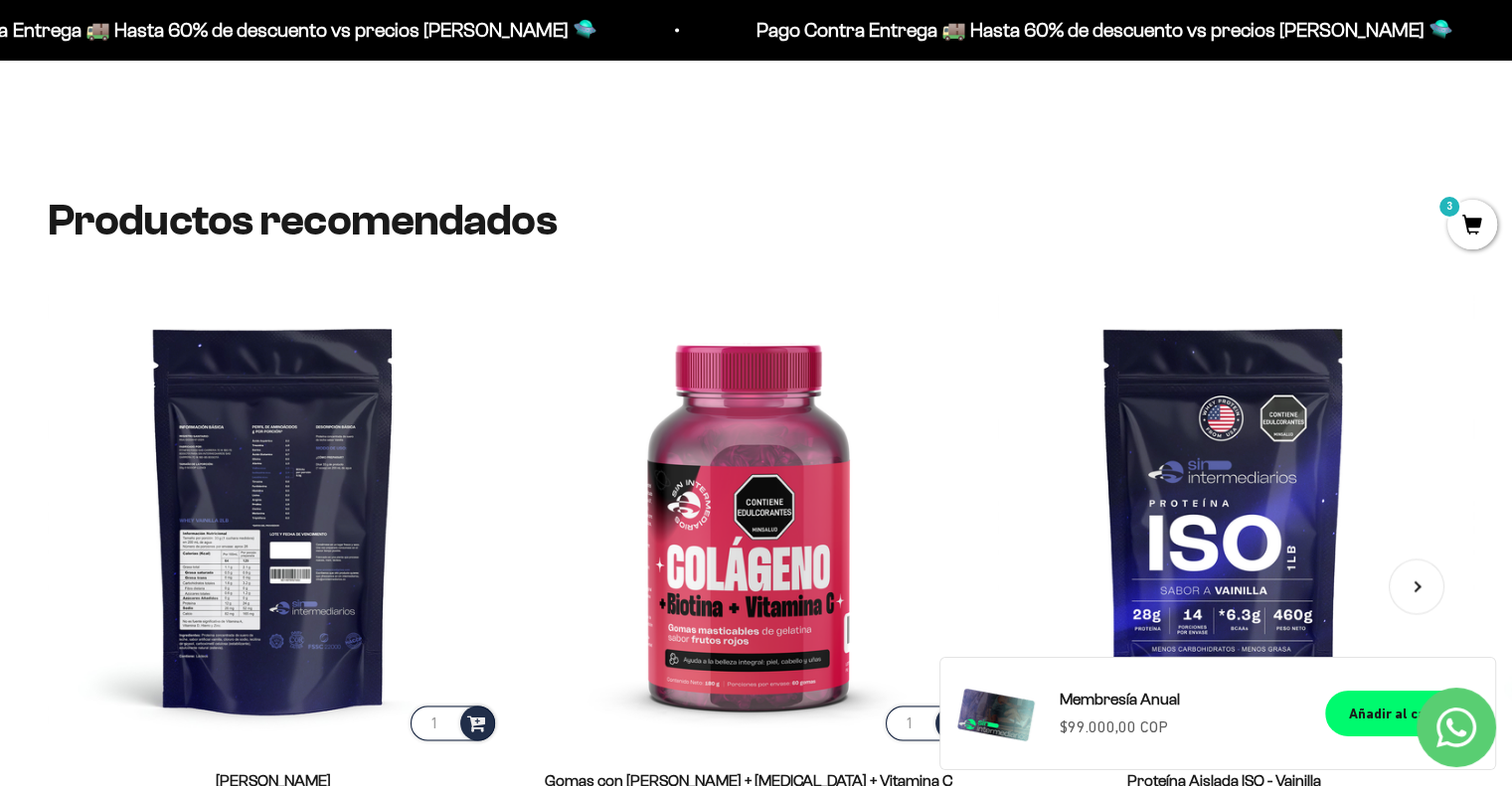 scroll, scrollTop: 3080, scrollLeft: 0, axis: vertical 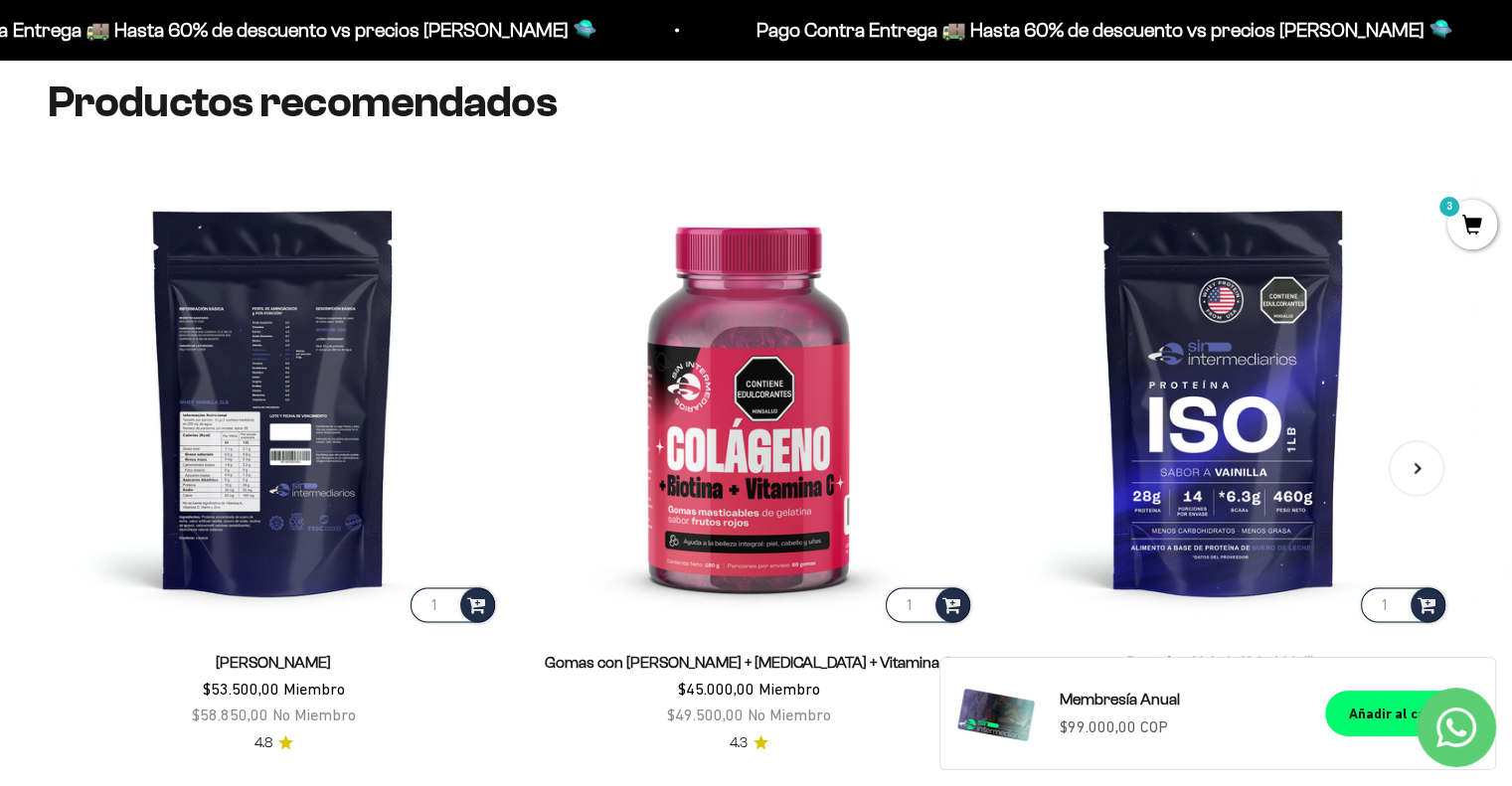 click at bounding box center (273, 400) 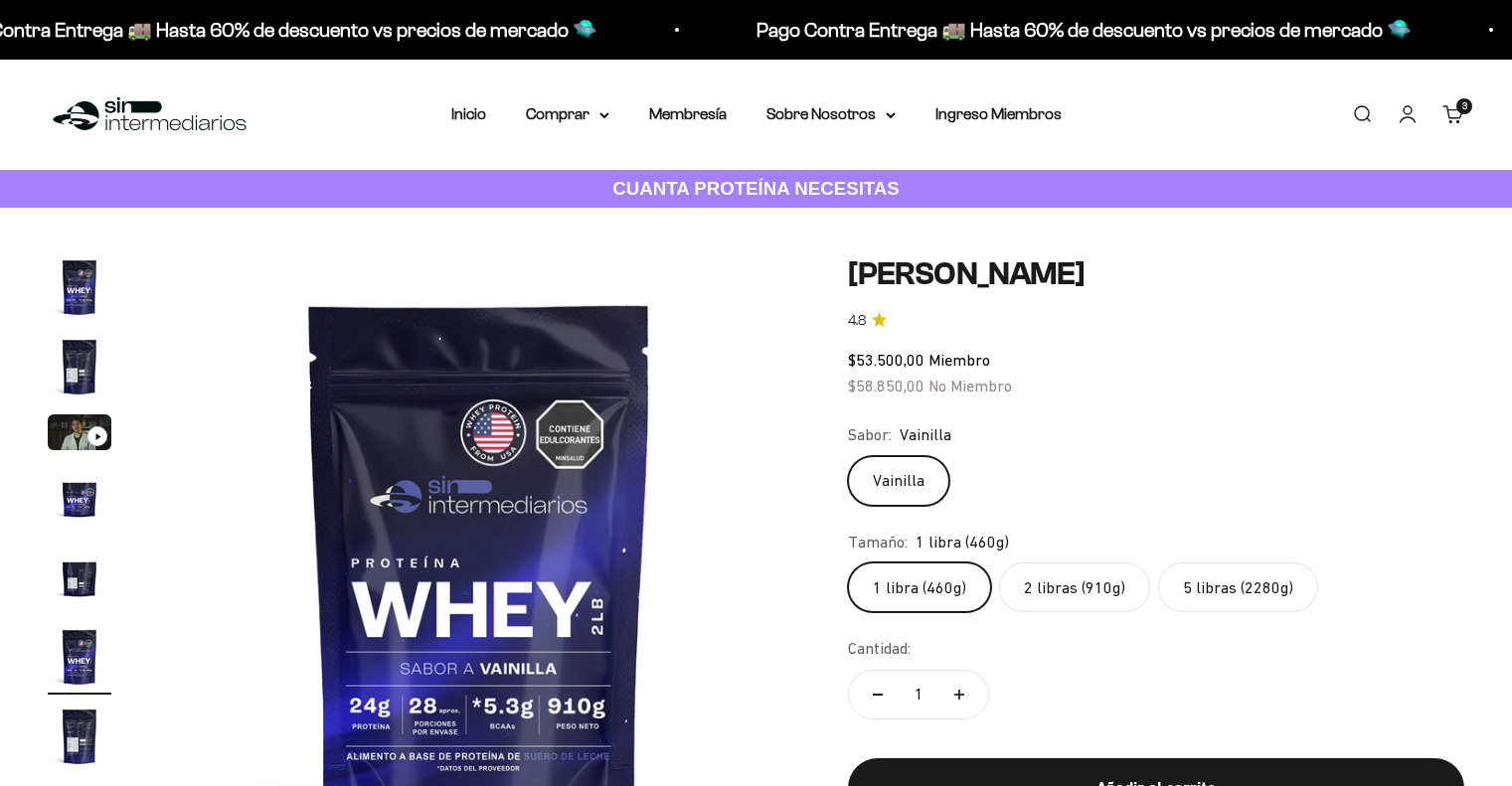 scroll, scrollTop: 0, scrollLeft: 0, axis: both 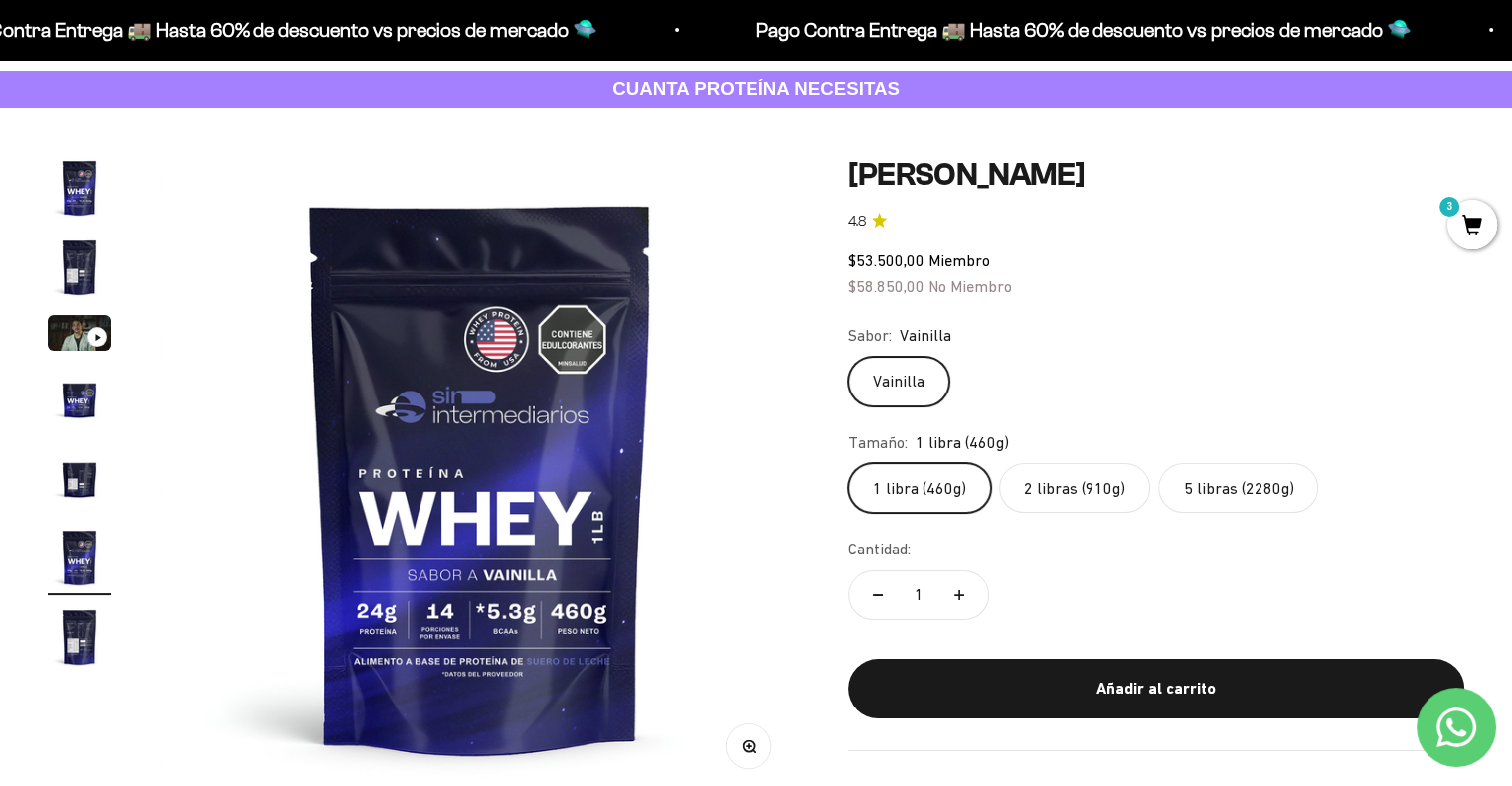 click at bounding box center [80, 267] 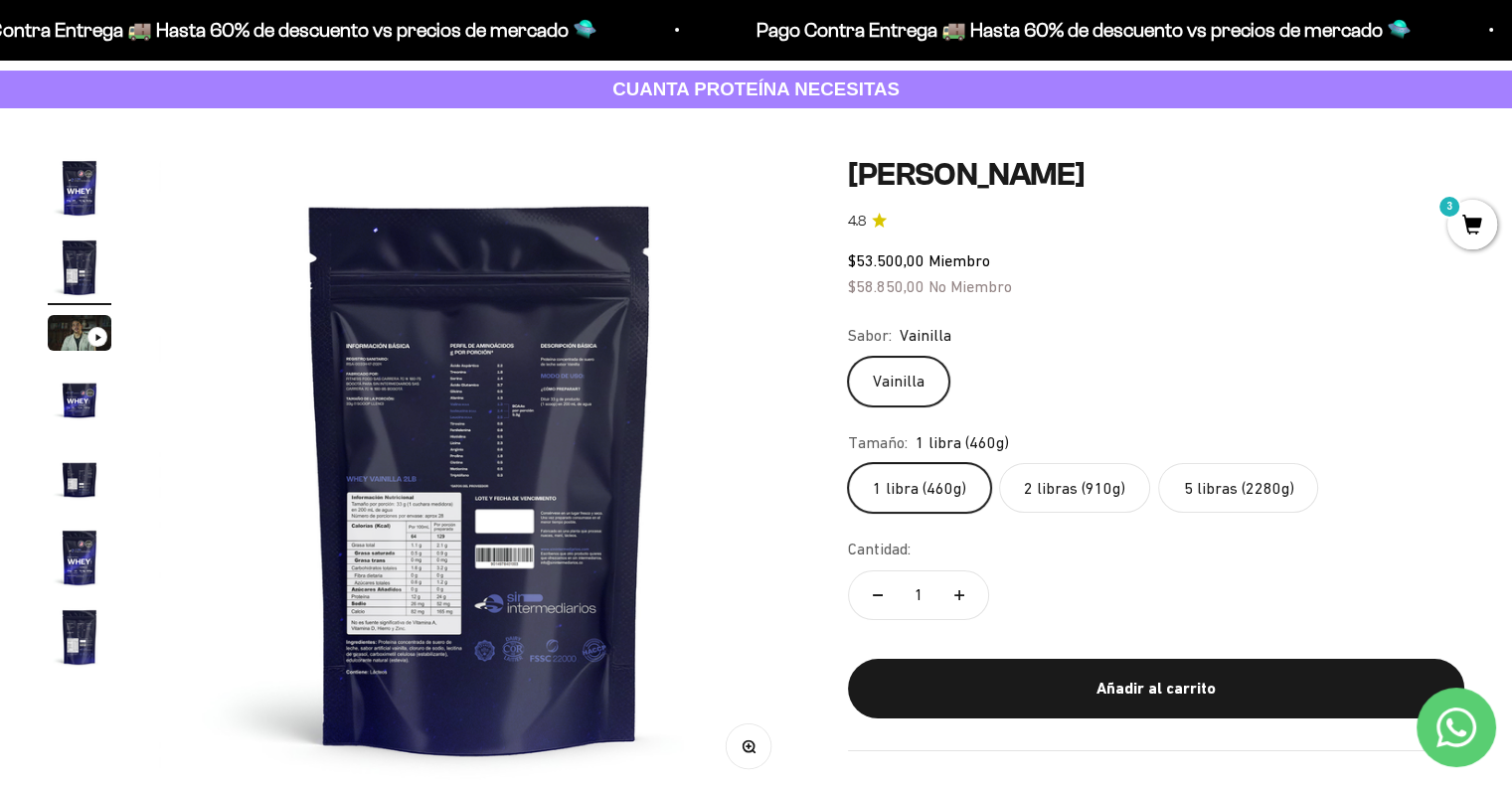 click at bounding box center (479, 476) 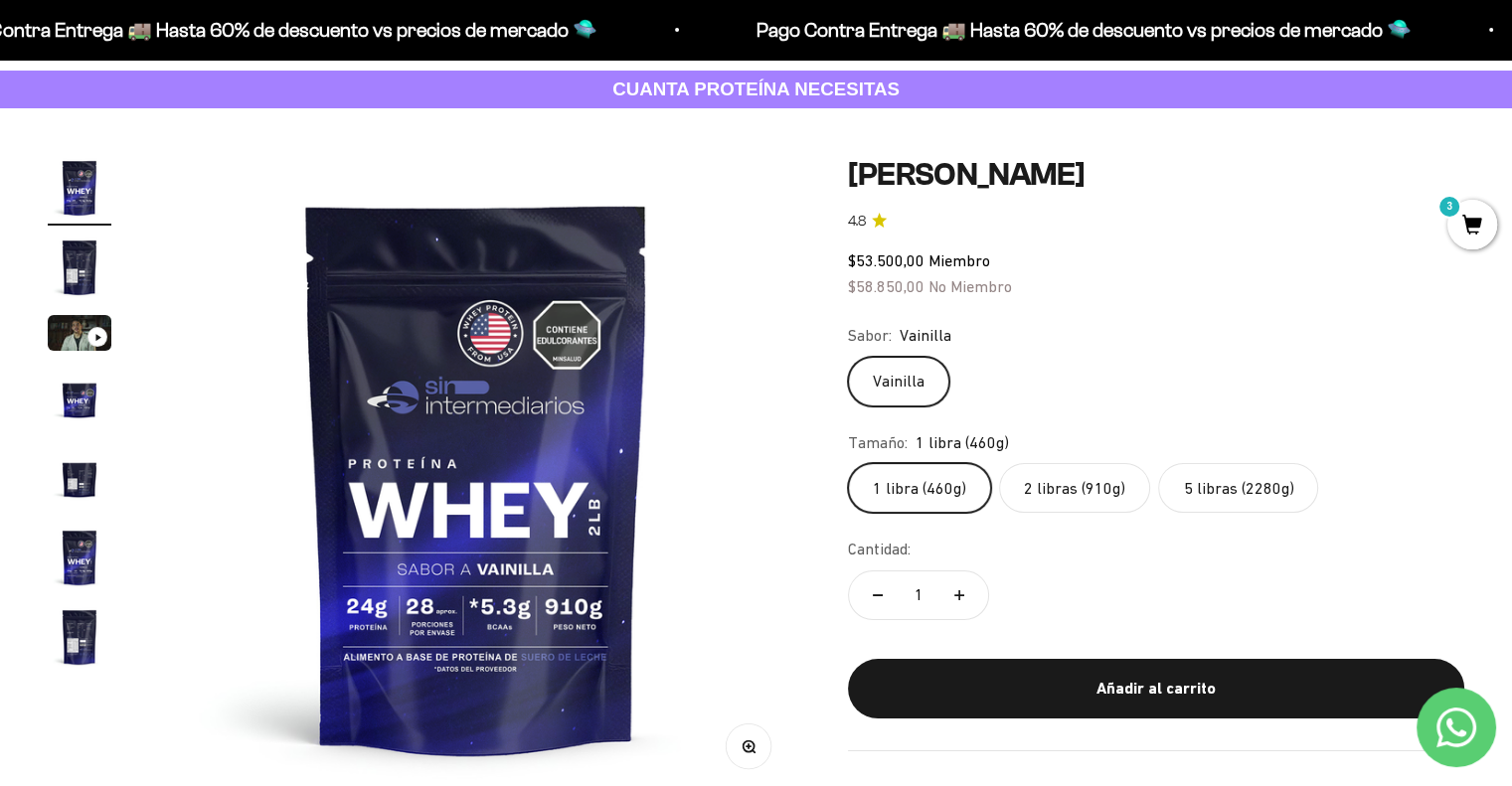 scroll, scrollTop: 0, scrollLeft: 0, axis: both 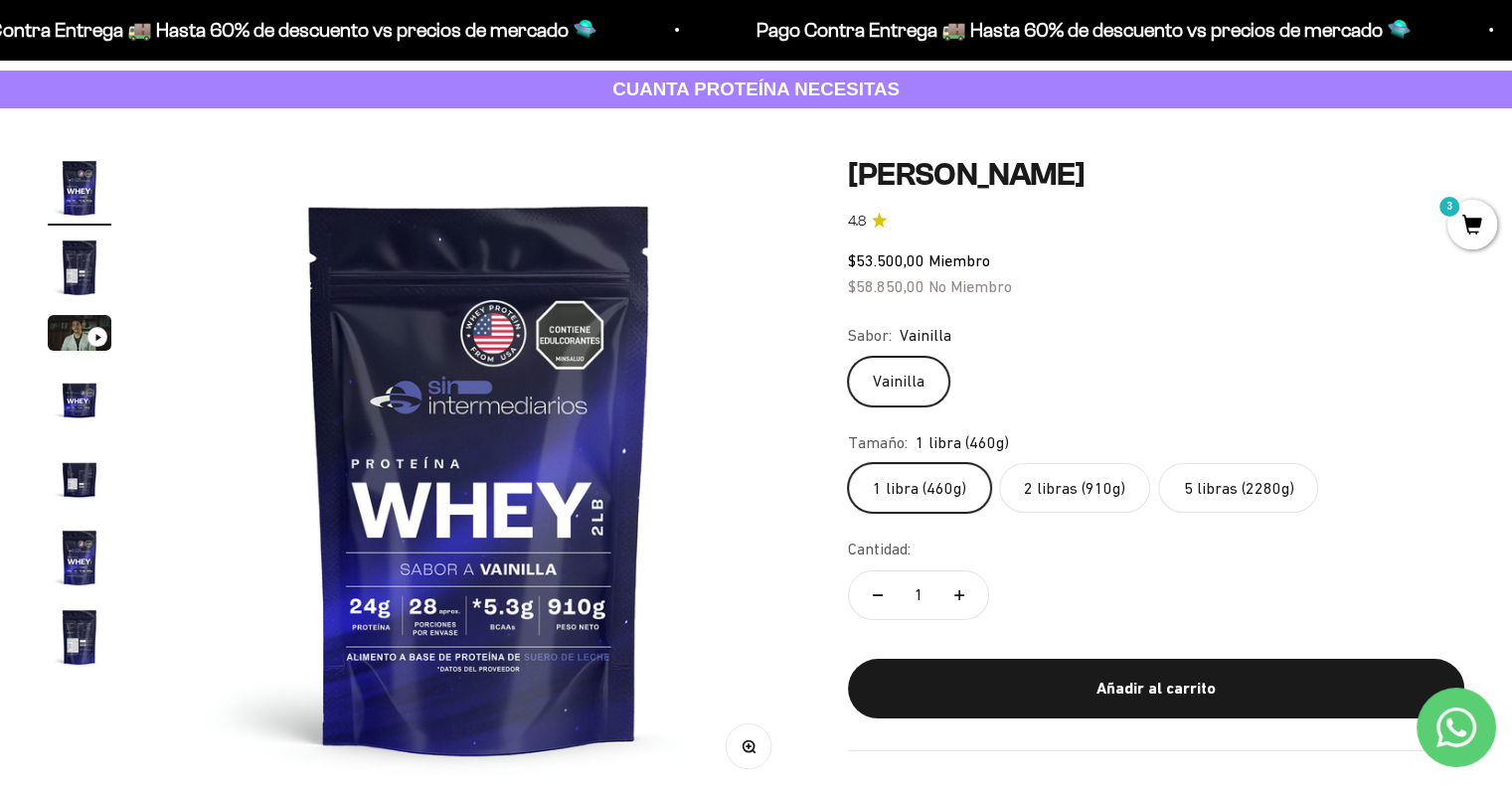 click at bounding box center [80, 478] 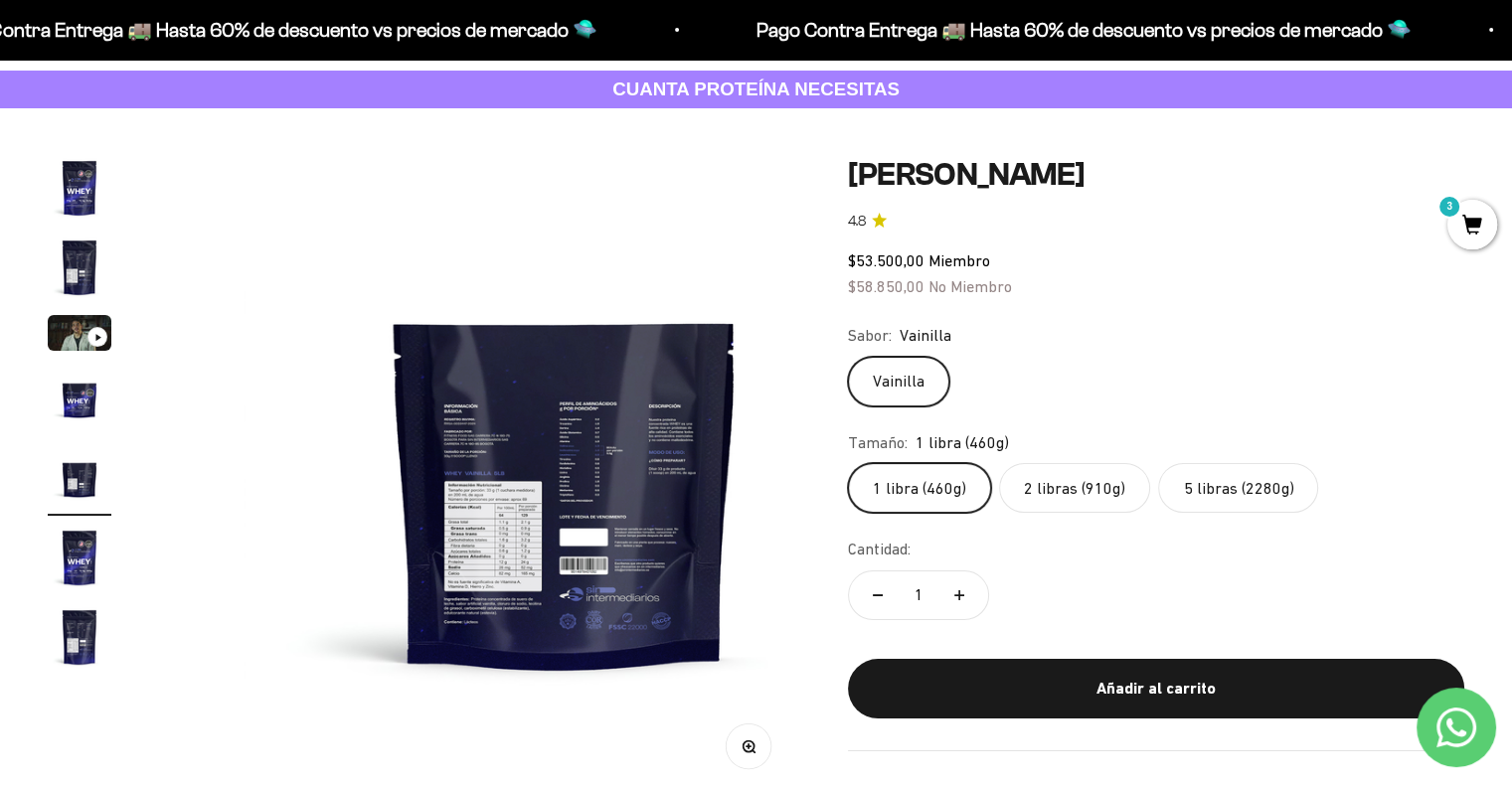scroll, scrollTop: 0, scrollLeft: 2660, axis: horizontal 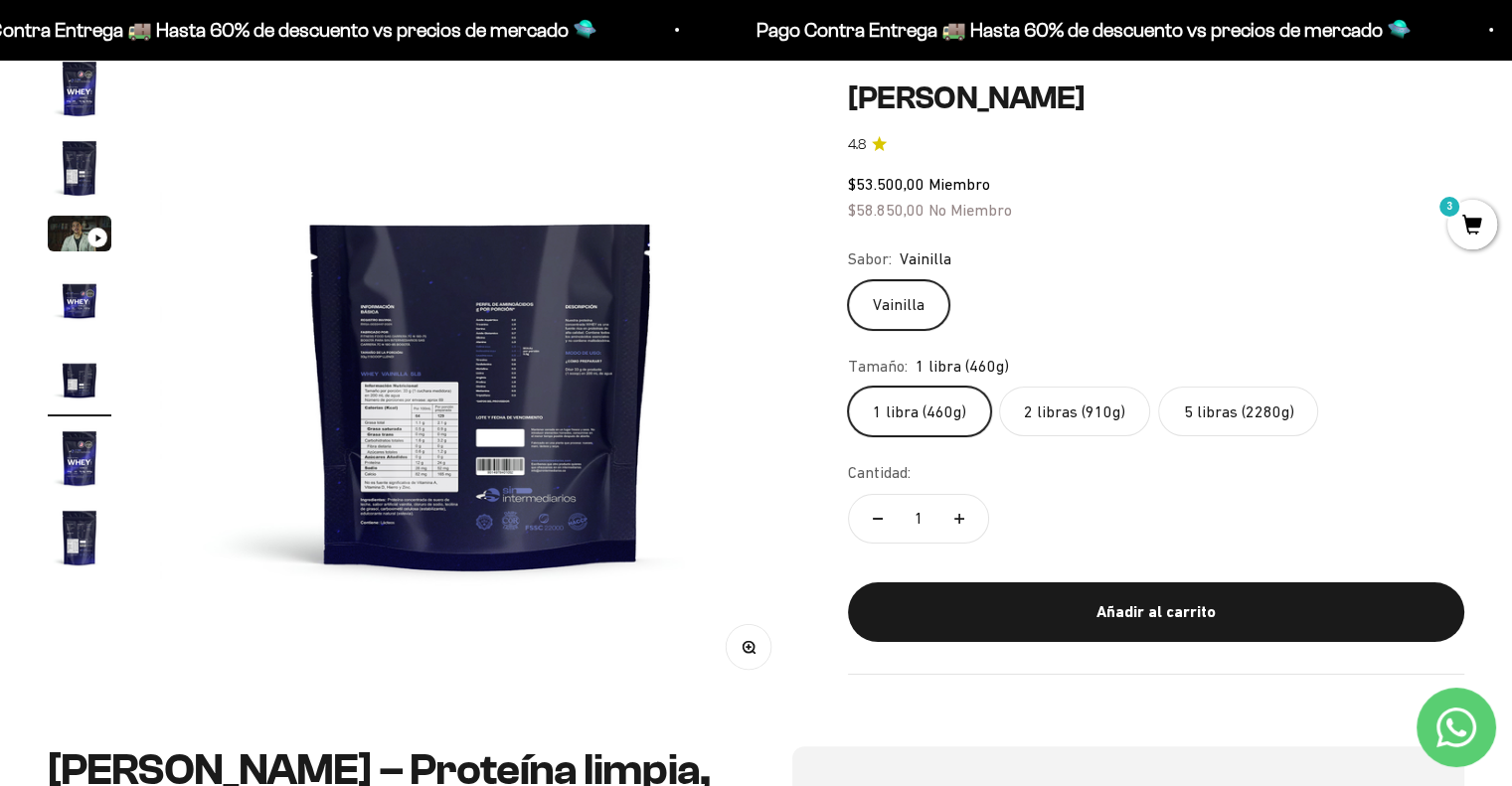 click on "2 libras (910g)" 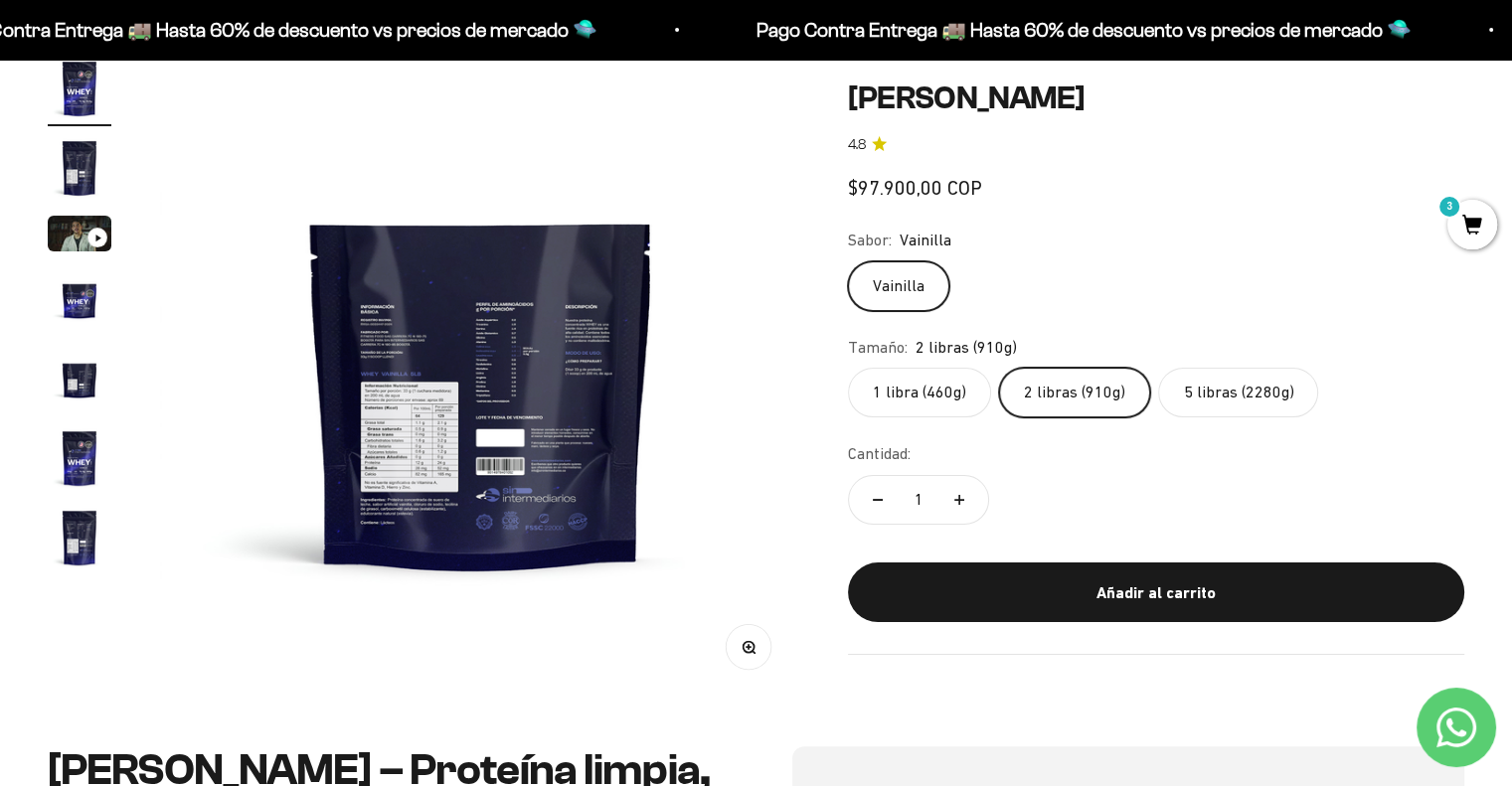 scroll, scrollTop: 0, scrollLeft: 0, axis: both 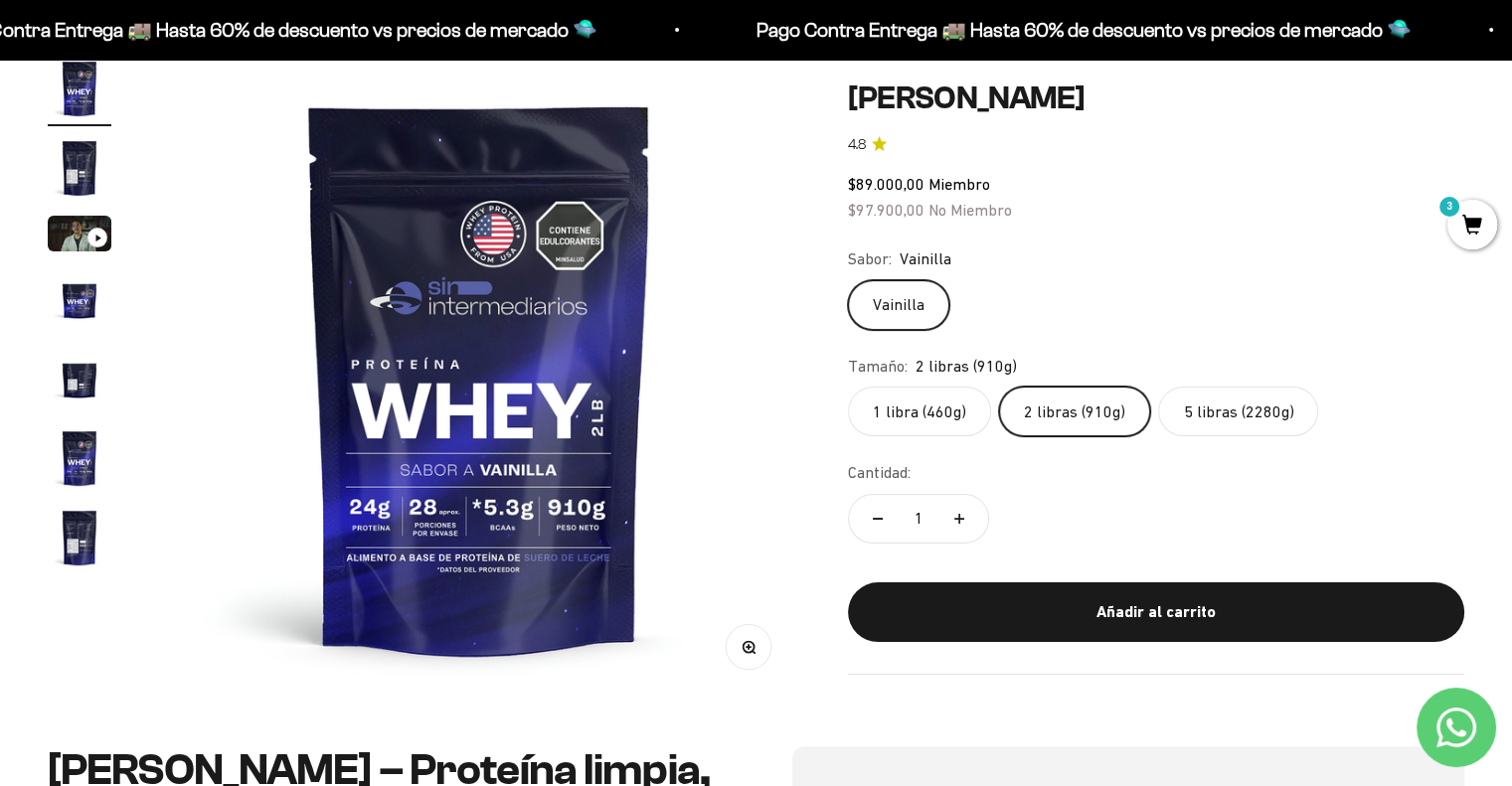 click on "5 libras (2280g)" 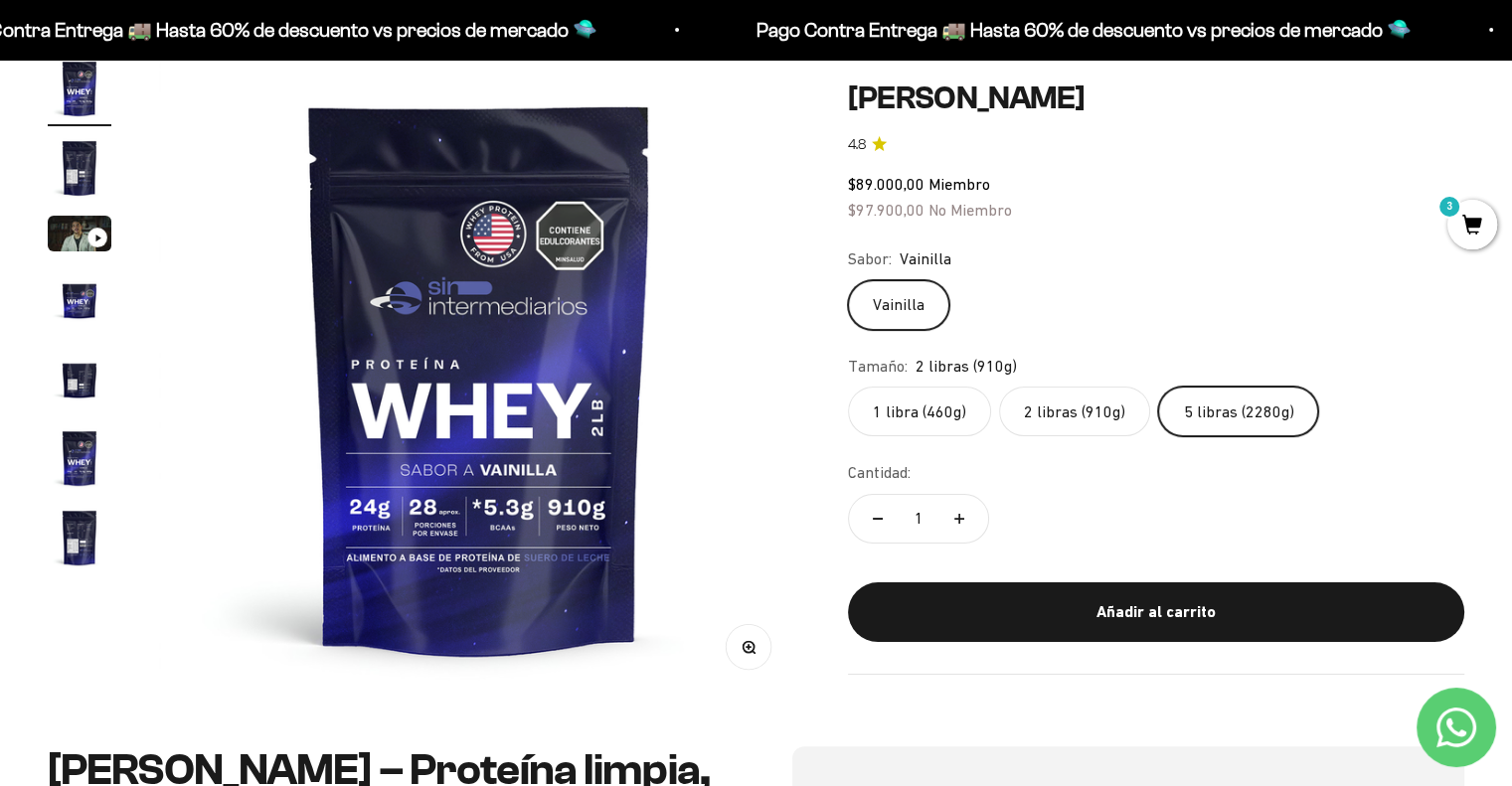 scroll, scrollTop: 0, scrollLeft: 1996, axis: horizontal 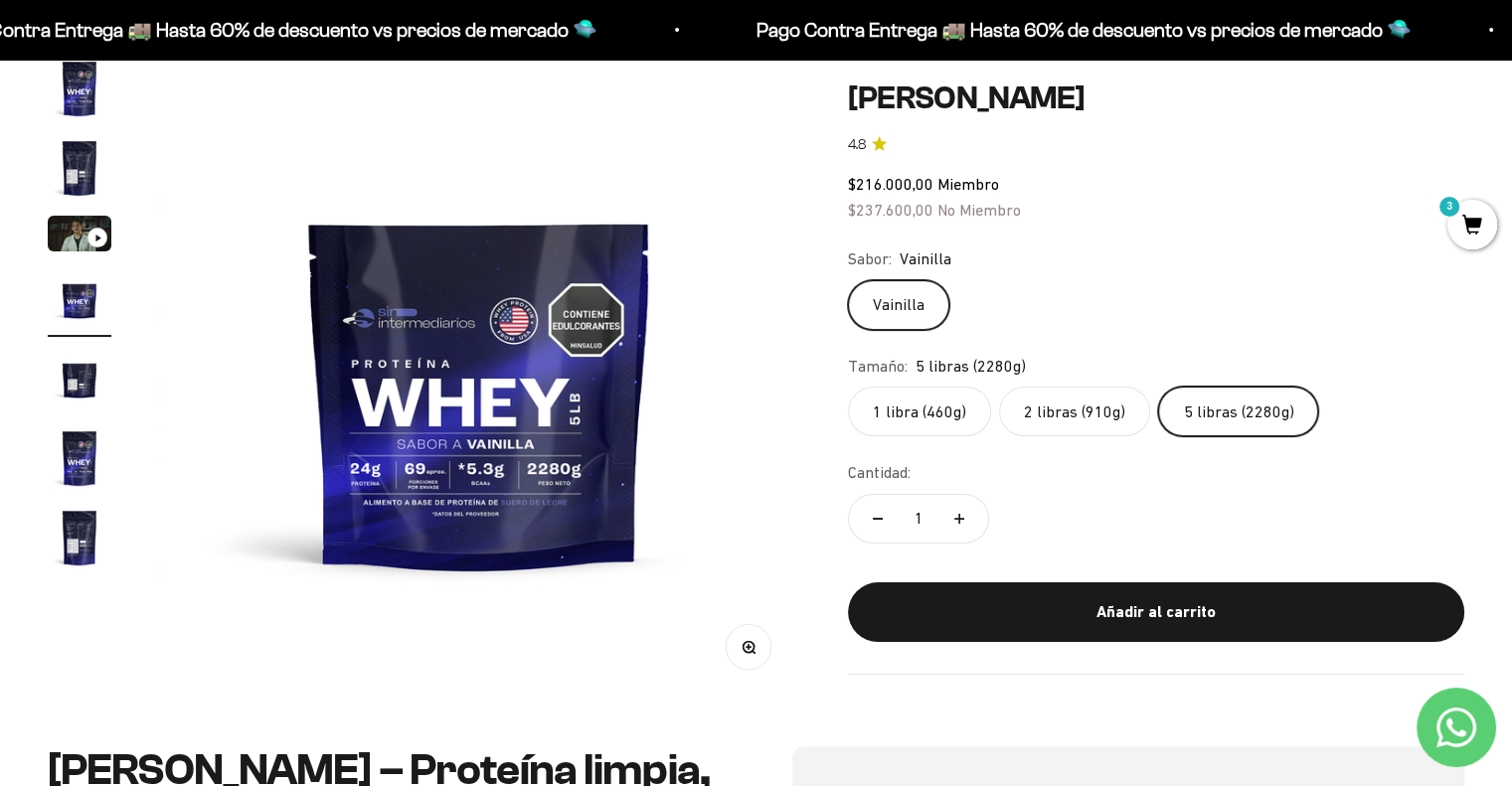 click on "2 libras (910g)" 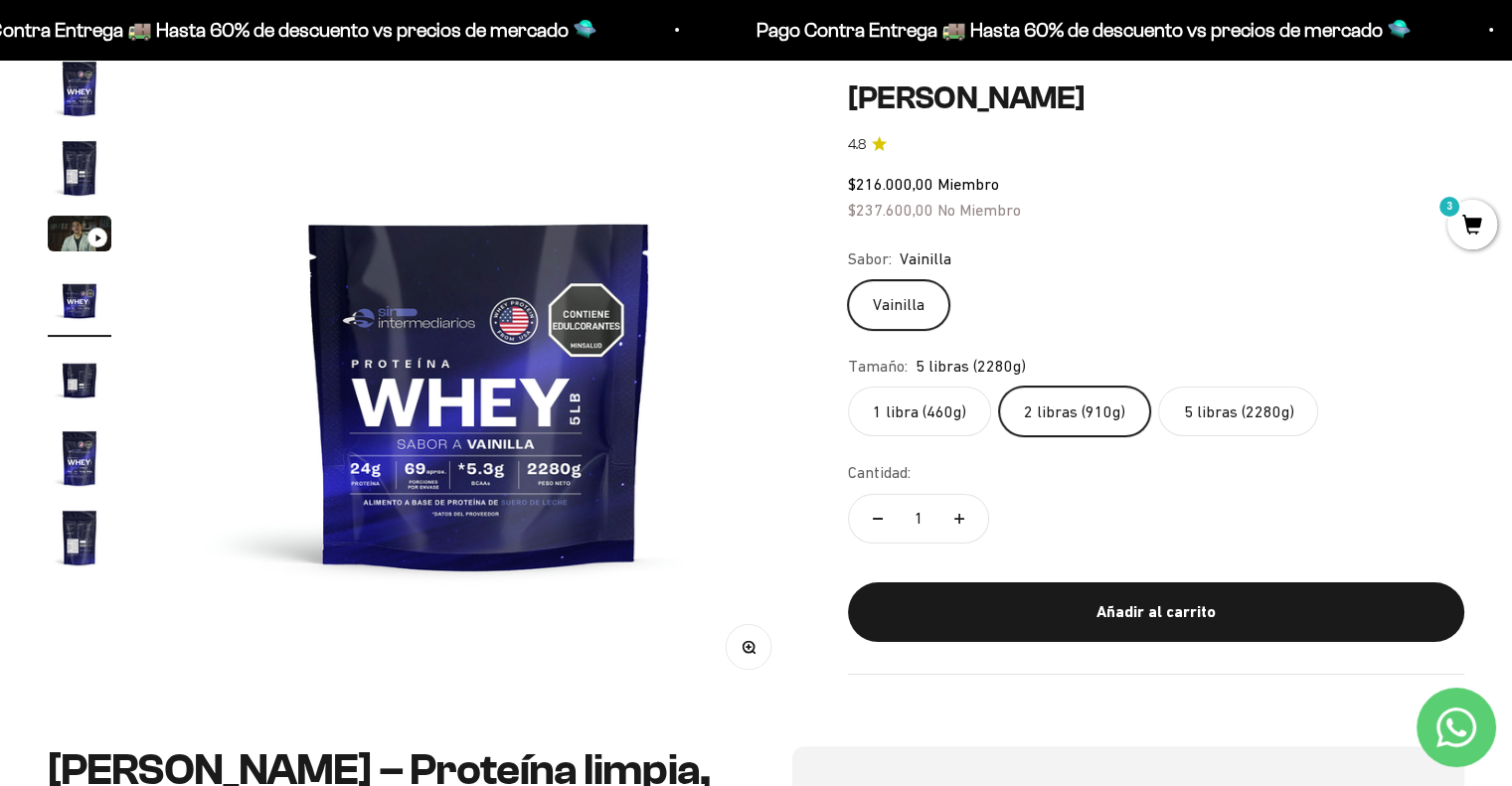 scroll, scrollTop: 0, scrollLeft: 0, axis: both 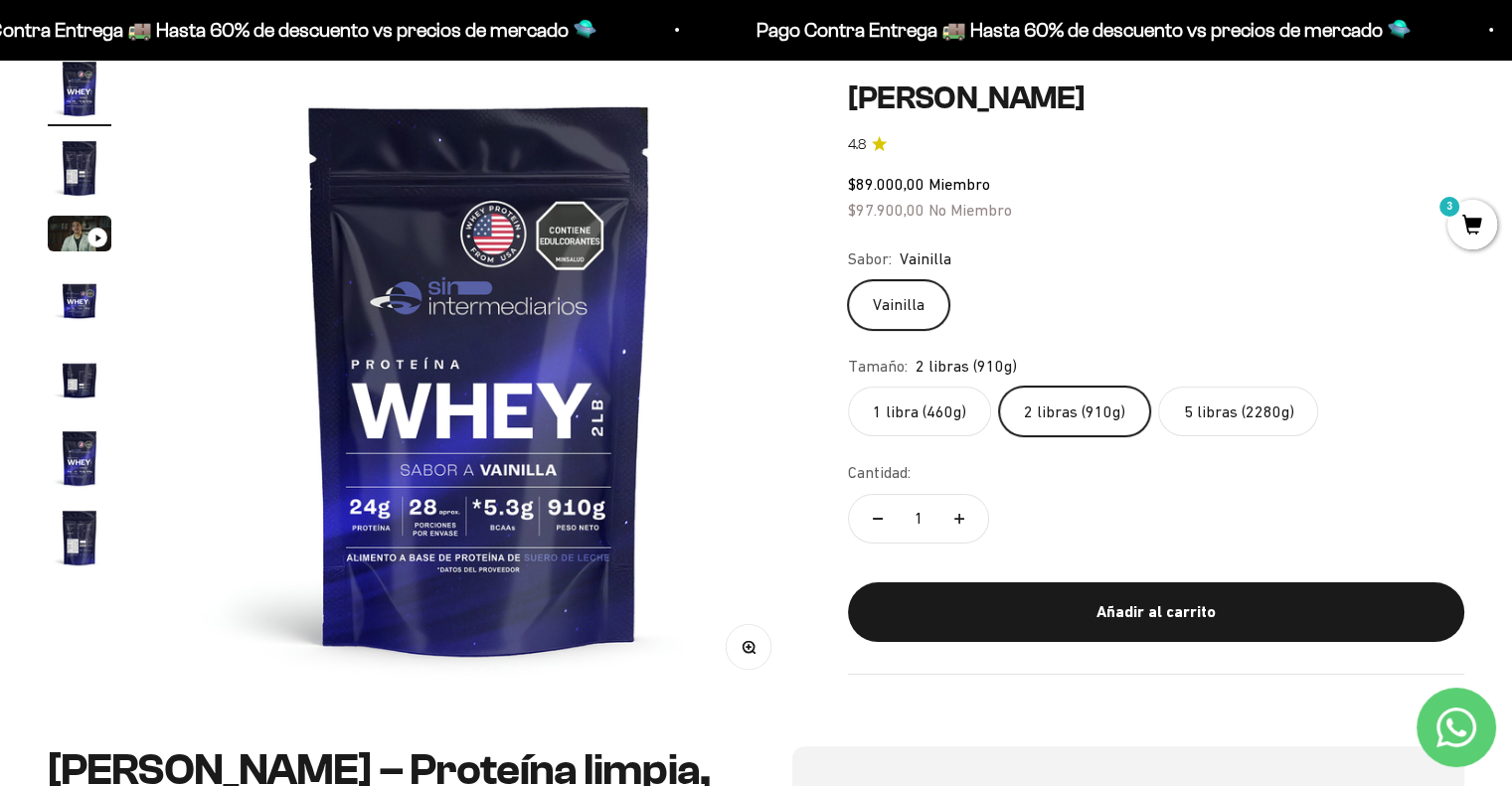 click on "5 libras (2280g)" 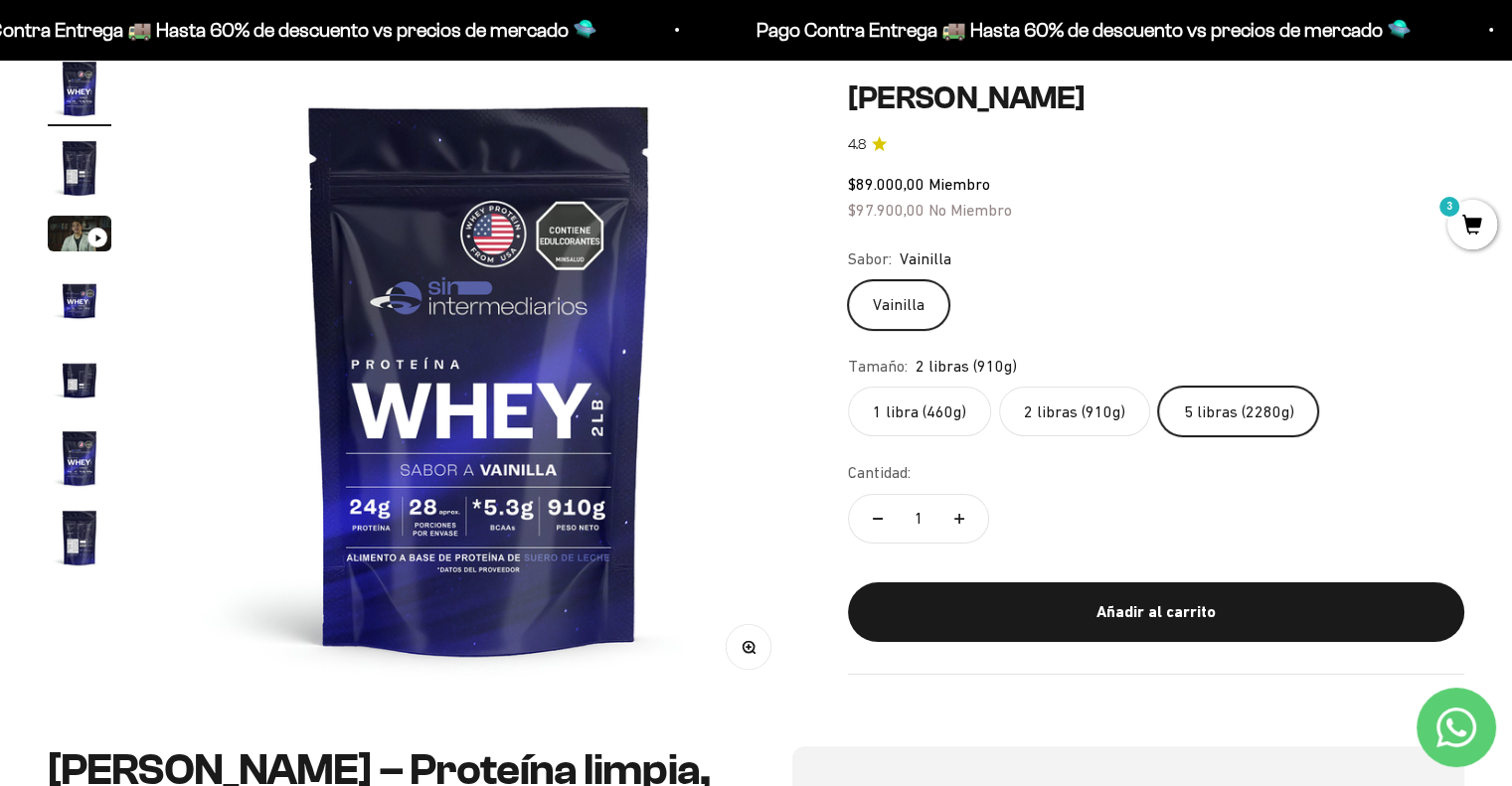 scroll, scrollTop: 0, scrollLeft: 1996, axis: horizontal 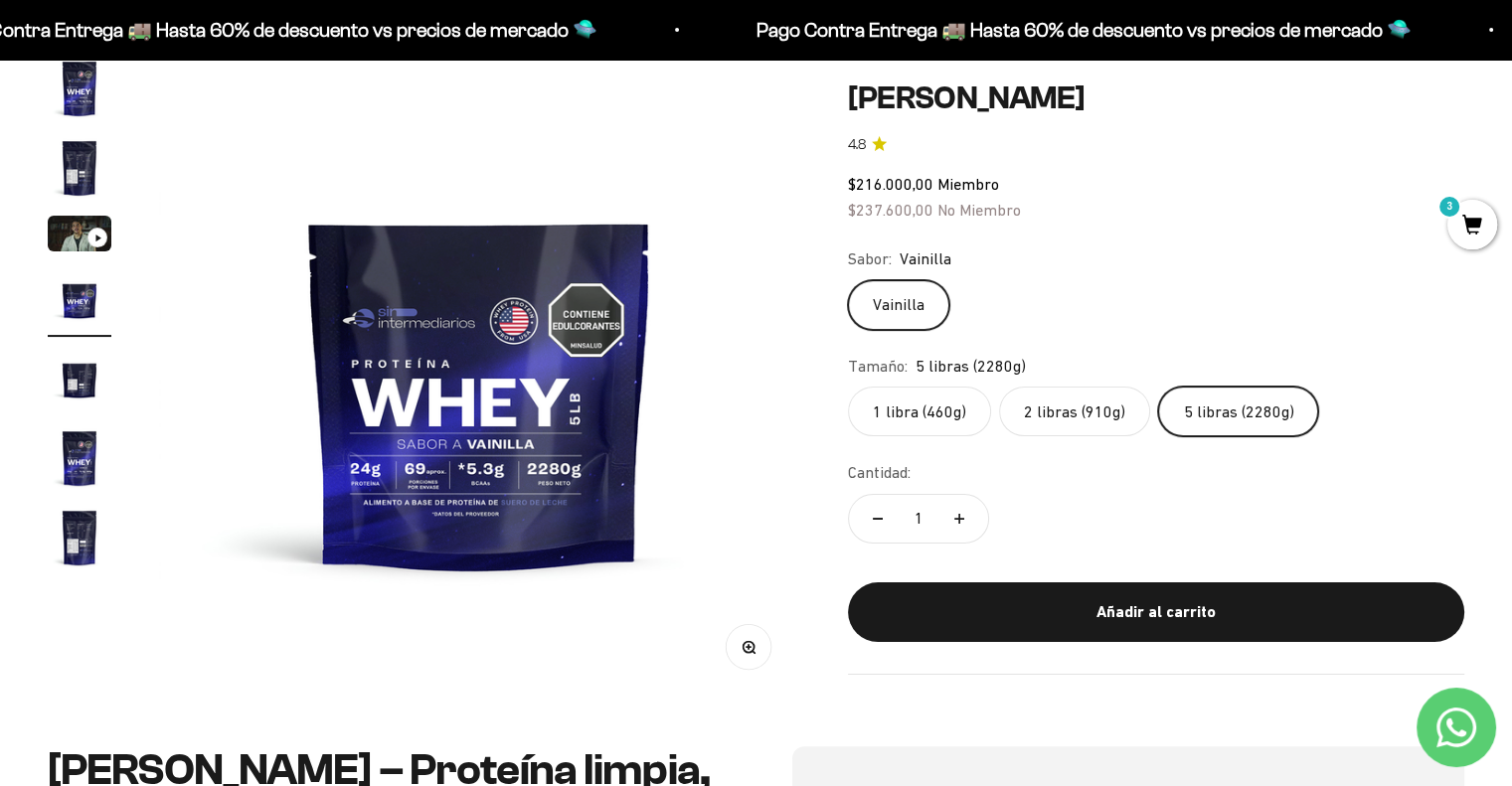 click on "2 libras (910g)" 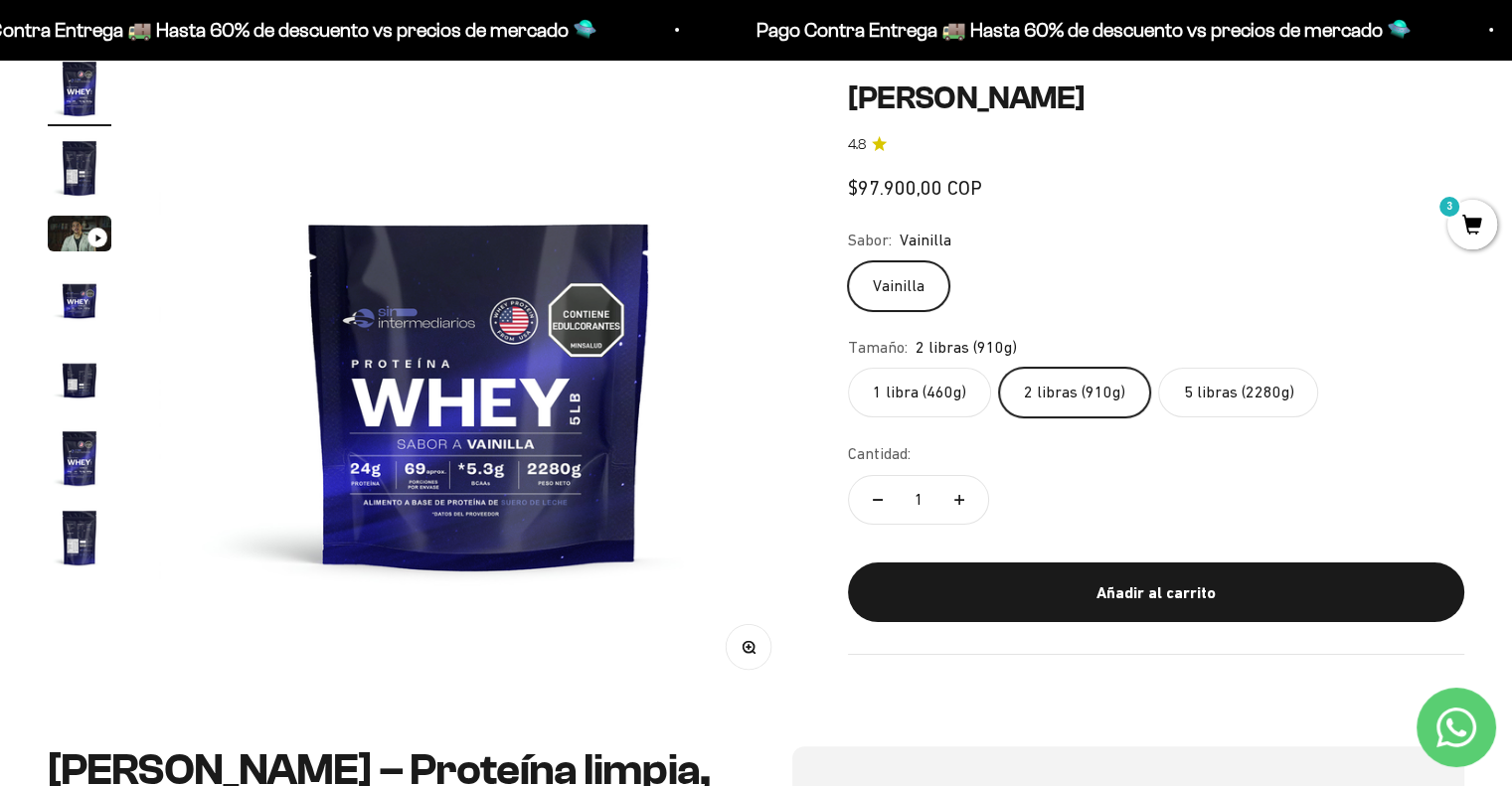 scroll, scrollTop: 0, scrollLeft: 0, axis: both 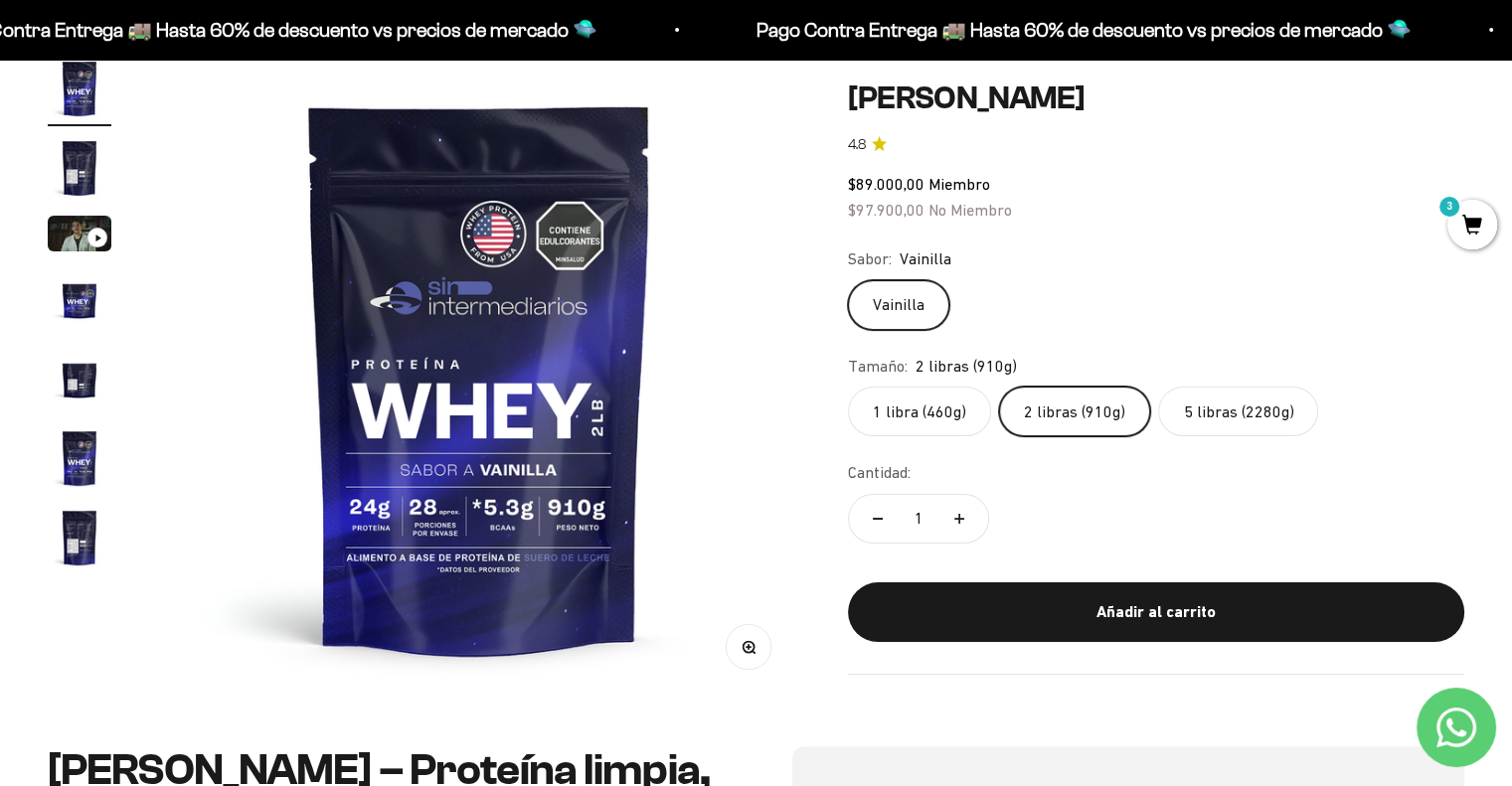 click on "2 libras (910g)" 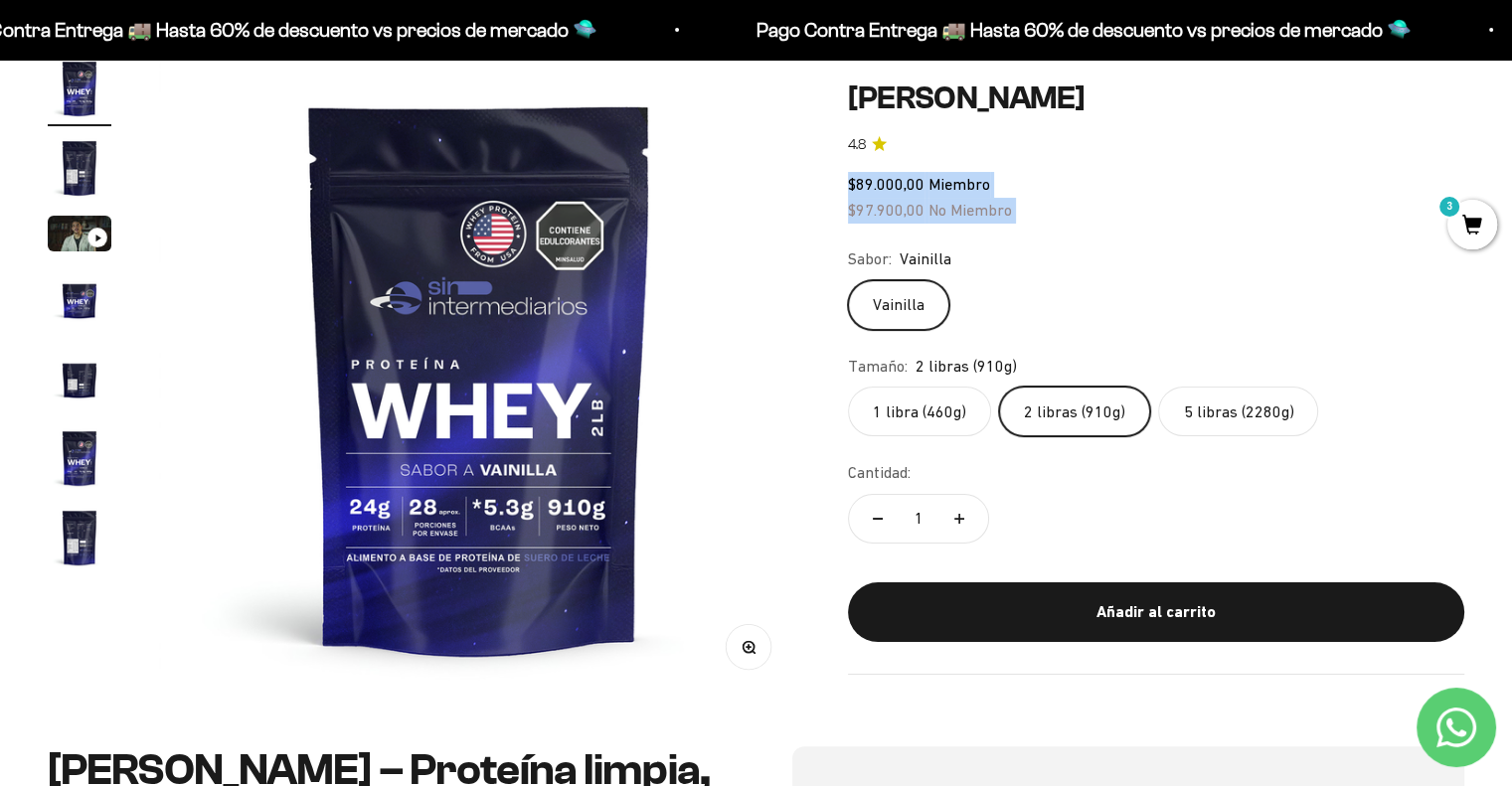 click on "Zoom
Ir al artículo 1
Ir al artículo 2
Ir al artículo 3
Ir al artículo 4
Ir al artículo 5
Ir al artículo 6
Ir al artículo 7
Proteína Whey - Vainilla 4.8
$89.000,00   Miembro $97.900,00   No Miembro
Sabor:
Vainilla
Vainilla
Tamaño:
2 libras (910g)
1 libra (460g)
2 libras (910g)
5 libras (2280g)
Cantidad:" at bounding box center (756, 377) 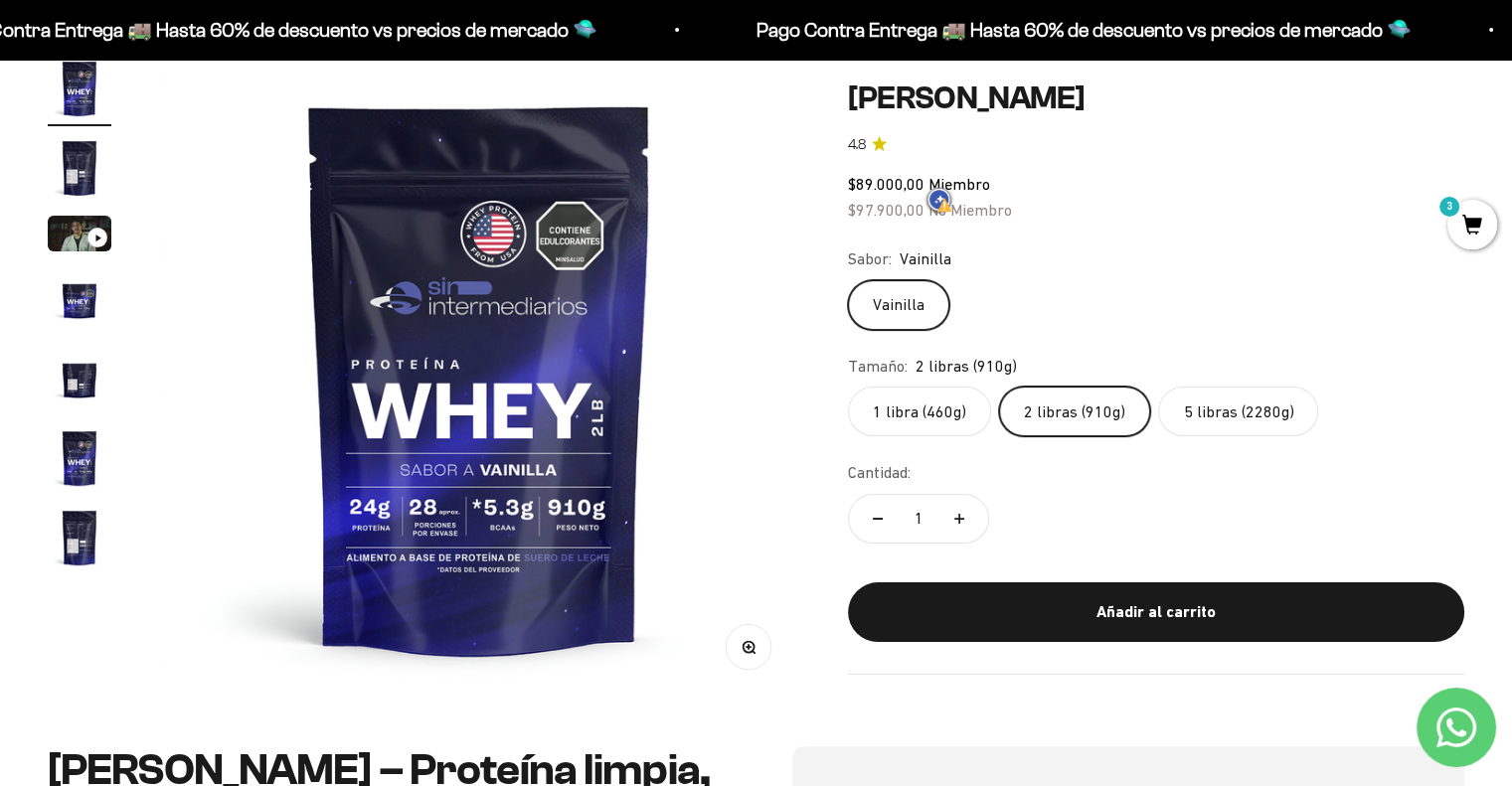 click at bounding box center [940, 200] 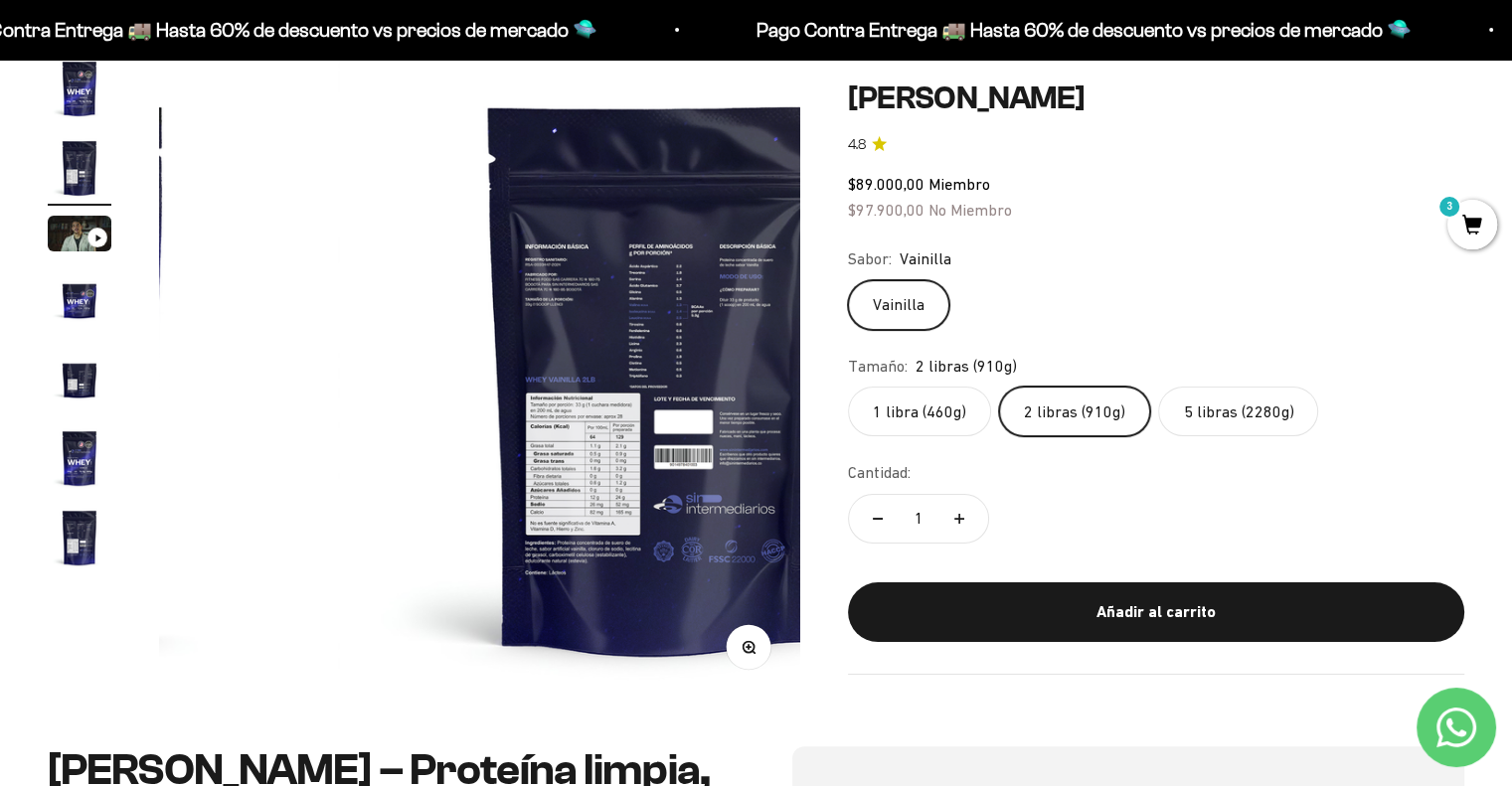 scroll, scrollTop: 0, scrollLeft: 664, axis: horizontal 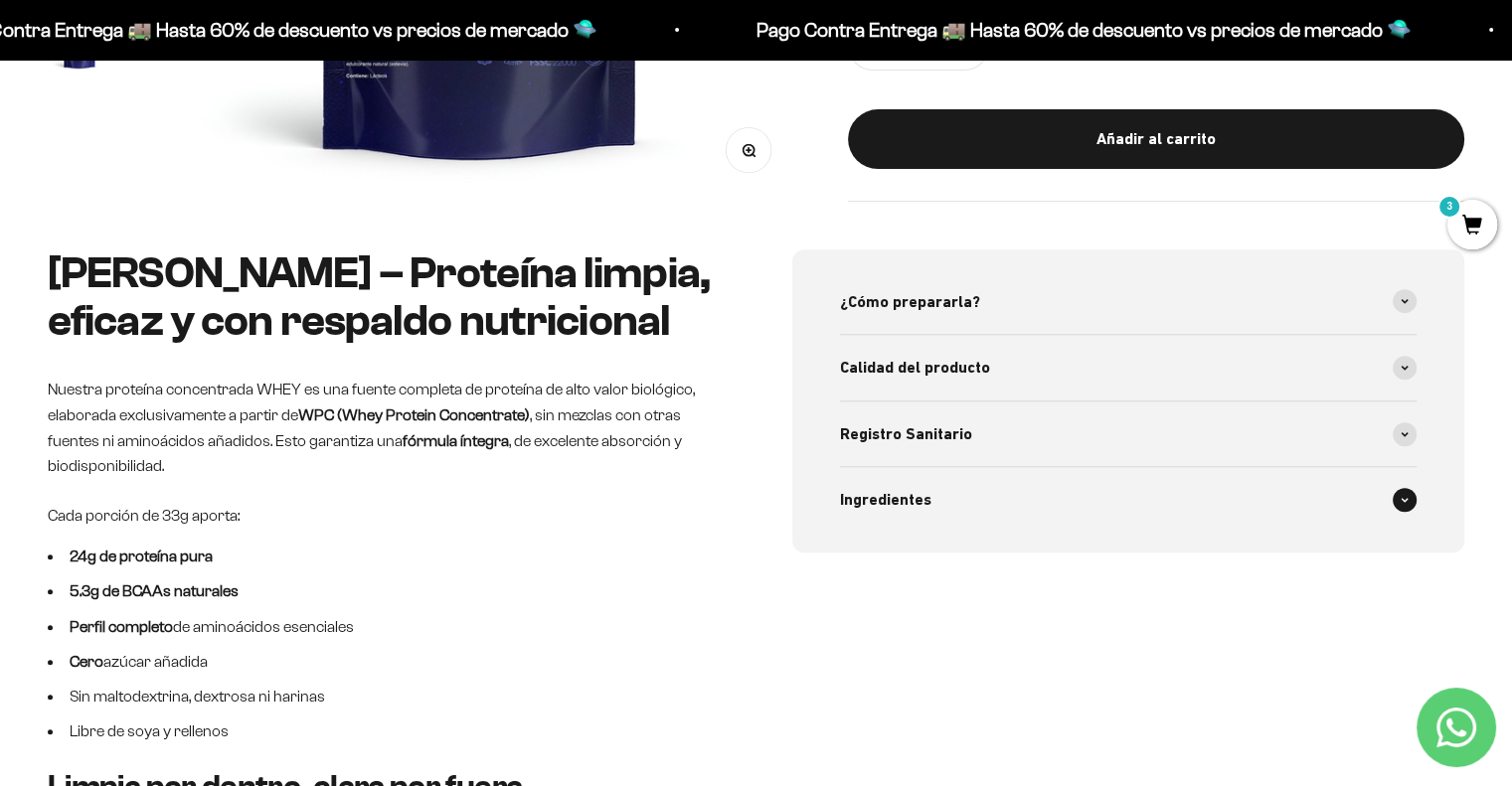 click on "Ingredientes" at bounding box center [886, 500] 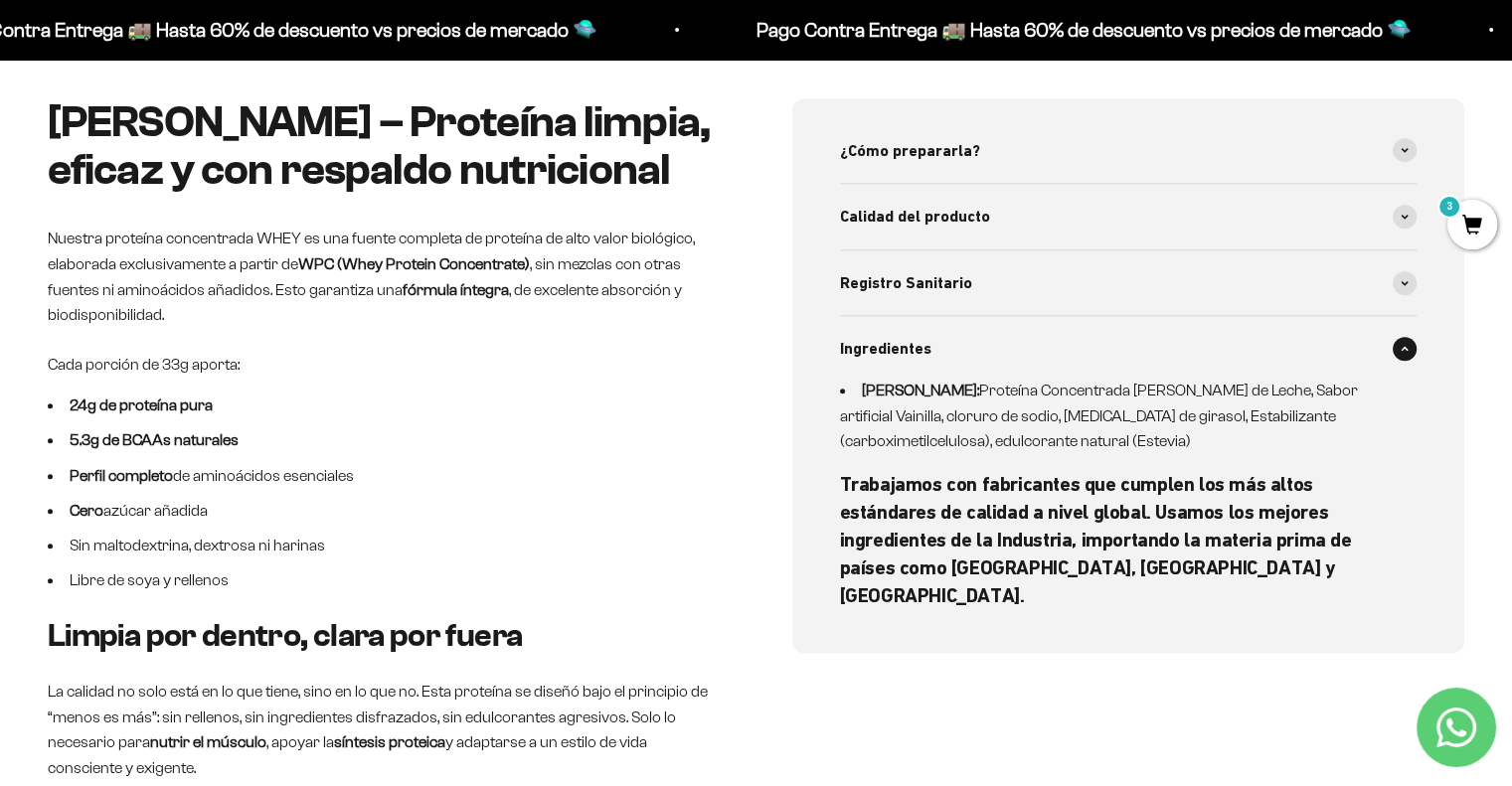 scroll, scrollTop: 894, scrollLeft: 0, axis: vertical 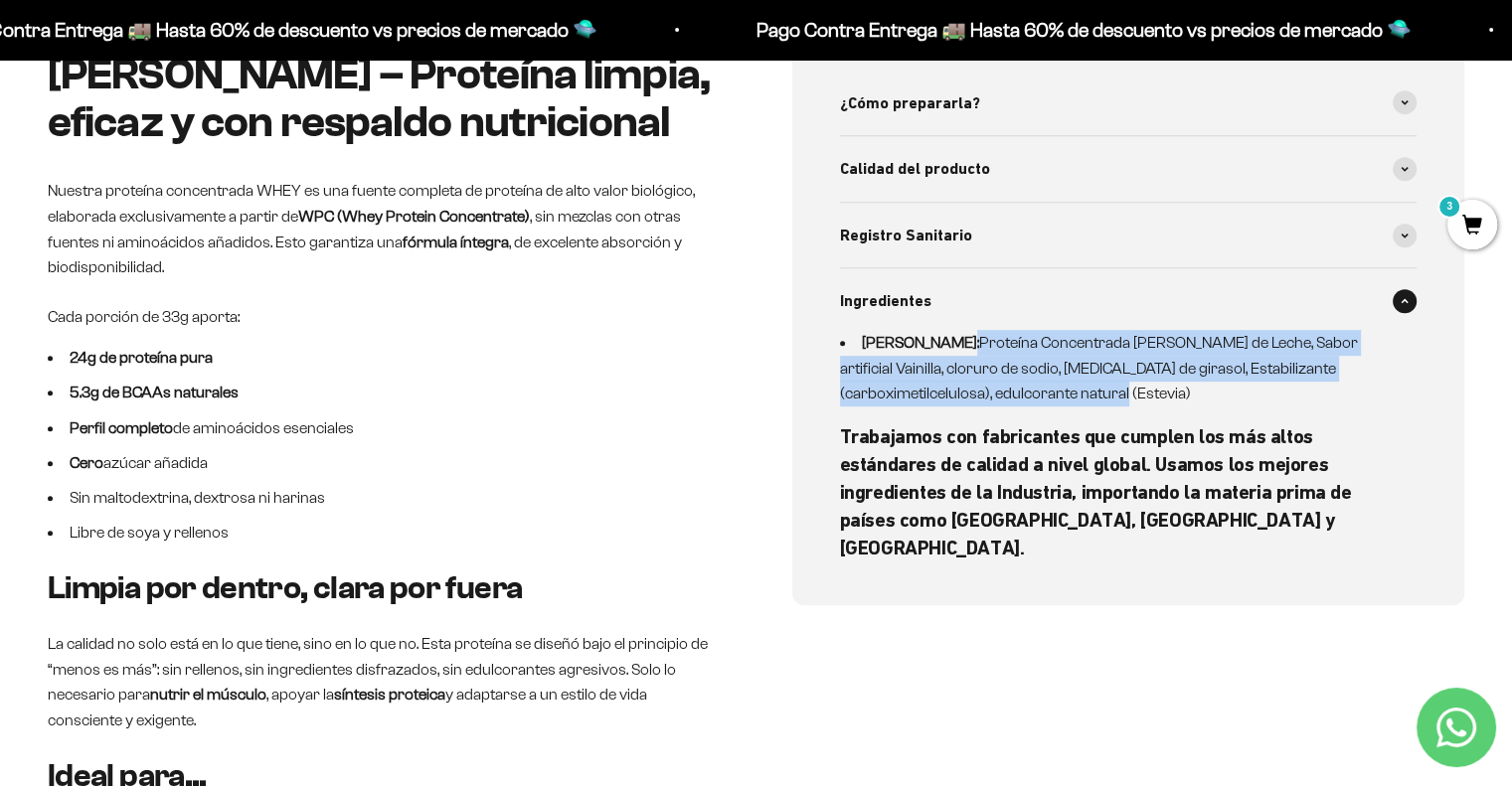 drag, startPoint x: 948, startPoint y: 340, endPoint x: 1056, endPoint y: 395, distance: 121.19818 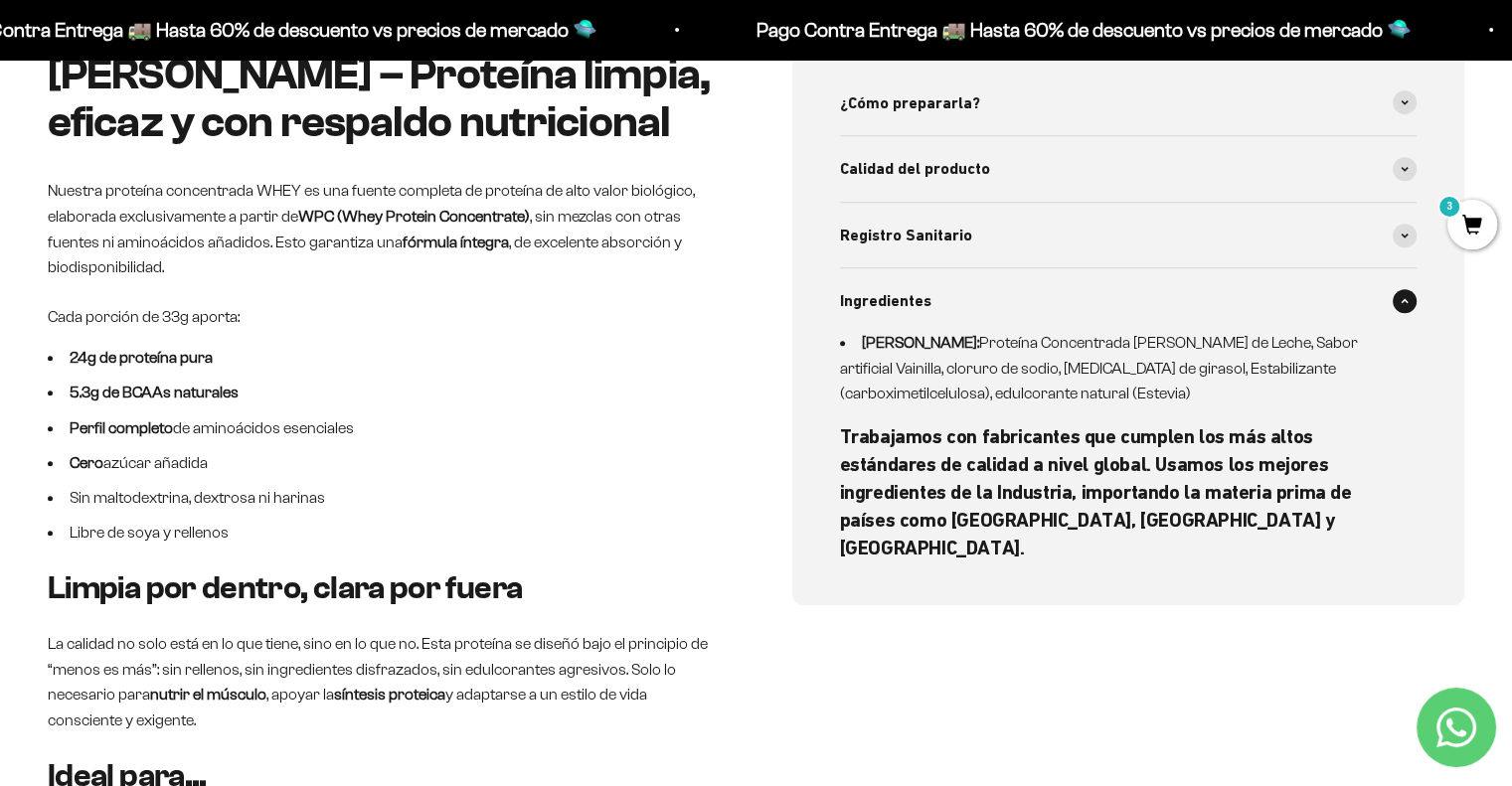 click on "Trabajamos con fabricantes que cumplen los más altos estándares de calidad a nivel global. Usamos los mejores ingredientes de la Industria, importando la materia prima de países como Alemania, Canadá y Estados Unidos." at bounding box center [1116, 492] 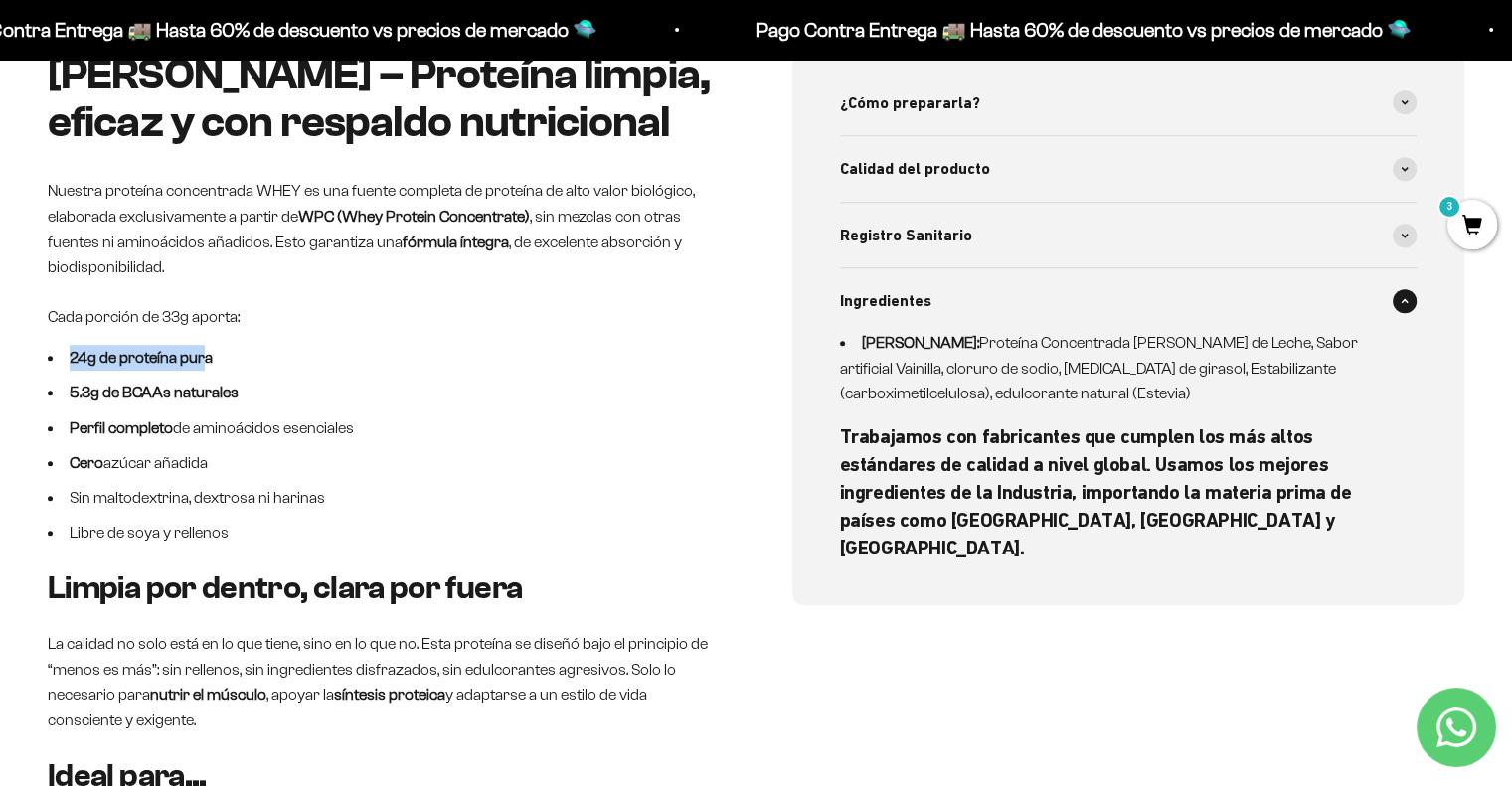 drag, startPoint x: 161, startPoint y: 364, endPoint x: 202, endPoint y: 368, distance: 41.19466 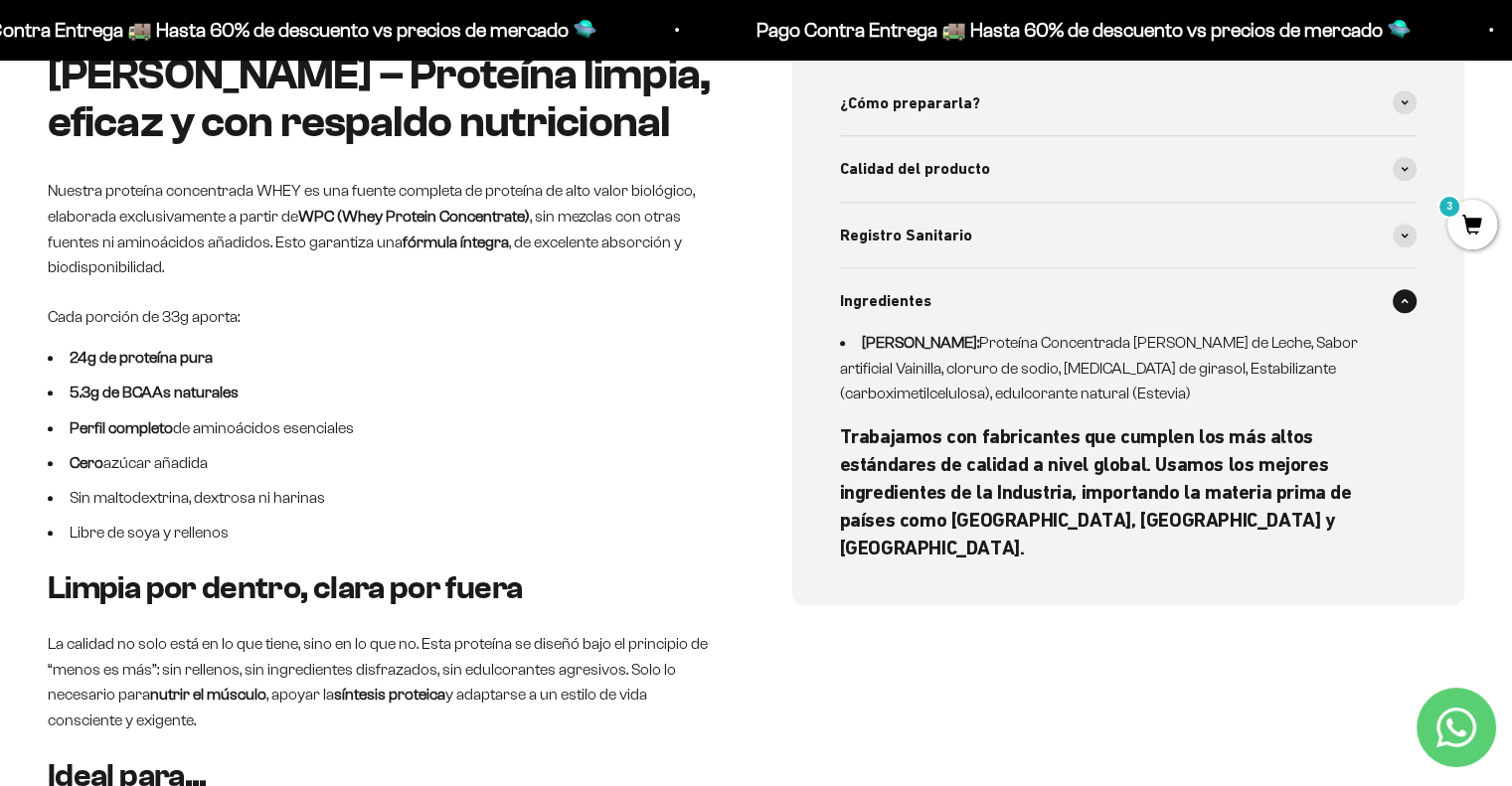 click on "5.3g de BCAAs naturales" at bounding box center [154, 392] 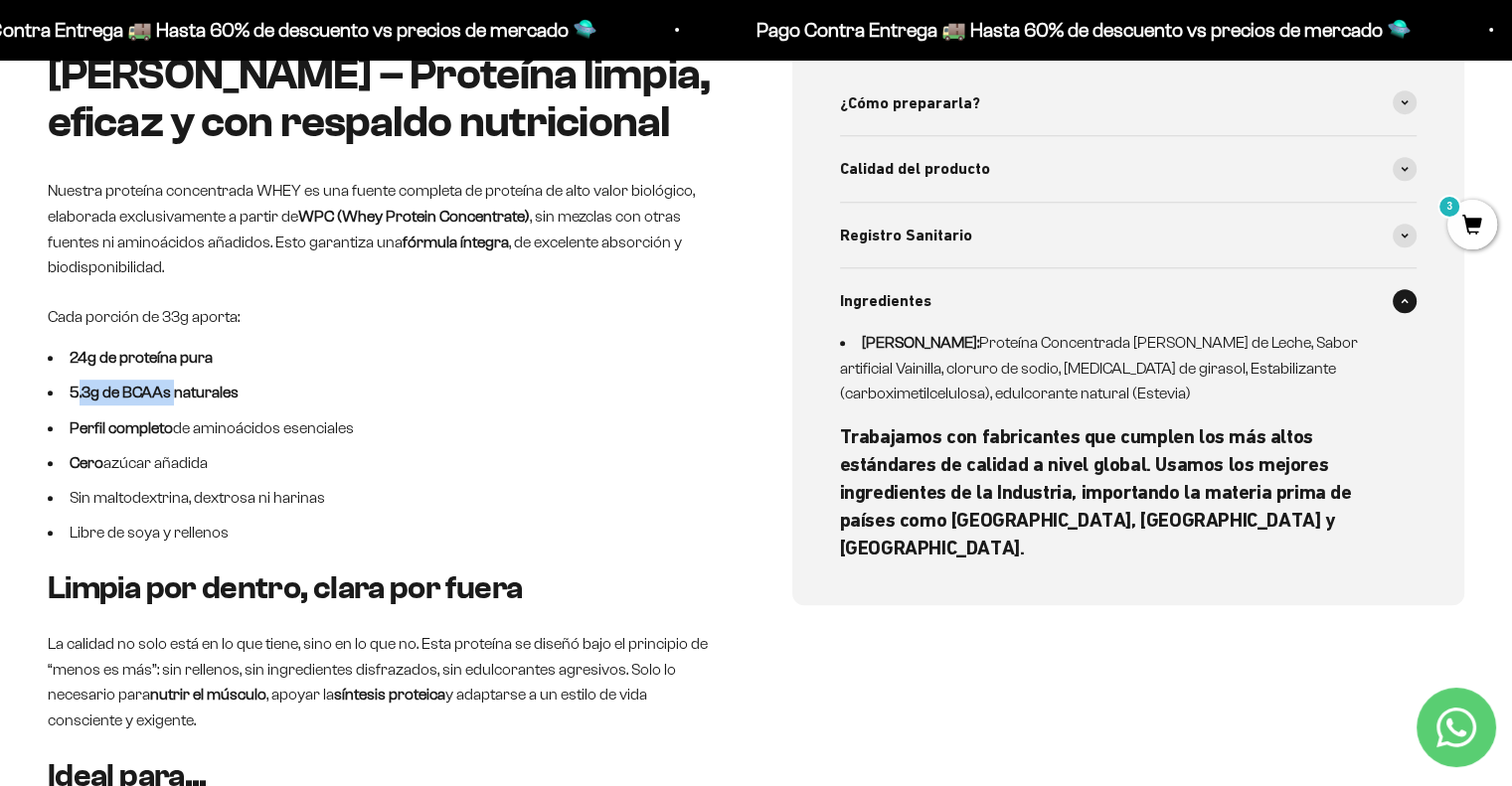 drag, startPoint x: 76, startPoint y: 395, endPoint x: 175, endPoint y: 395, distance: 99 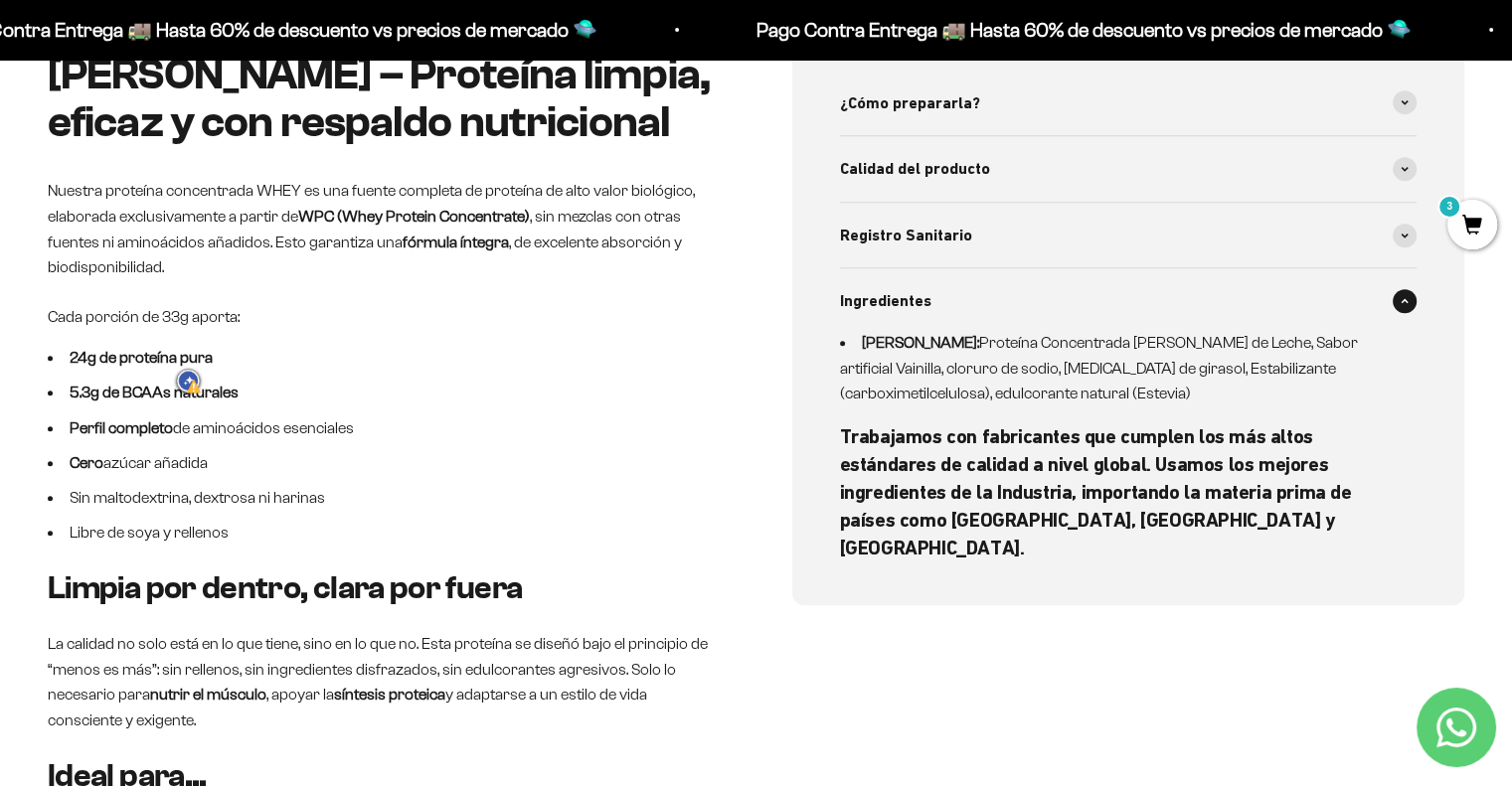 click on "Perfil completo" at bounding box center (121, 427) 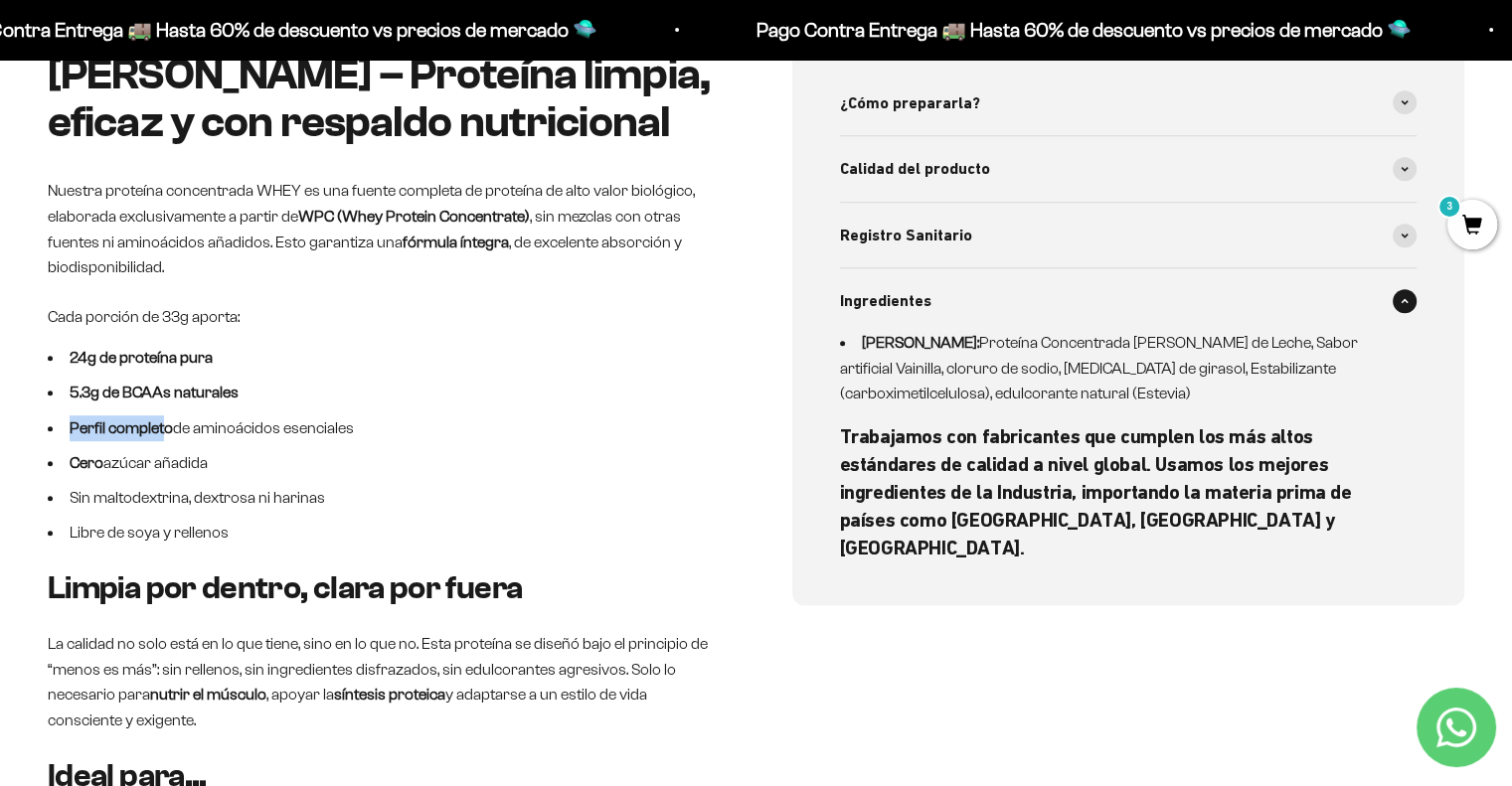 drag, startPoint x: 73, startPoint y: 425, endPoint x: 163, endPoint y: 431, distance: 90.199778 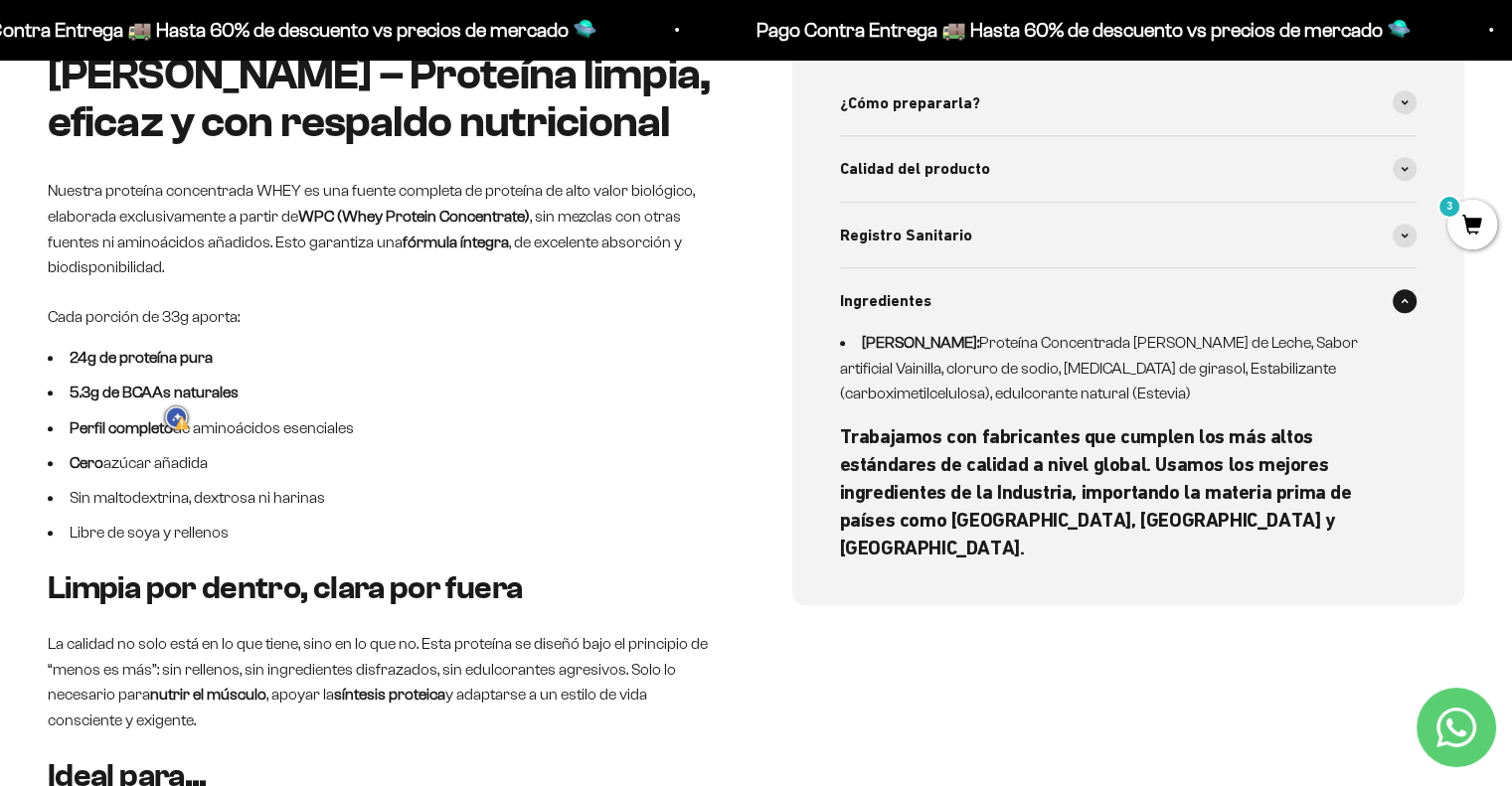 click on "Sin maltodextrina, dextrosa ni harinas" at bounding box center [384, 498] 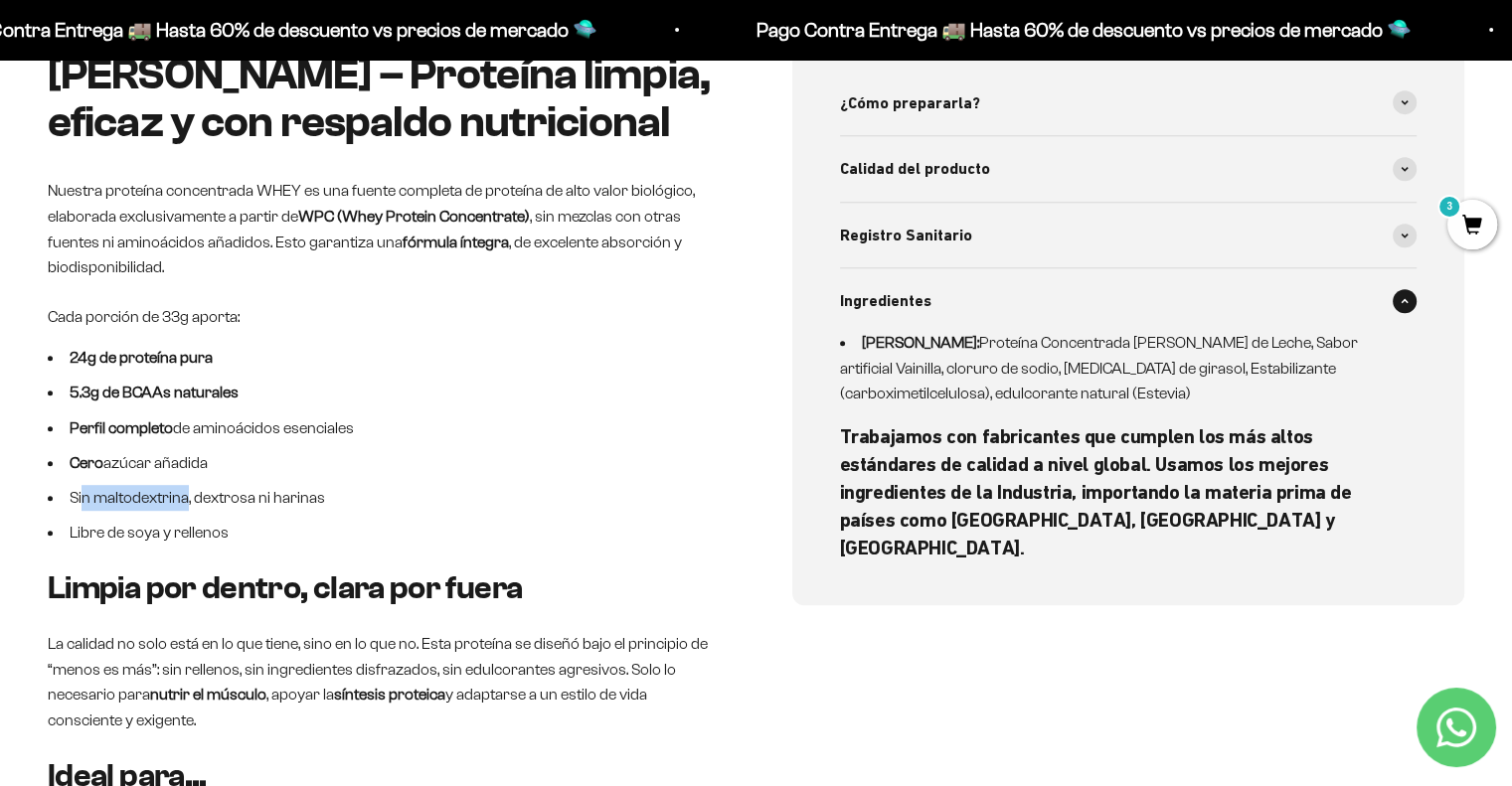 drag, startPoint x: 84, startPoint y: 481, endPoint x: 187, endPoint y: 483, distance: 103.019416 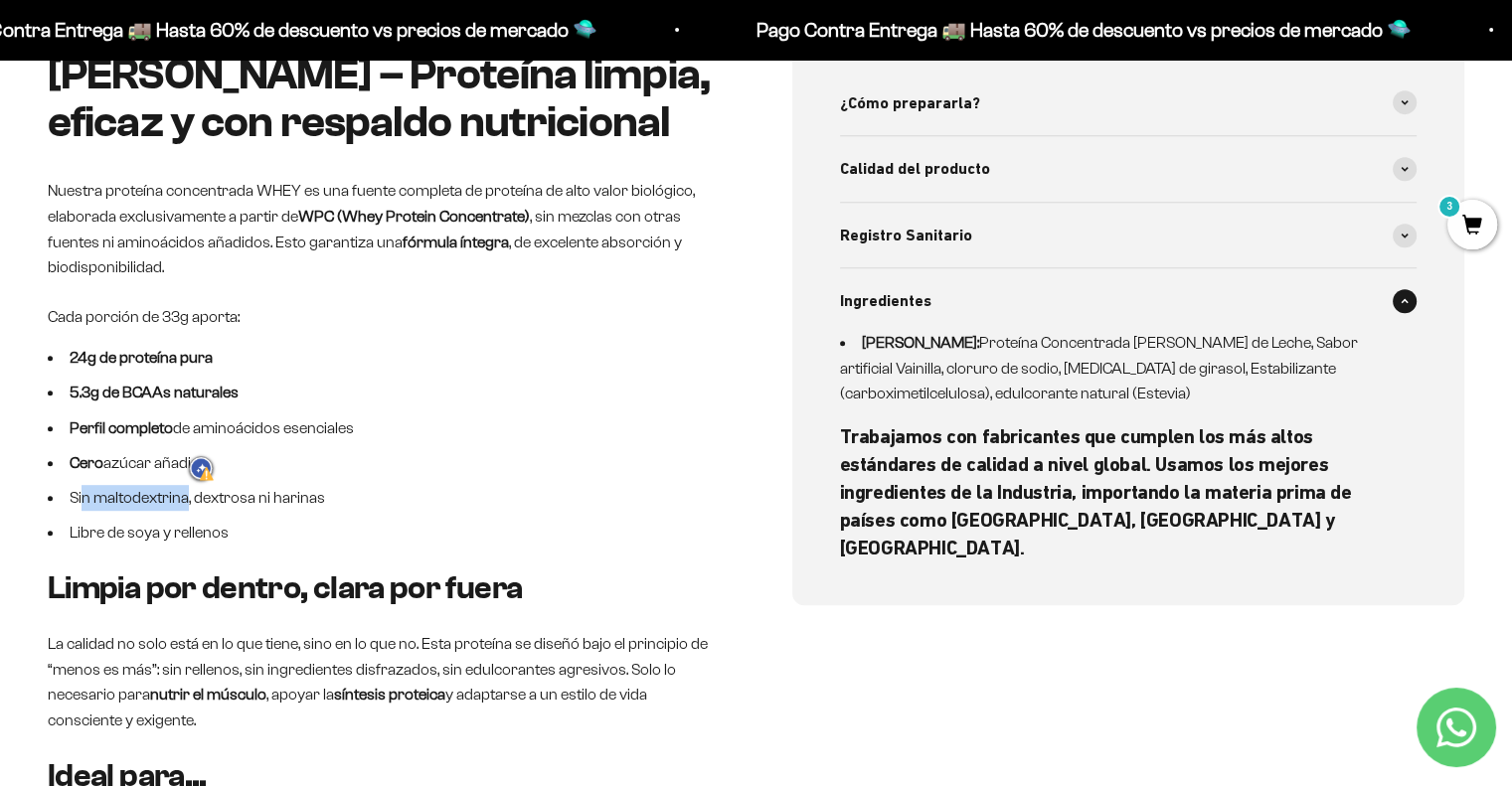 click on "24g de proteína pura 5.3g de BCAAs naturales Perfil completo  de aminoácidos esenciales Cero  azúcar añadida Sin maltodextrina, dextrosa ni harinas Libre de soya y rellenos" at bounding box center [384, 445] 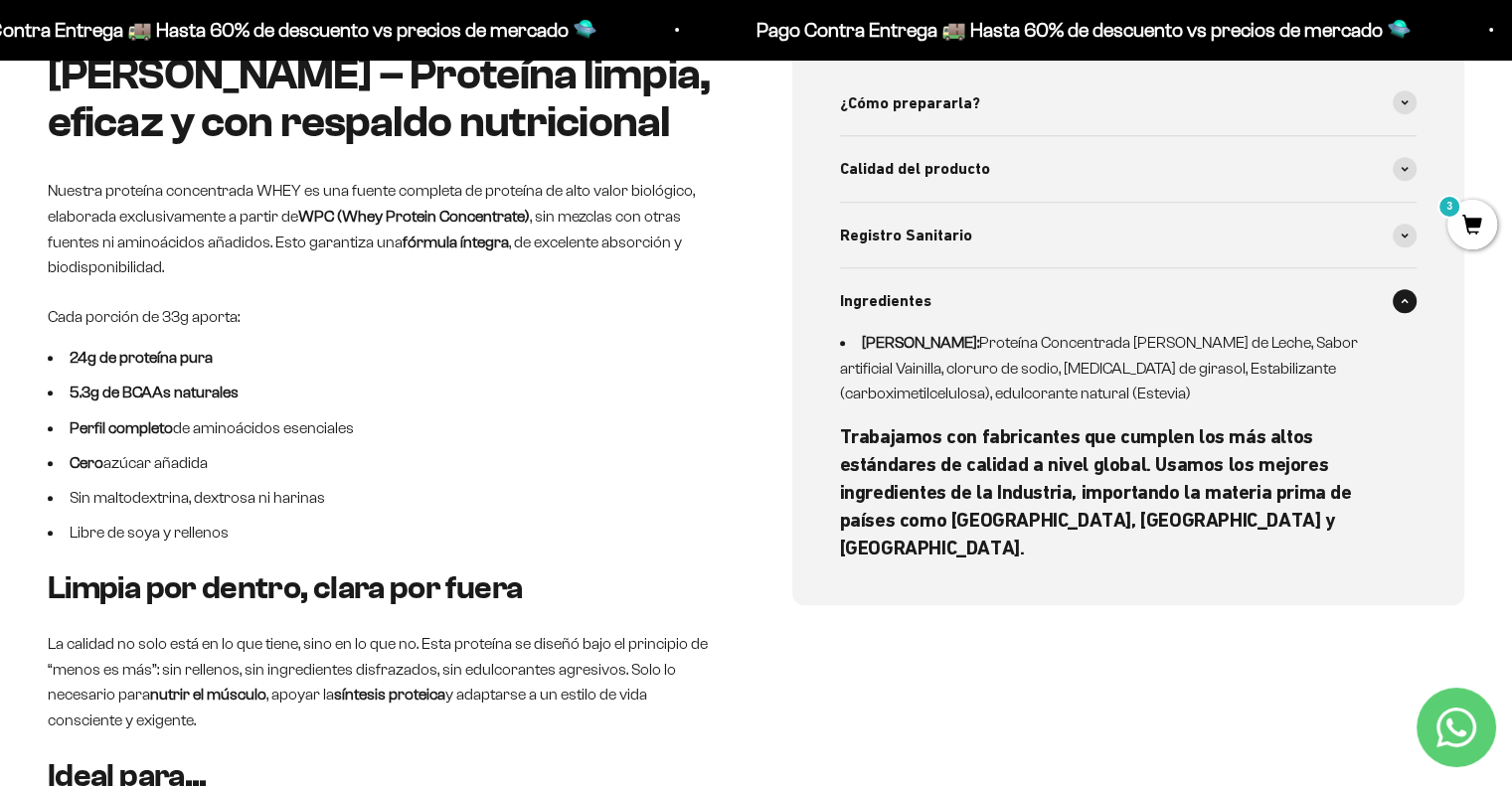 drag, startPoint x: 68, startPoint y: 516, endPoint x: 175, endPoint y: 539, distance: 109.44405 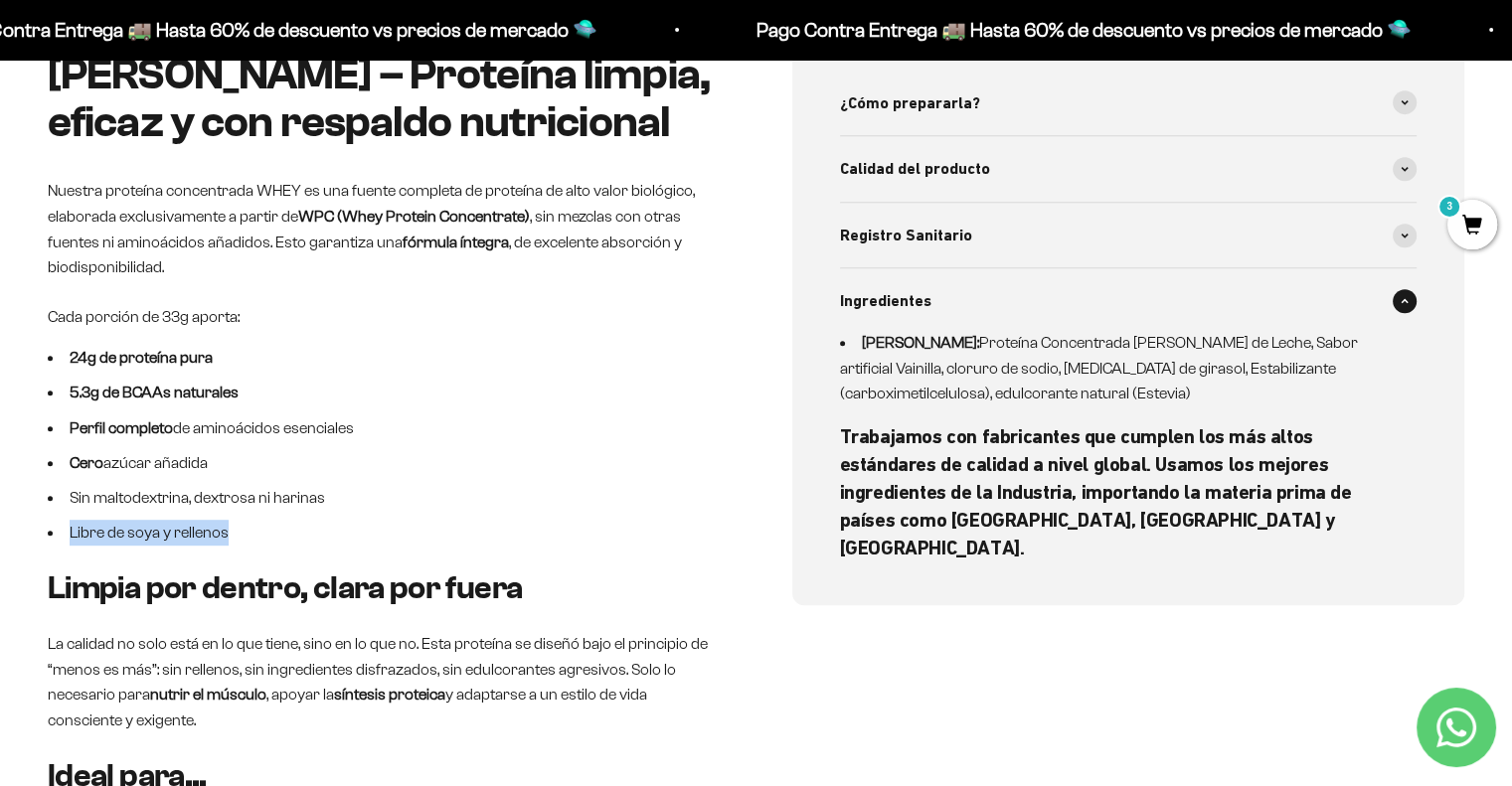 drag, startPoint x: 56, startPoint y: 529, endPoint x: 243, endPoint y: 537, distance: 187.17104 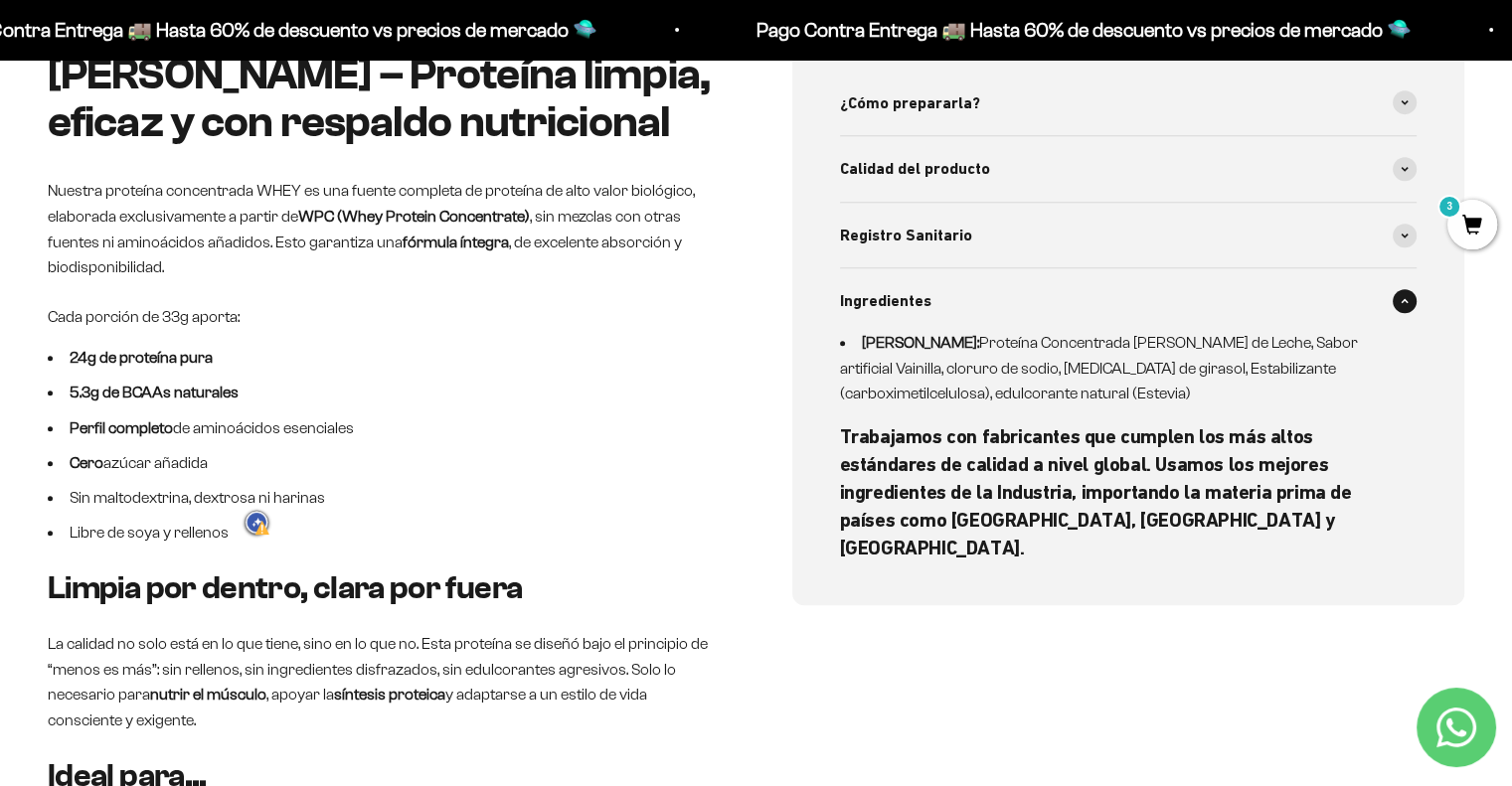 click at bounding box center [258, 523] 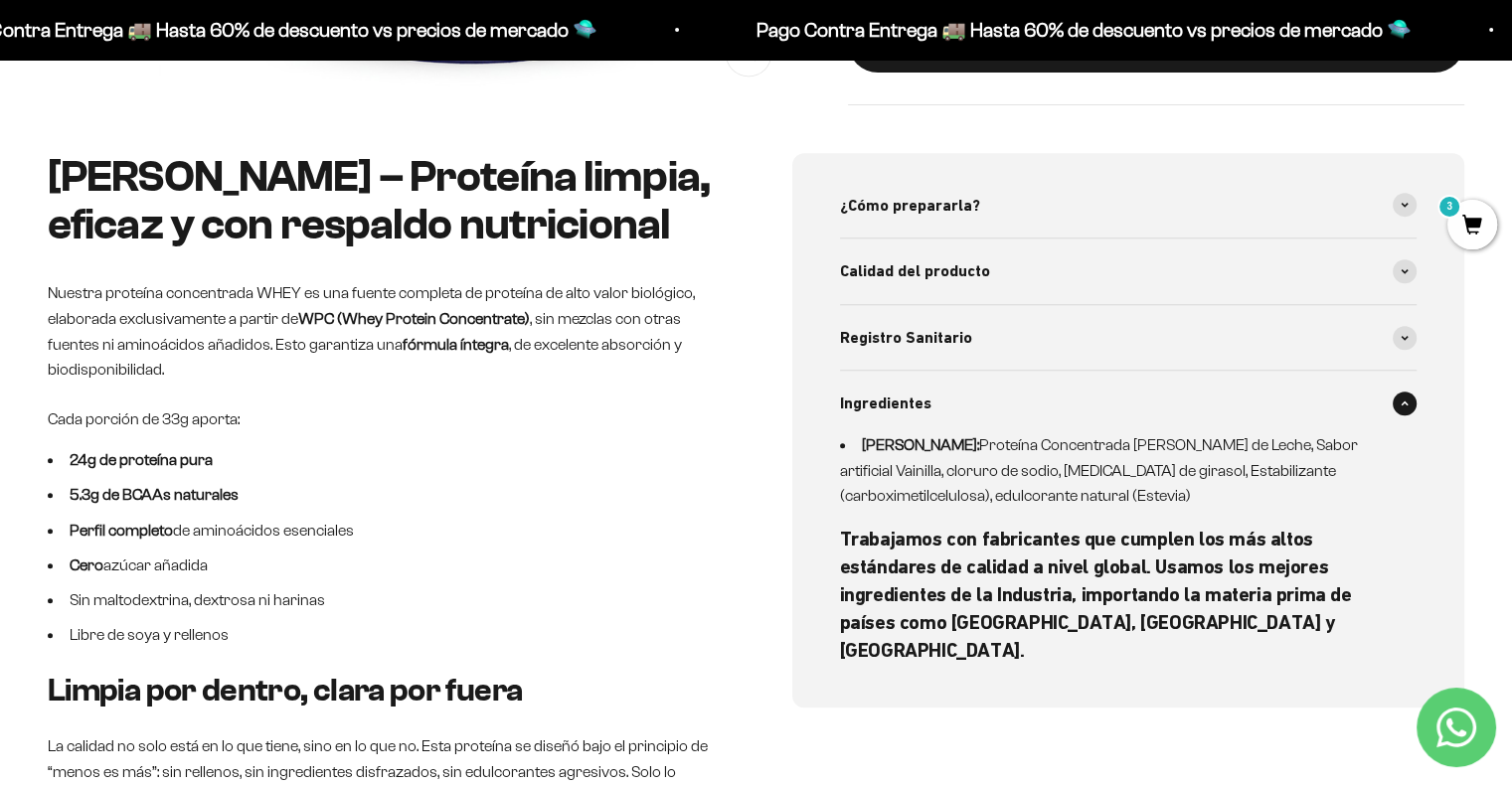 scroll, scrollTop: 795, scrollLeft: 0, axis: vertical 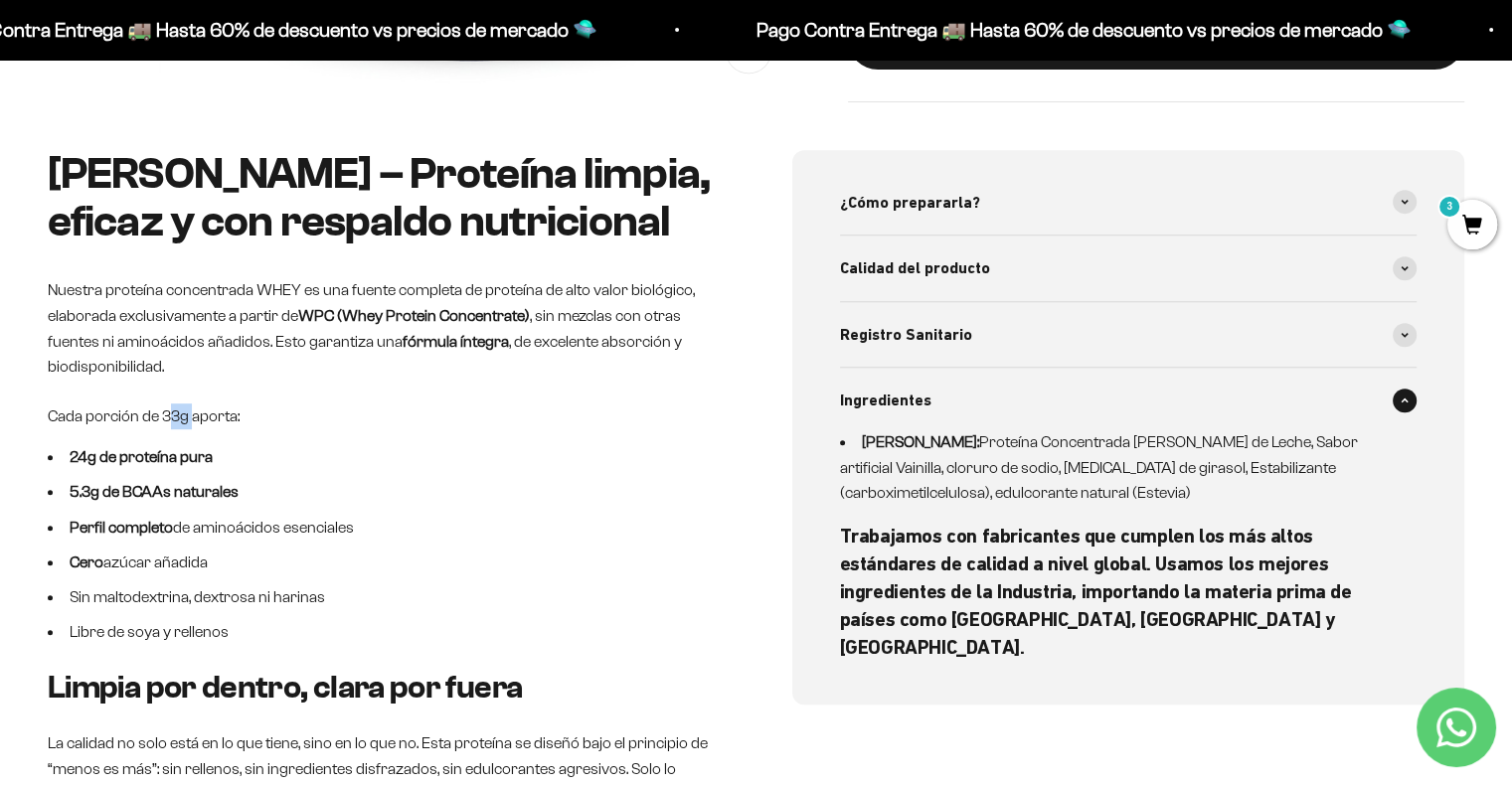 drag, startPoint x: 165, startPoint y: 416, endPoint x: 193, endPoint y: 414, distance: 28.071338 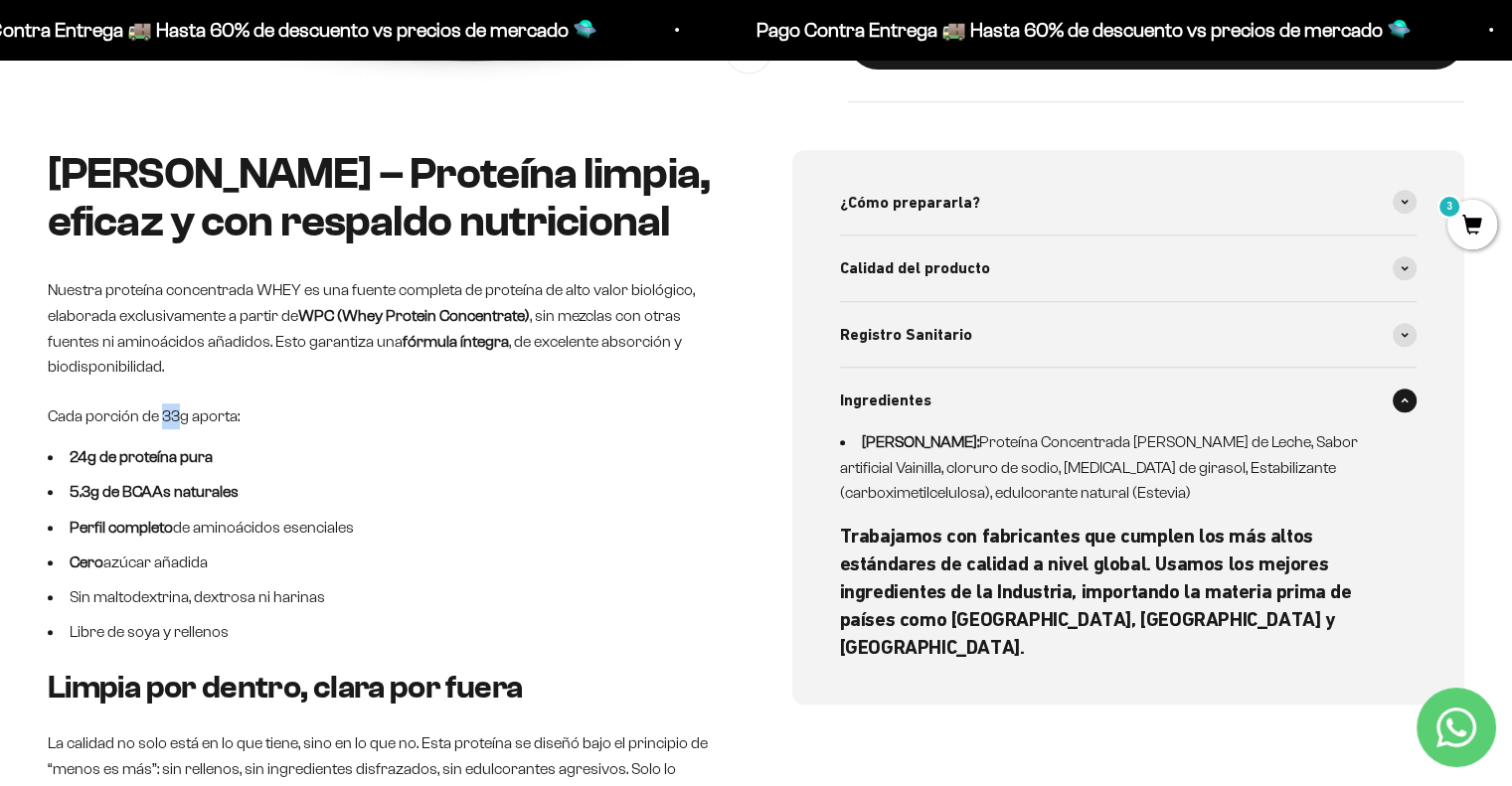 drag, startPoint x: 159, startPoint y: 412, endPoint x: 176, endPoint y: 414, distance: 17.117243 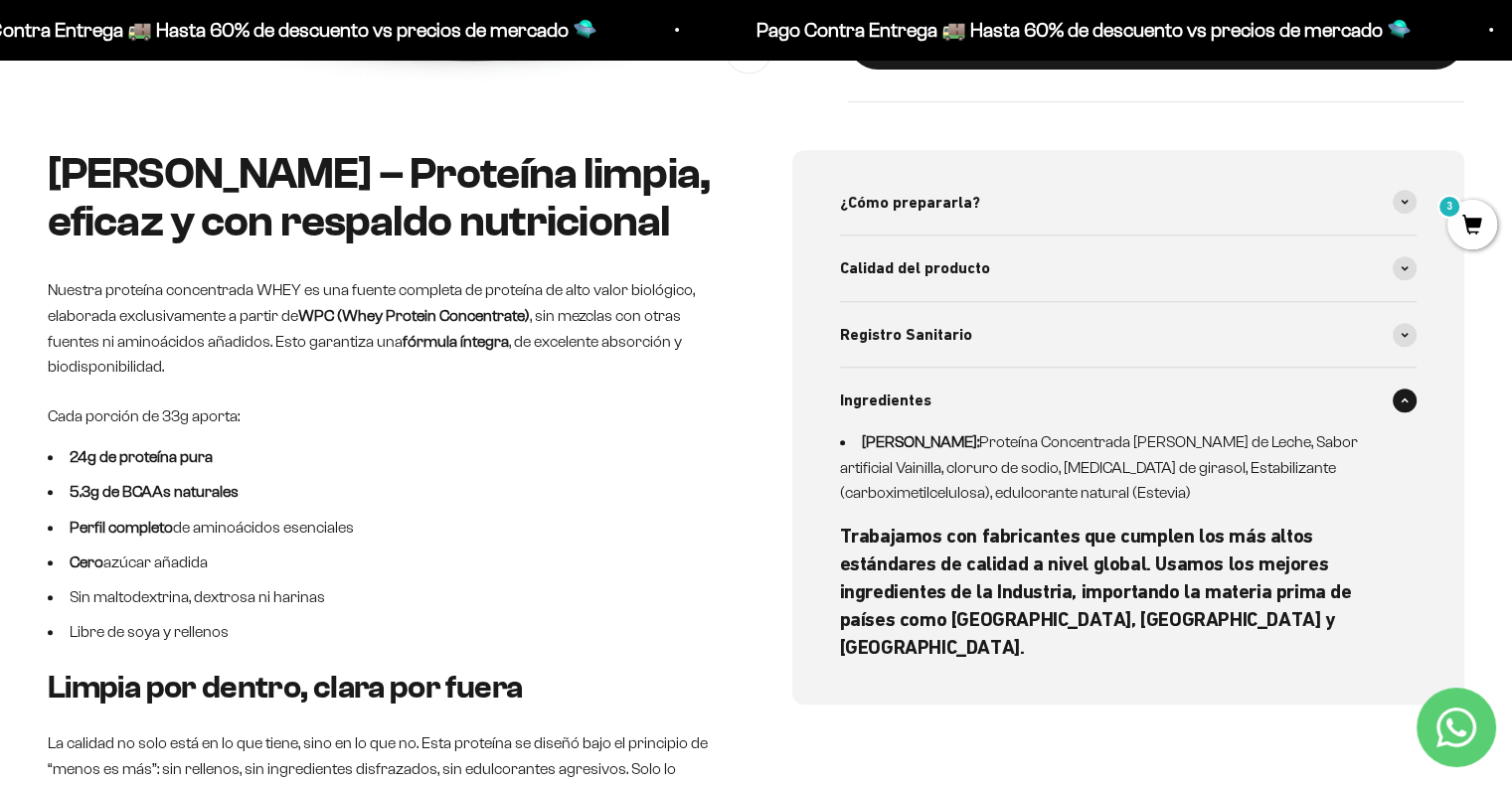 click on "Cada porción de 33g aporta:" at bounding box center [384, 416] 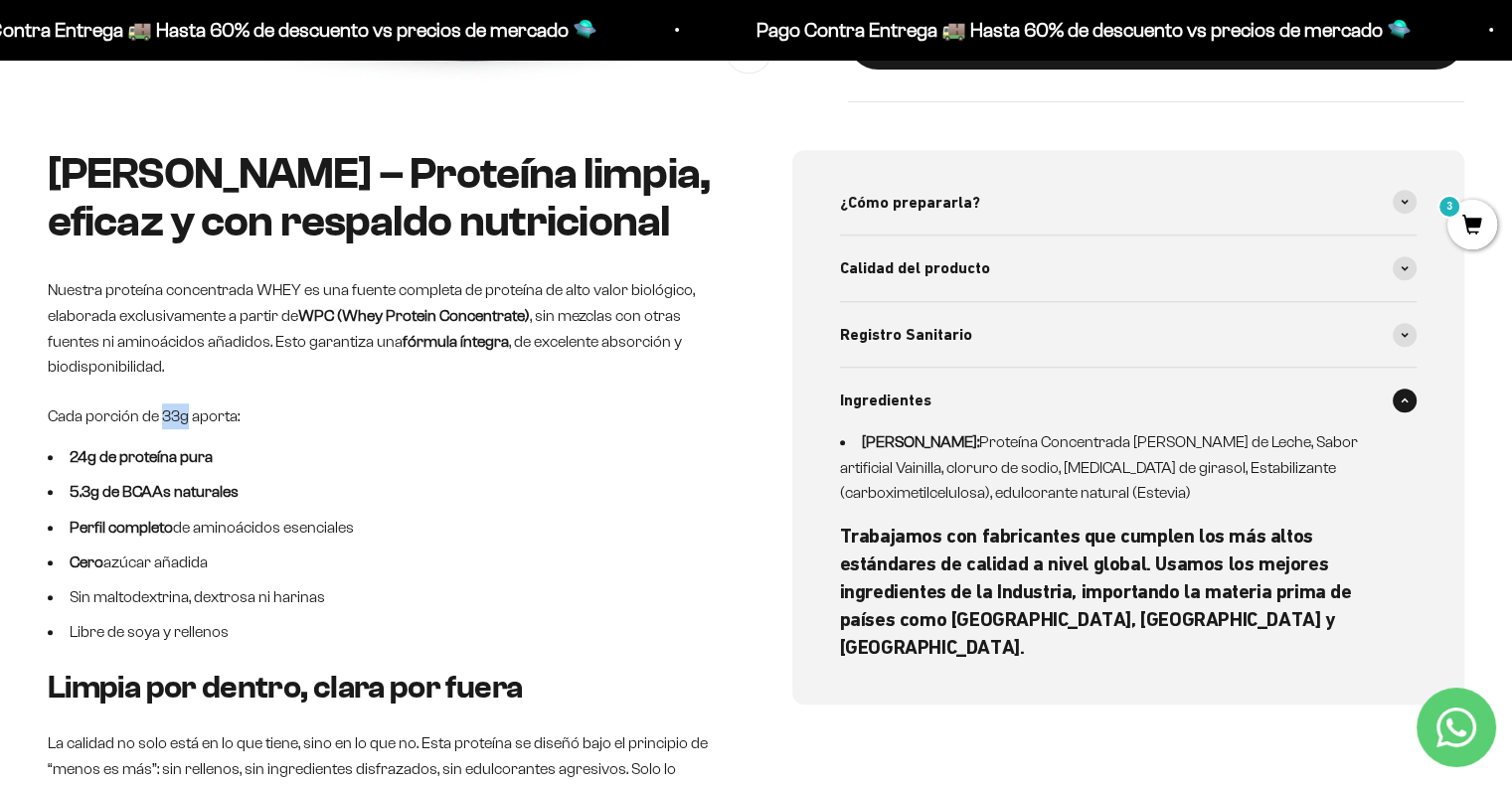 drag, startPoint x: 185, startPoint y: 414, endPoint x: 159, endPoint y: 411, distance: 26.172505 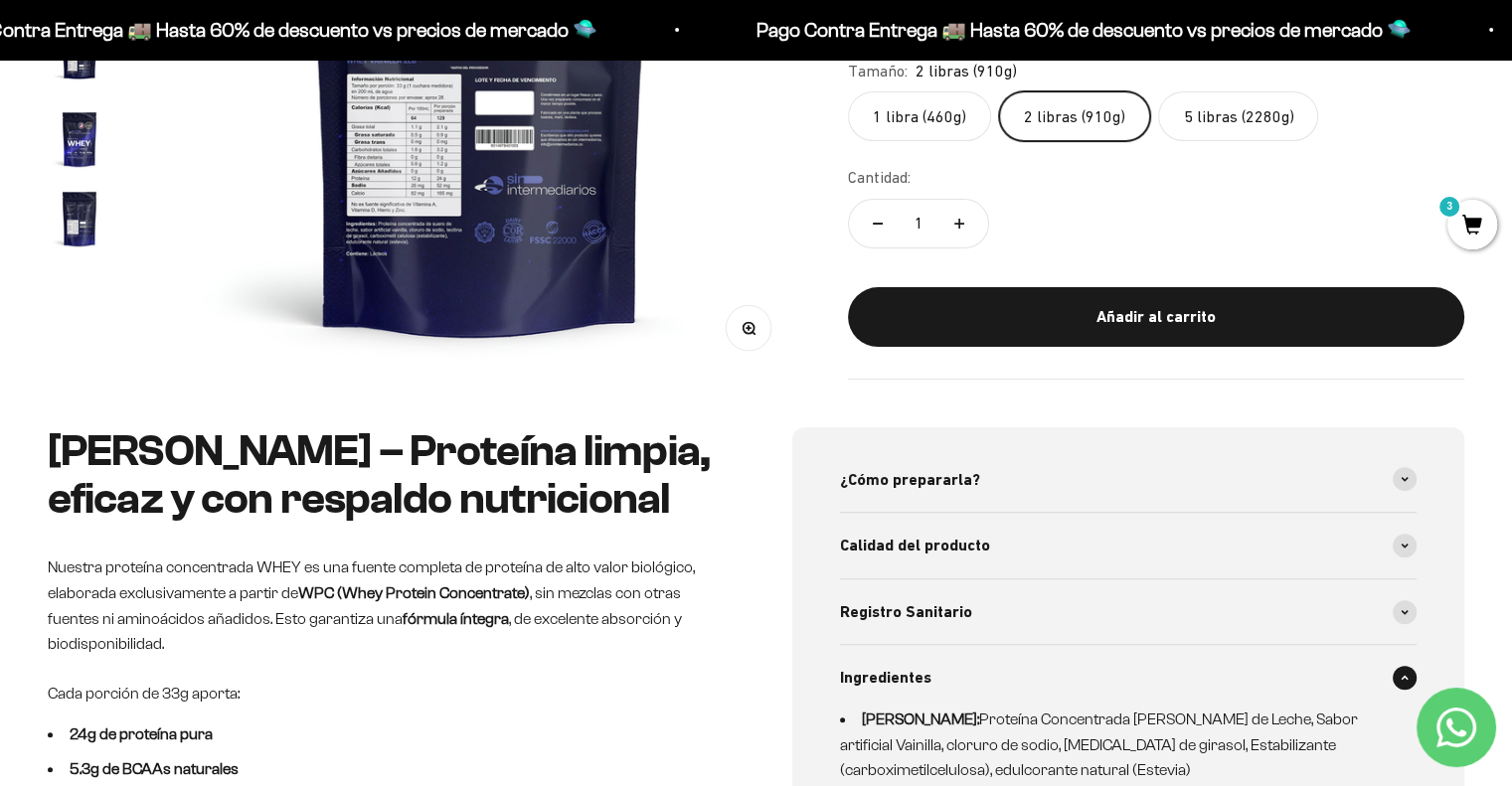 scroll, scrollTop: 696, scrollLeft: 0, axis: vertical 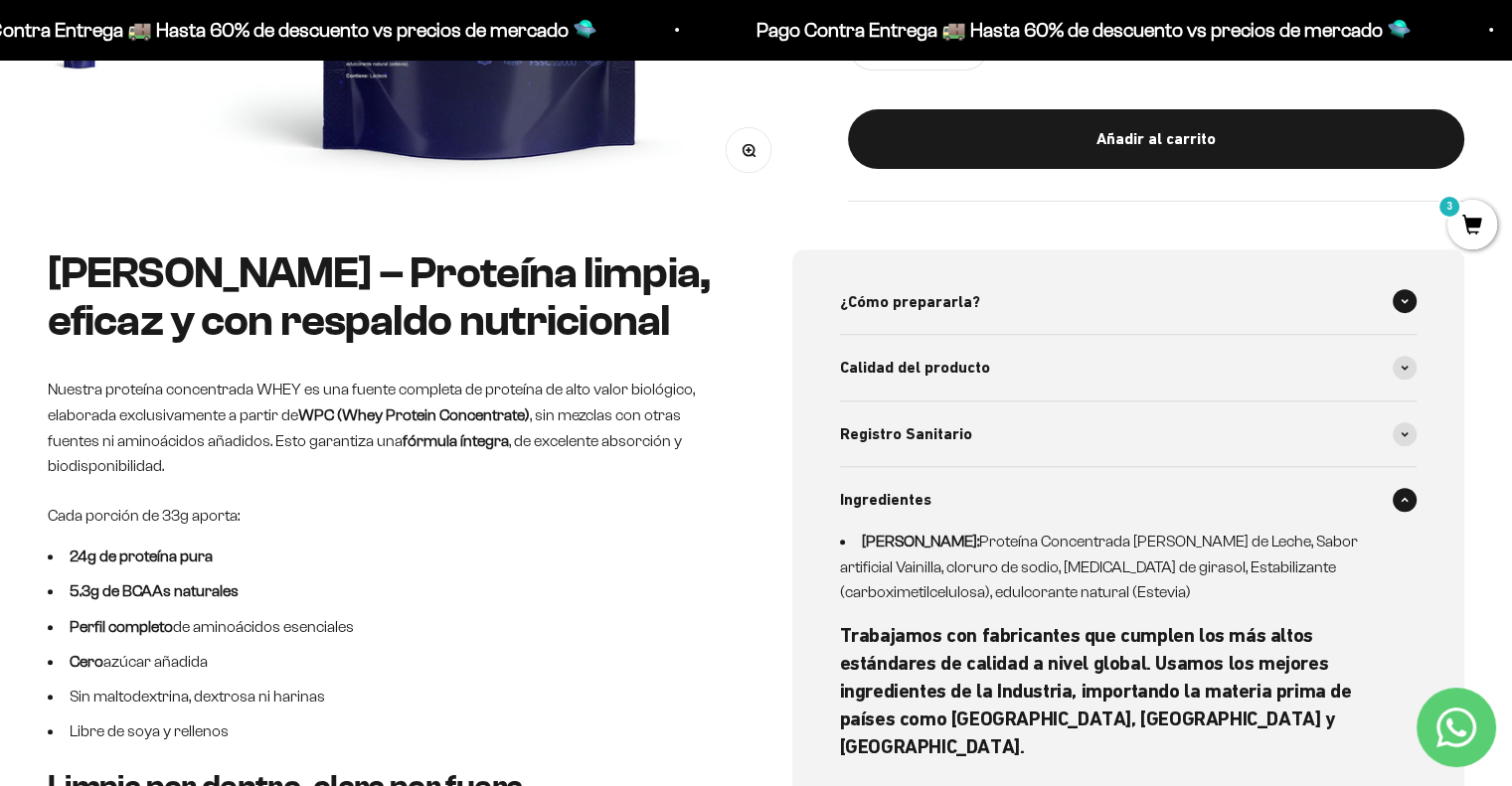 click on "¿Cómo prepararla?" at bounding box center [1128, 302] 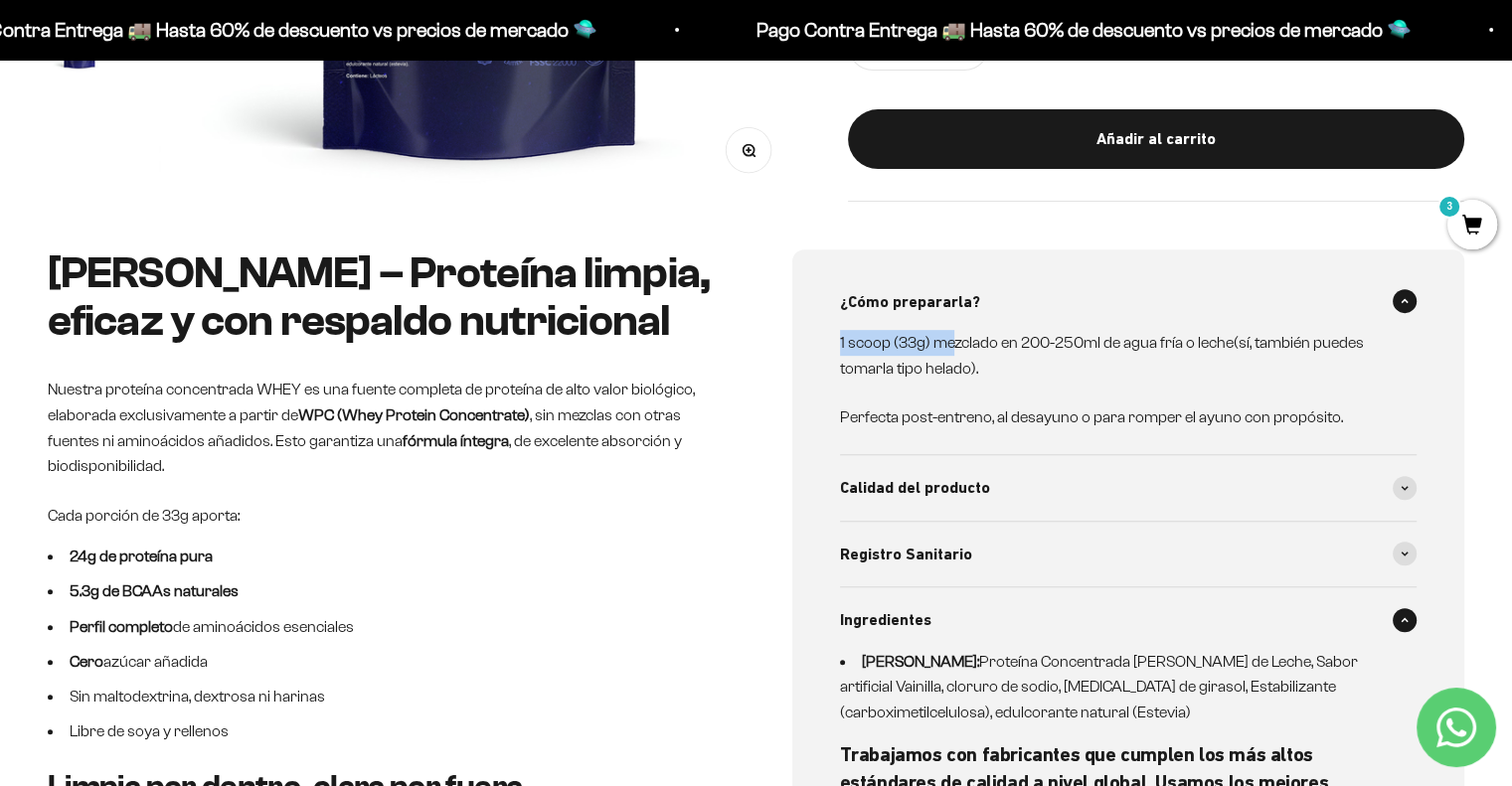 drag, startPoint x: 833, startPoint y: 333, endPoint x: 956, endPoint y: 354, distance: 124.779806 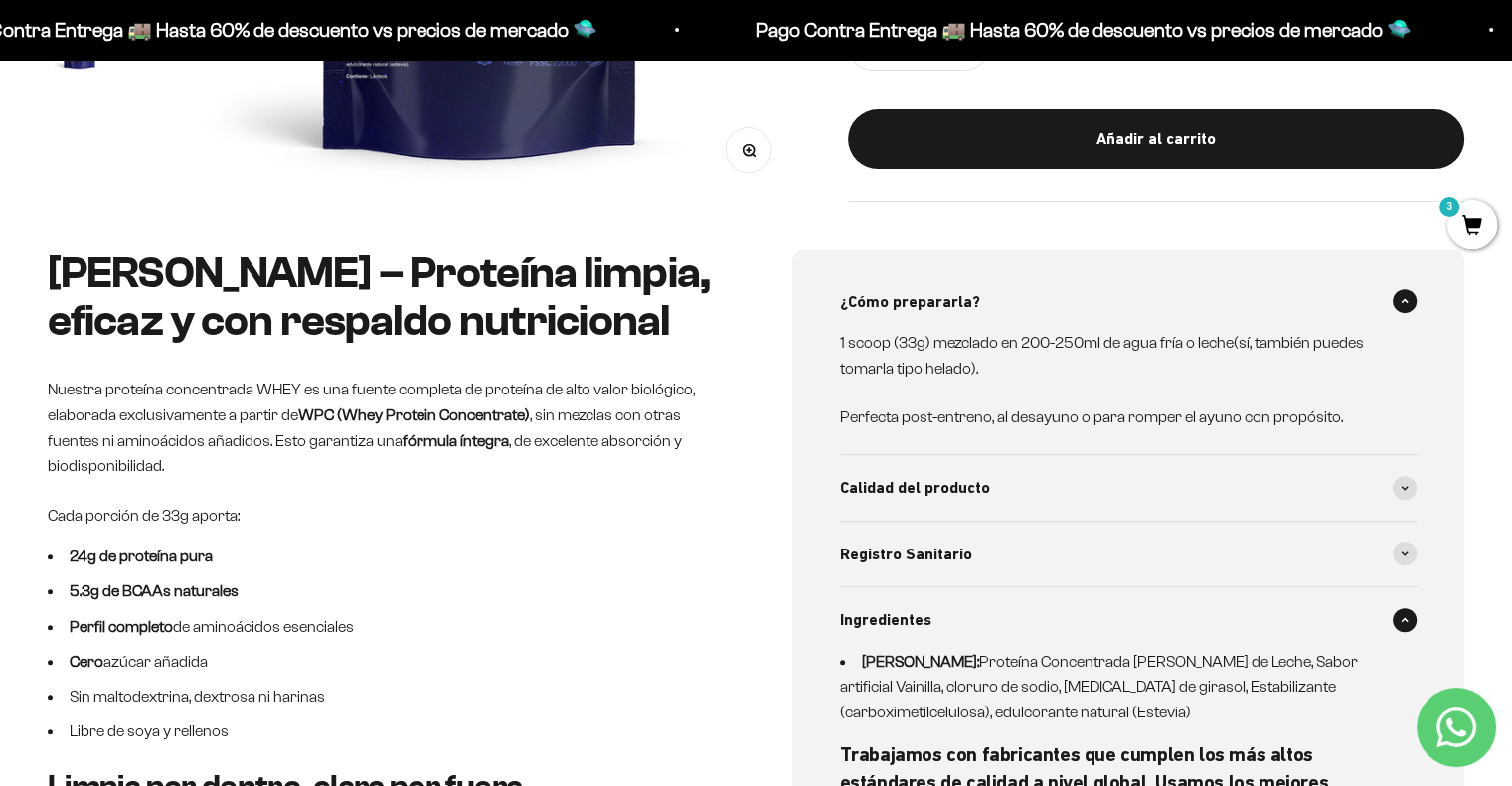 click on "1 scoop (33g) mezclado en 200-250ml de agua fría o leche(sí, también puedes tomarla tipo helado)." at bounding box center [1116, 355] 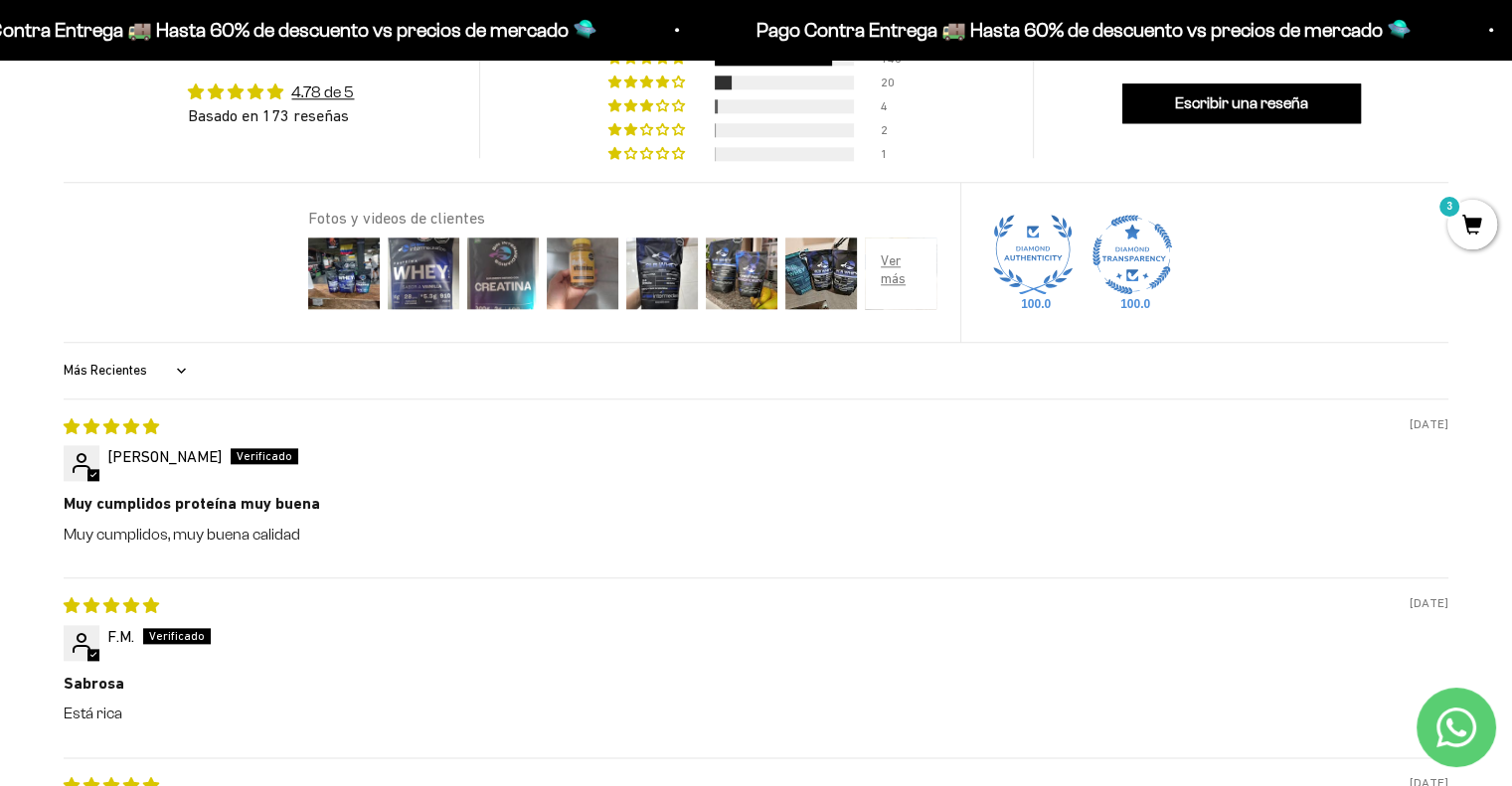scroll, scrollTop: 2186, scrollLeft: 0, axis: vertical 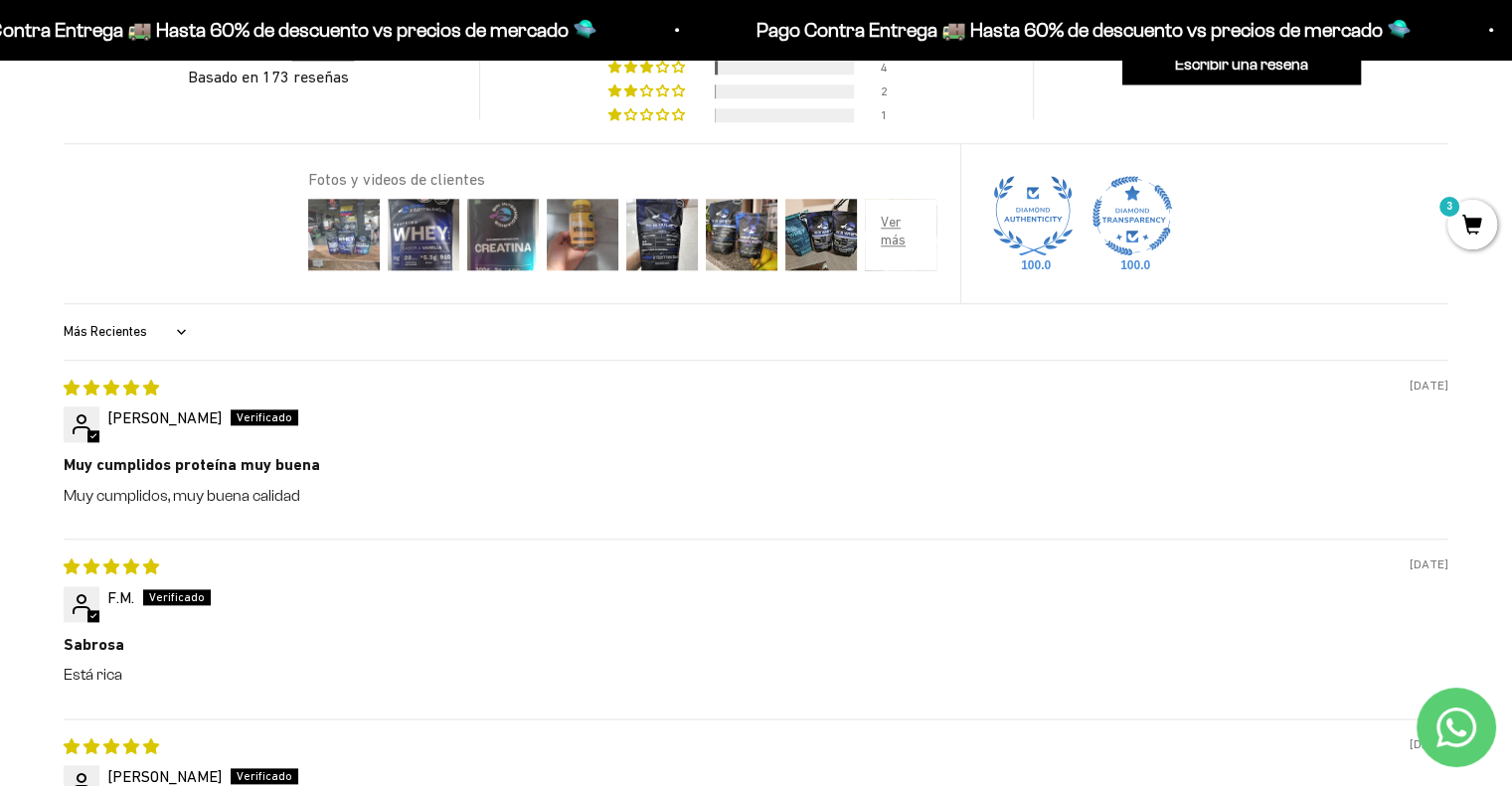 click at bounding box center (344, 235) 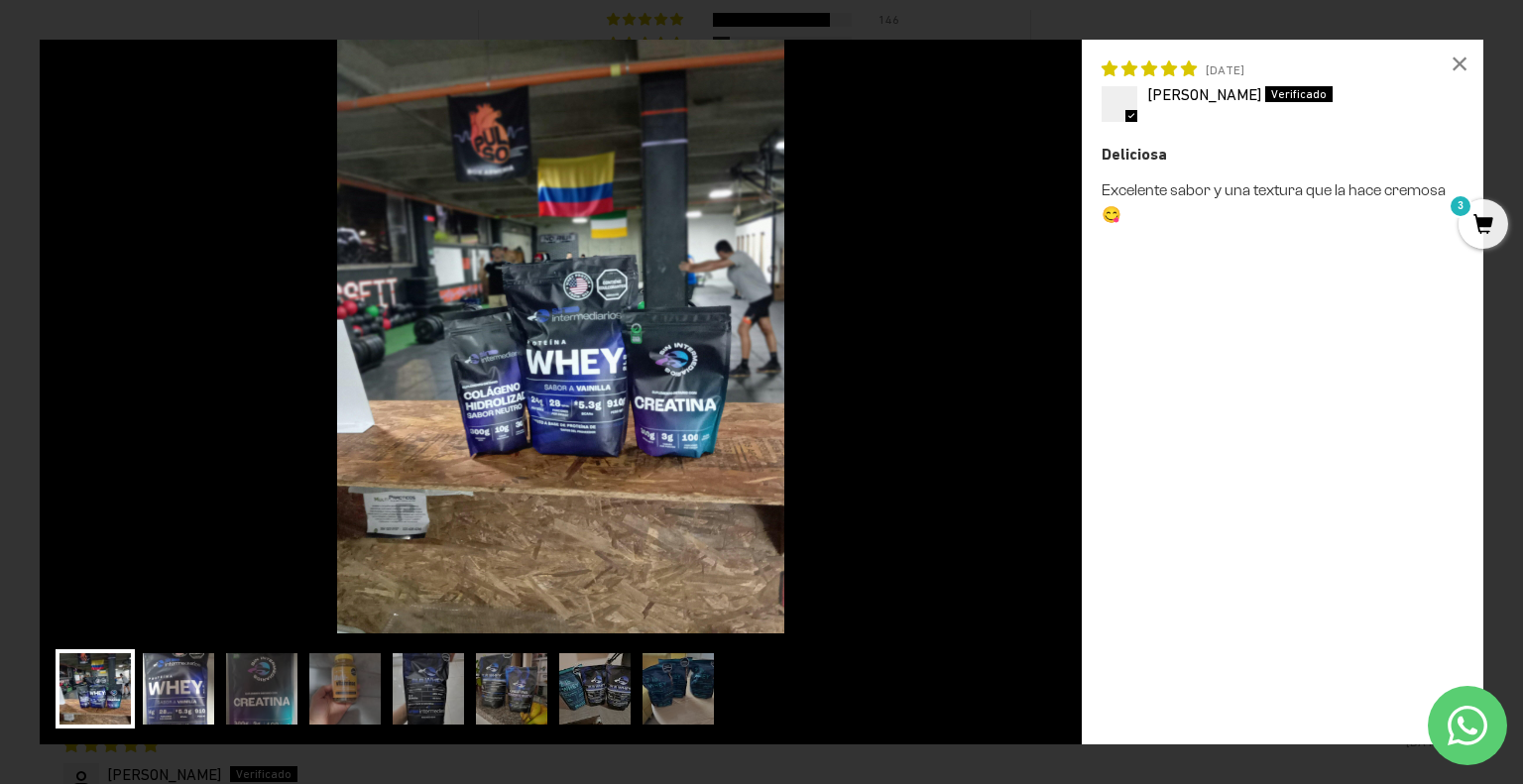 click at bounding box center [178, 689] 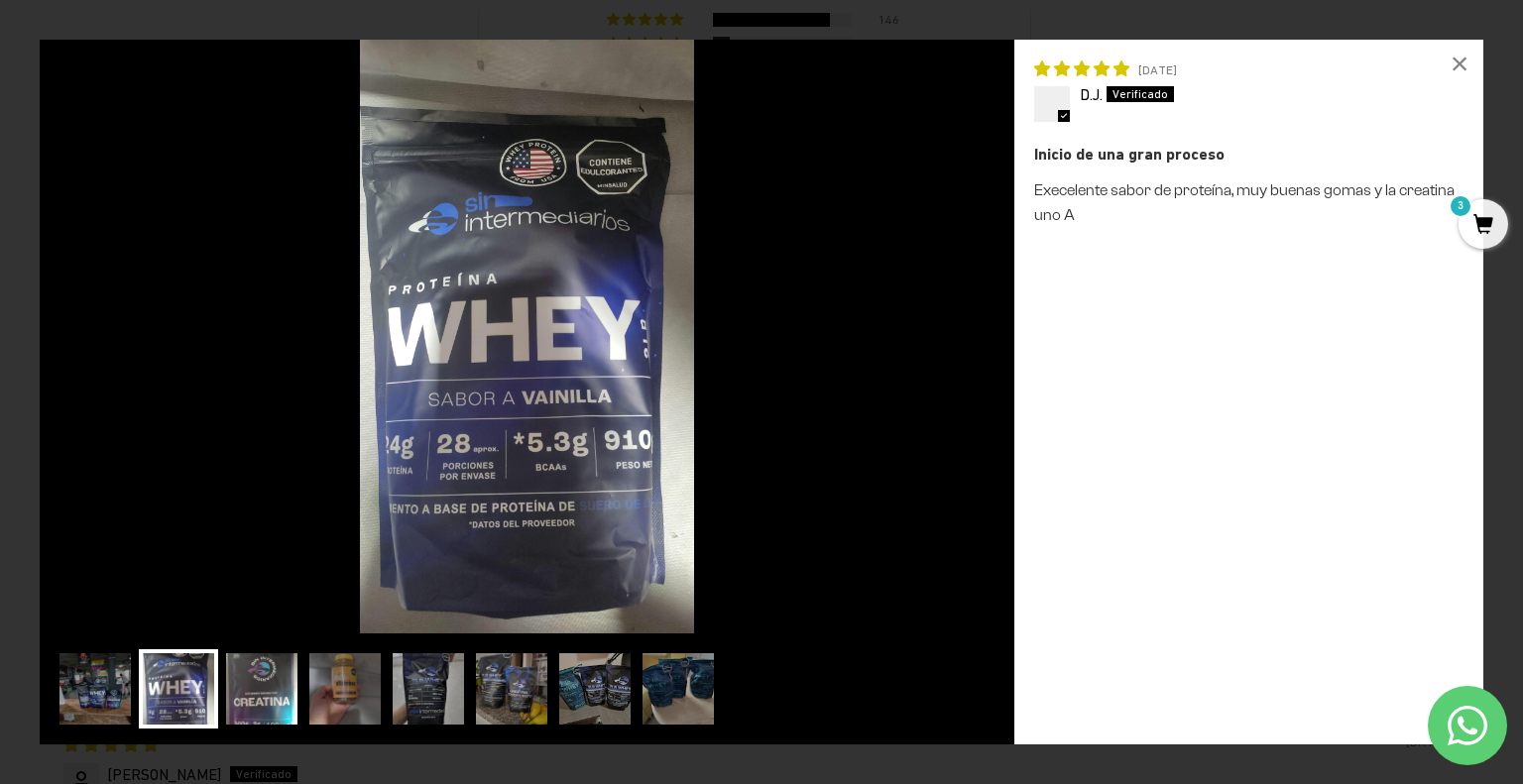 click at bounding box center [262, 689] 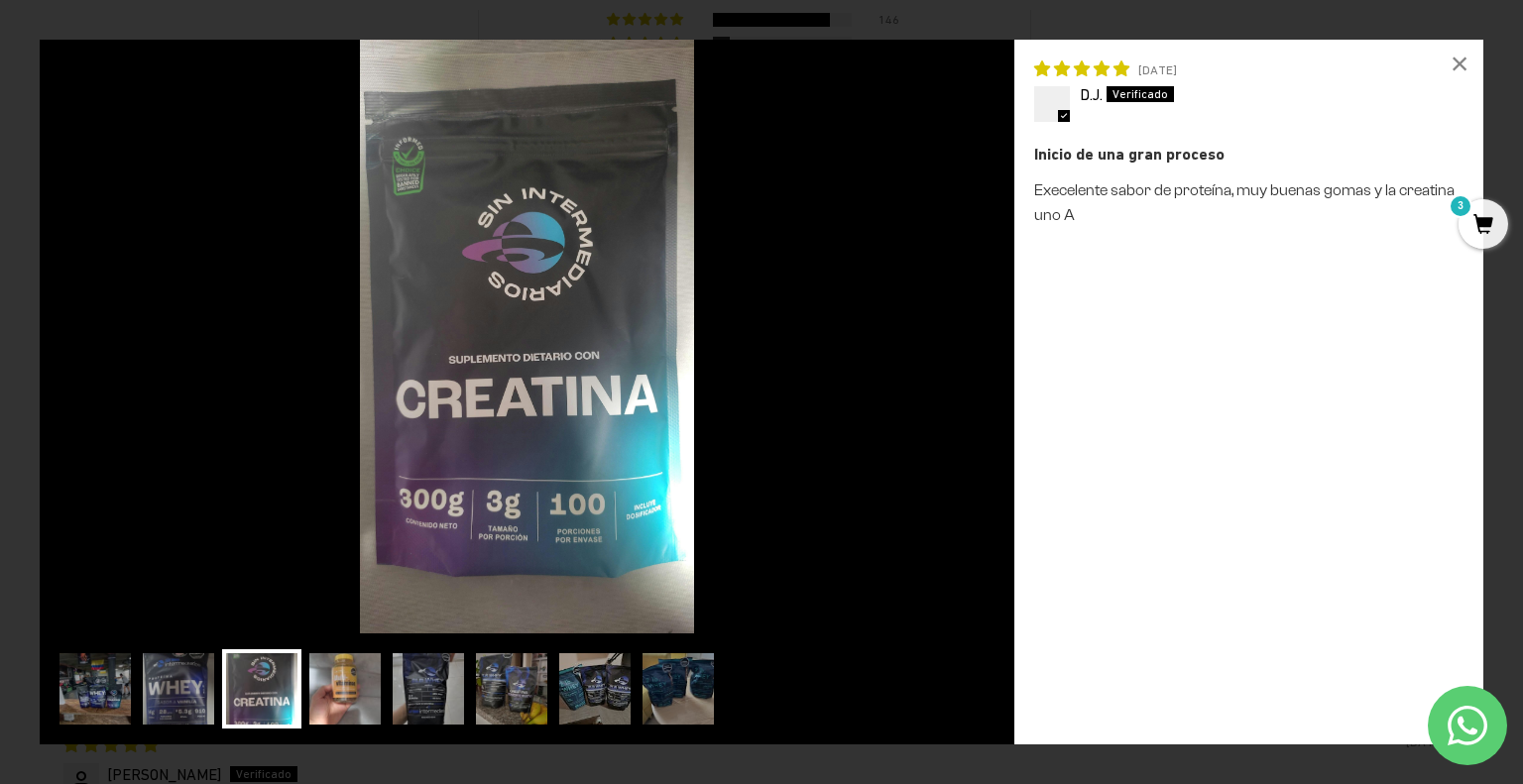 click at bounding box center (345, 689) 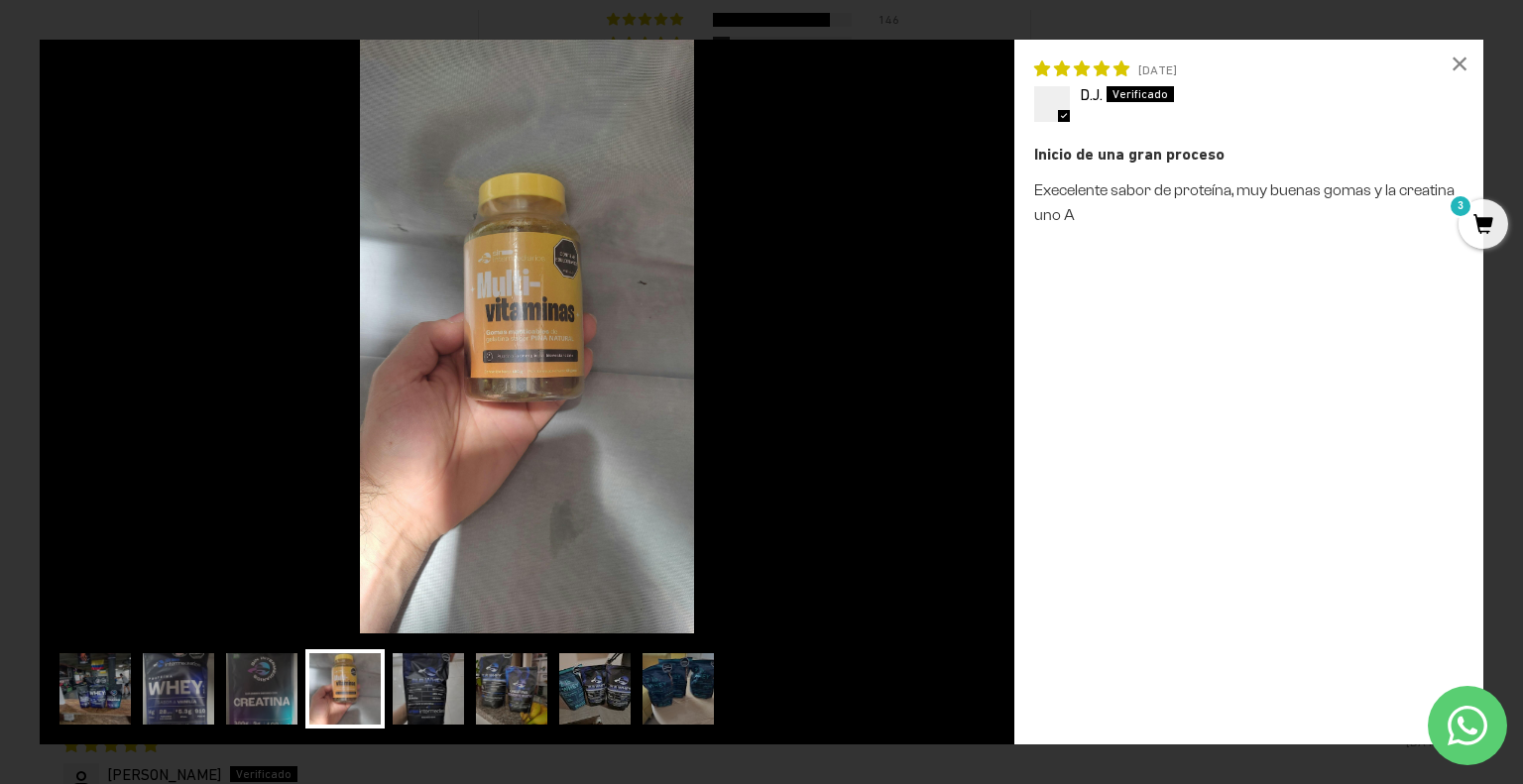 click at bounding box center (527, 693) 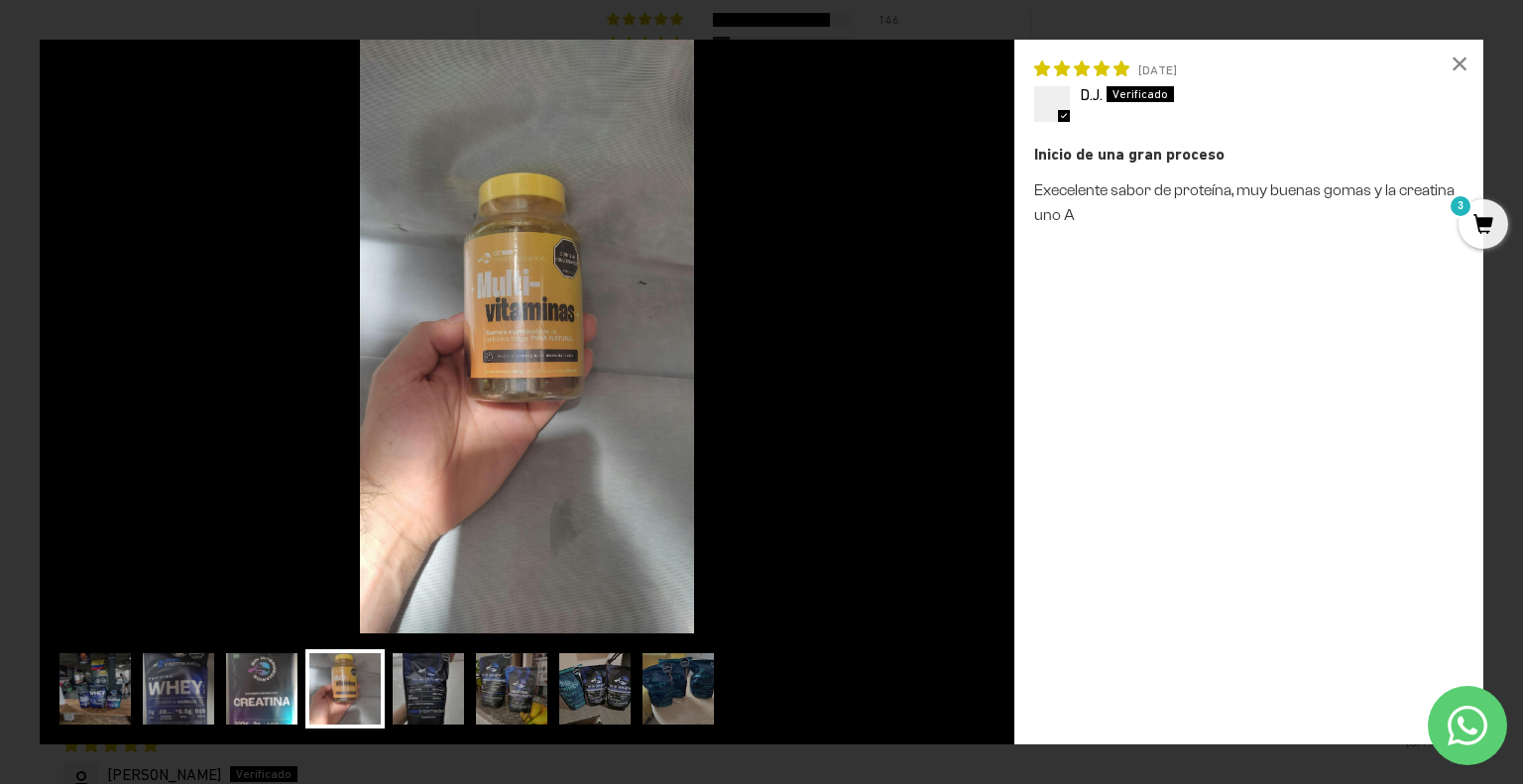 click at bounding box center [262, 689] 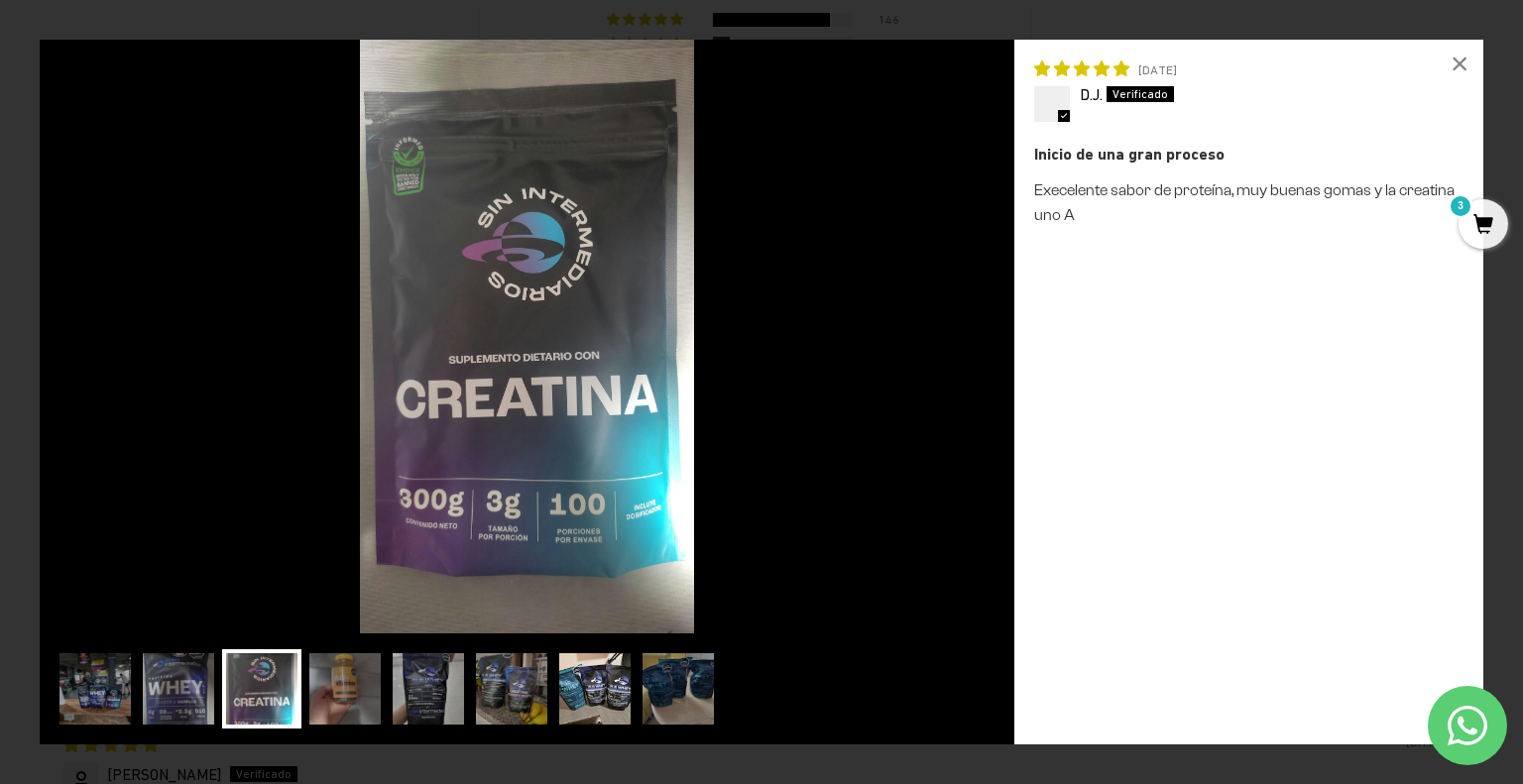 click at bounding box center (595, 689) 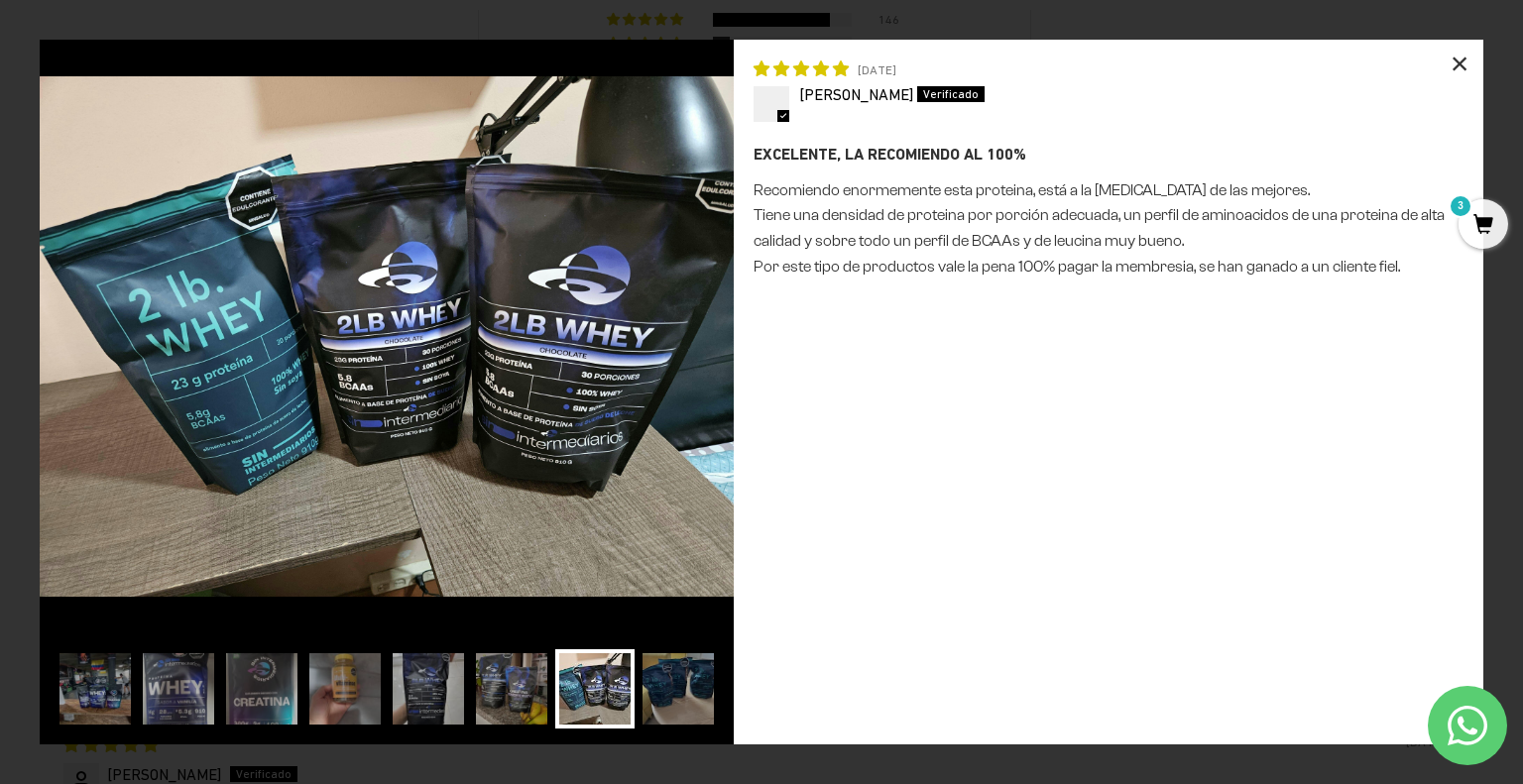 click on "×" at bounding box center (1460, 63) 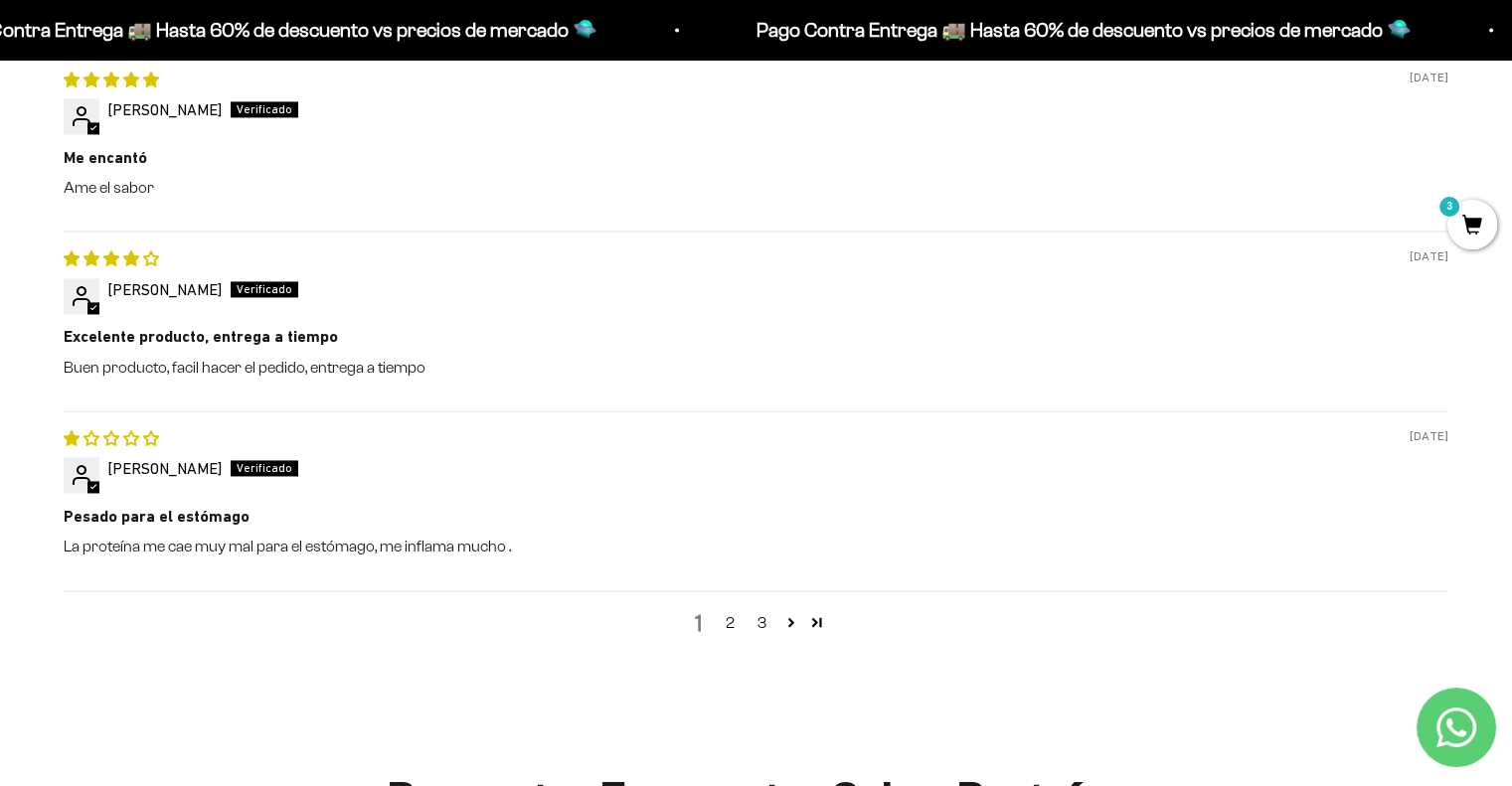 scroll, scrollTop: 2882, scrollLeft: 0, axis: vertical 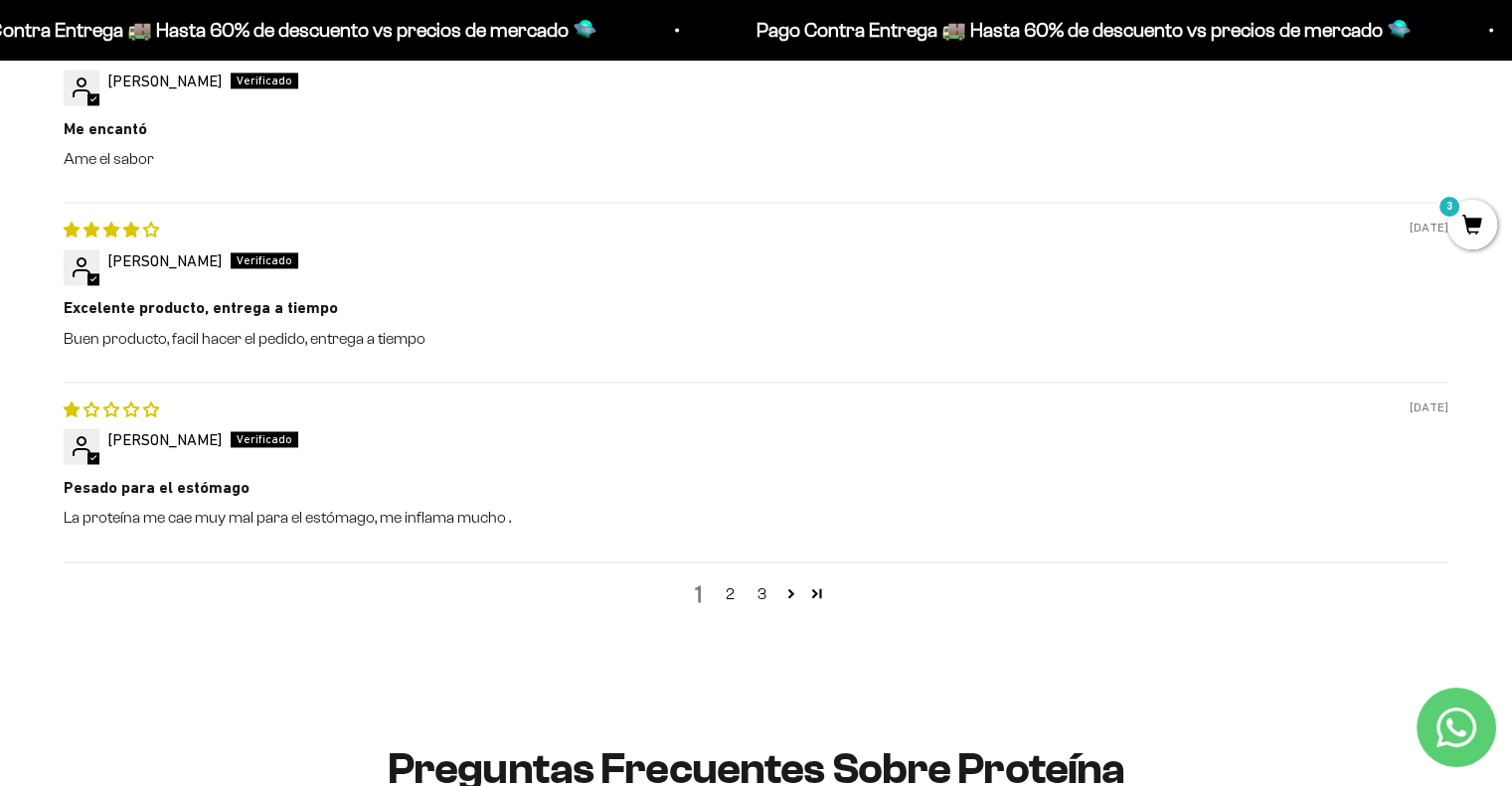 click on "07/27/2025   Francisco Contreras" at bounding box center (756, 432) 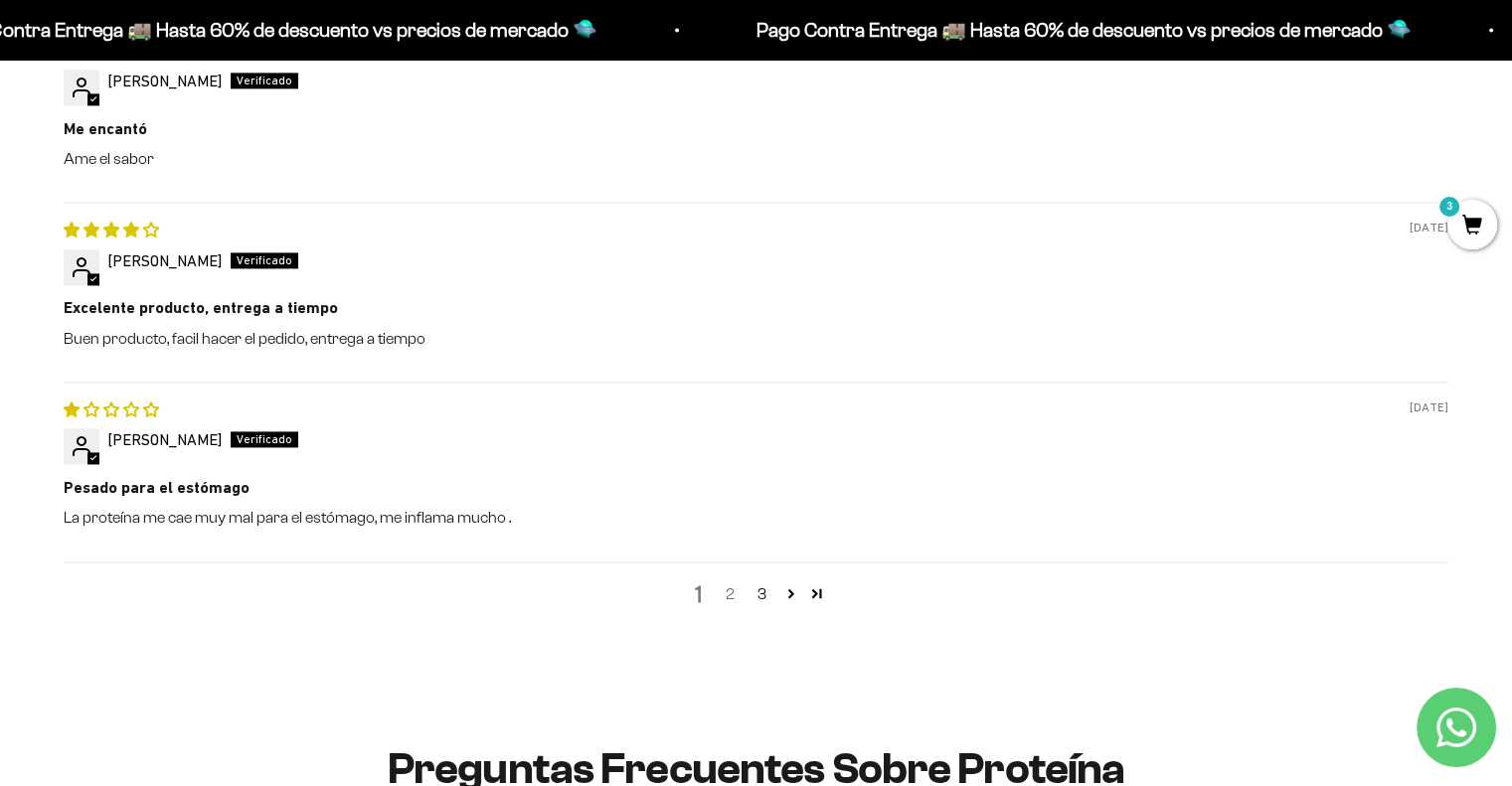click on "2" at bounding box center [731, 594] 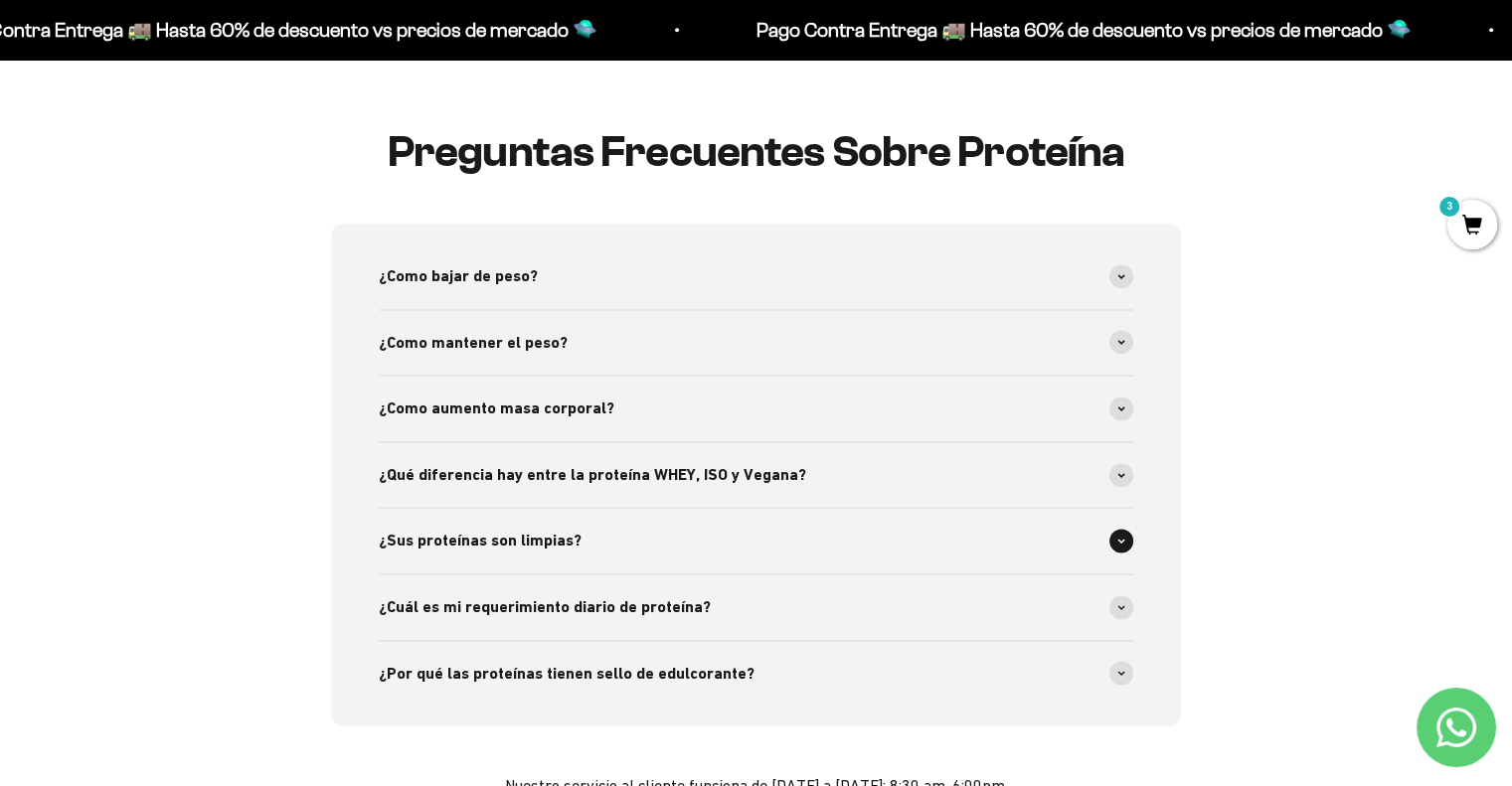 scroll, scrollTop: 2545, scrollLeft: 0, axis: vertical 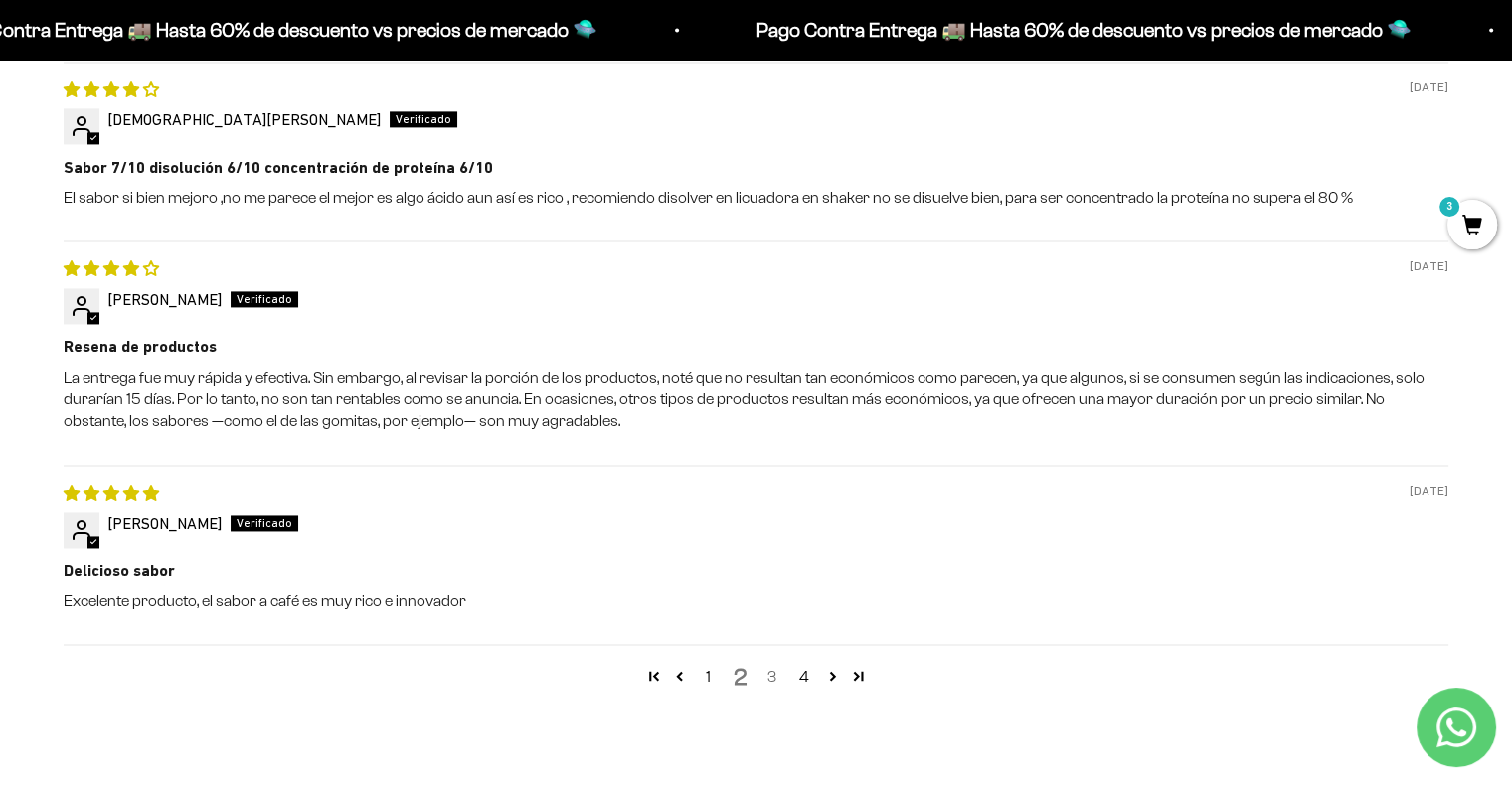 click on "3" at bounding box center (772, 677) 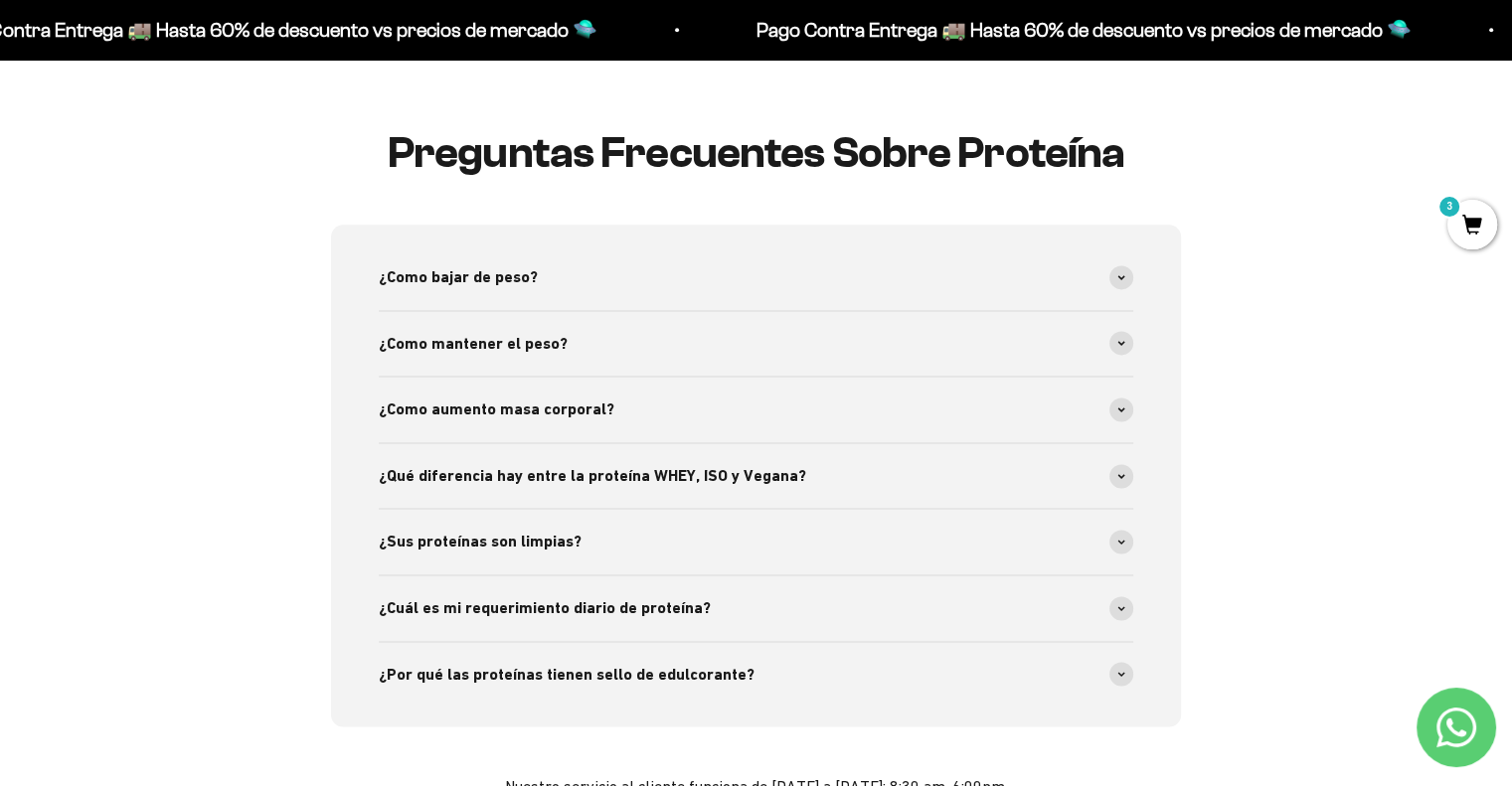 scroll, scrollTop: 2545, scrollLeft: 0, axis: vertical 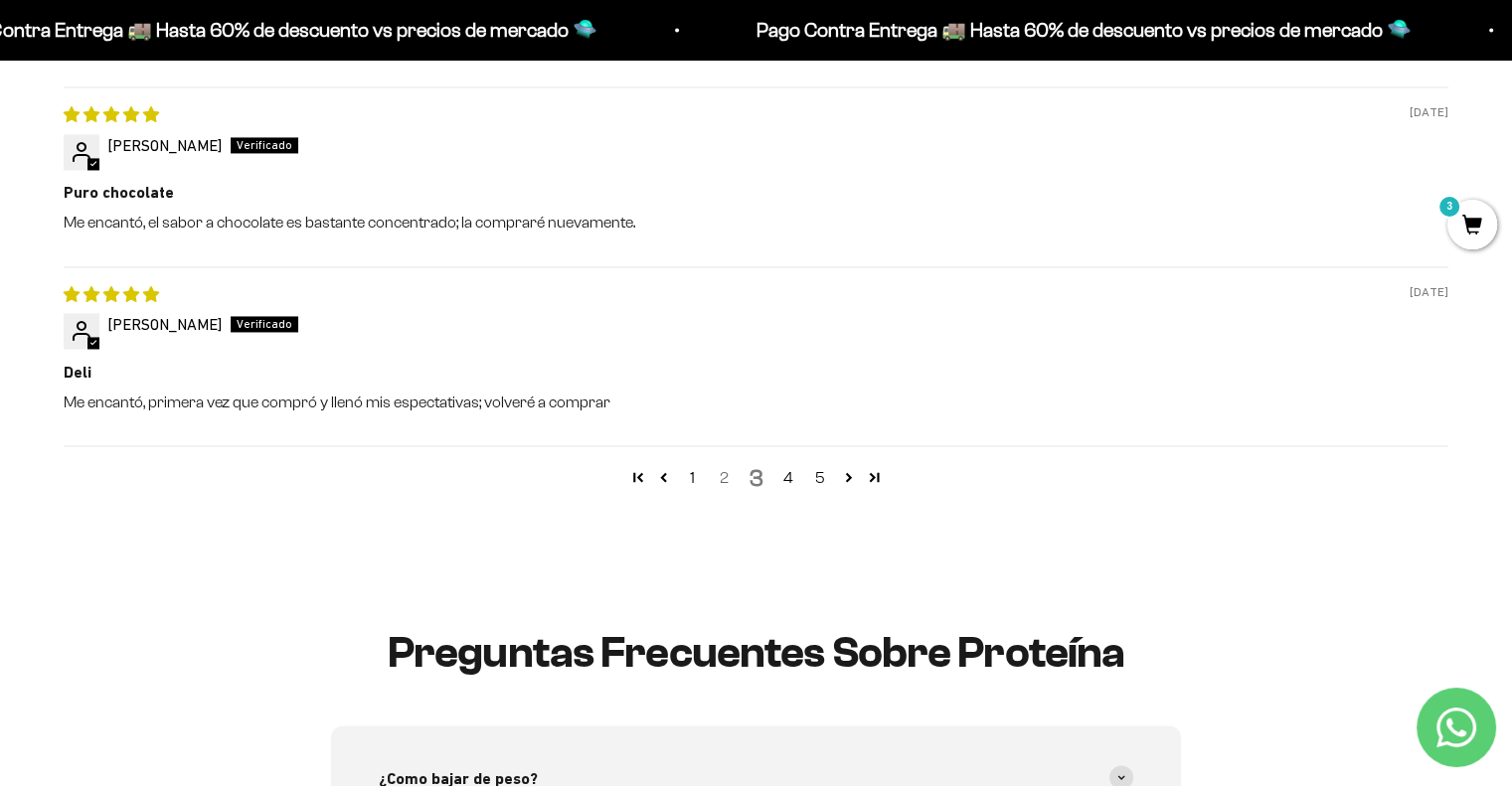 click on "2" at bounding box center (725, 478) 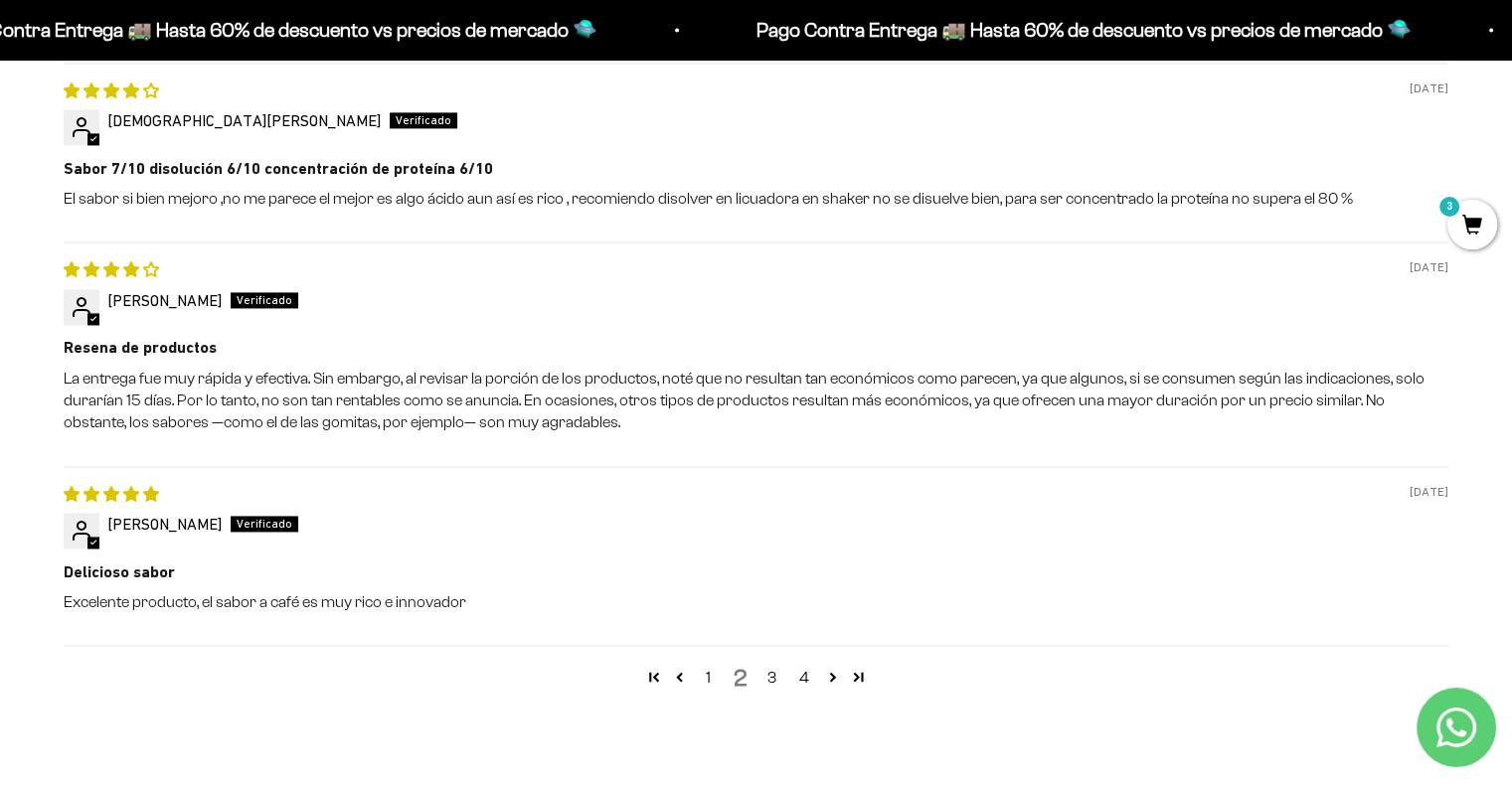 scroll, scrollTop: 2843, scrollLeft: 0, axis: vertical 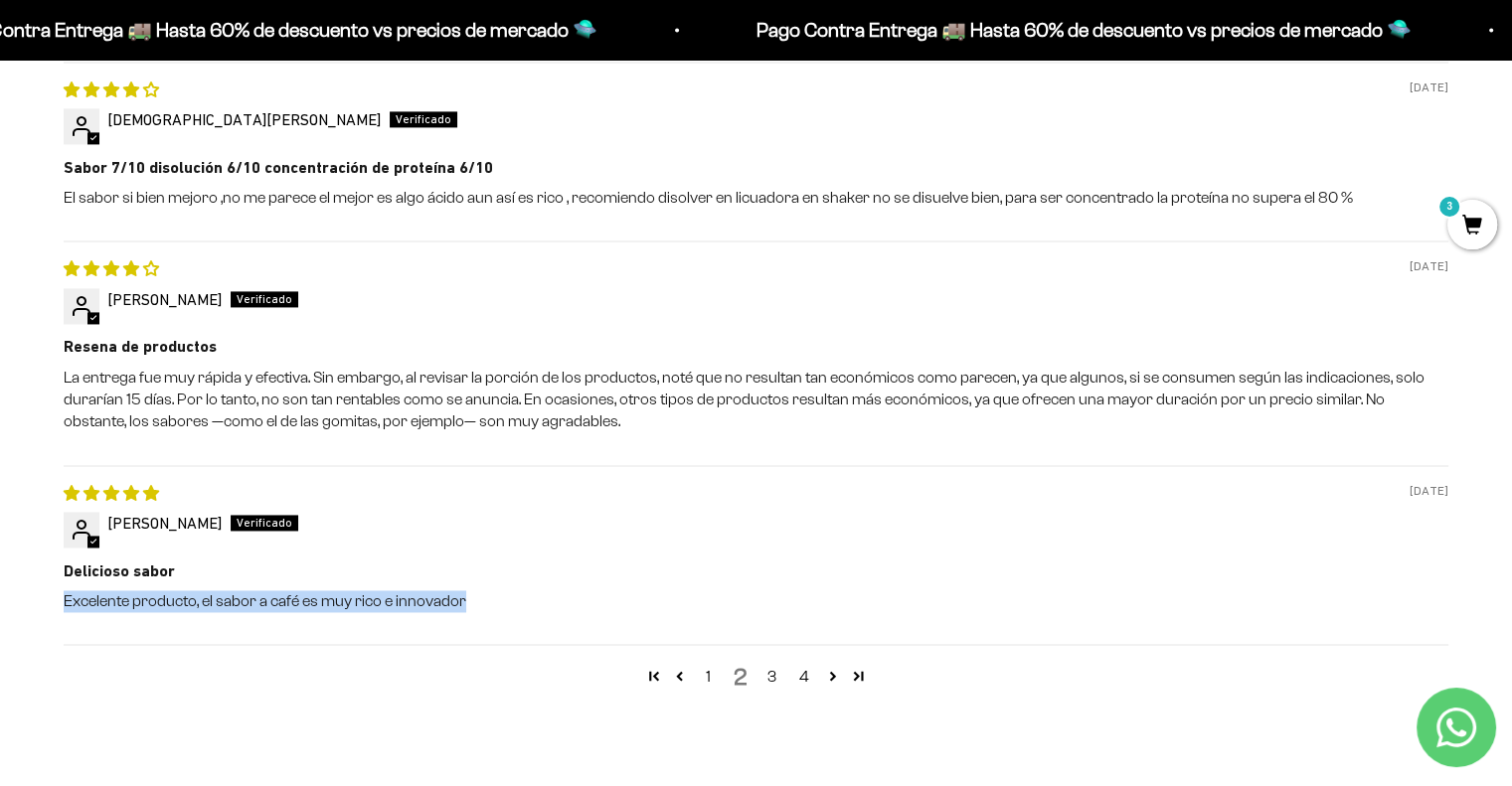 drag, startPoint x: 64, startPoint y: 595, endPoint x: 477, endPoint y: 605, distance: 413.12105 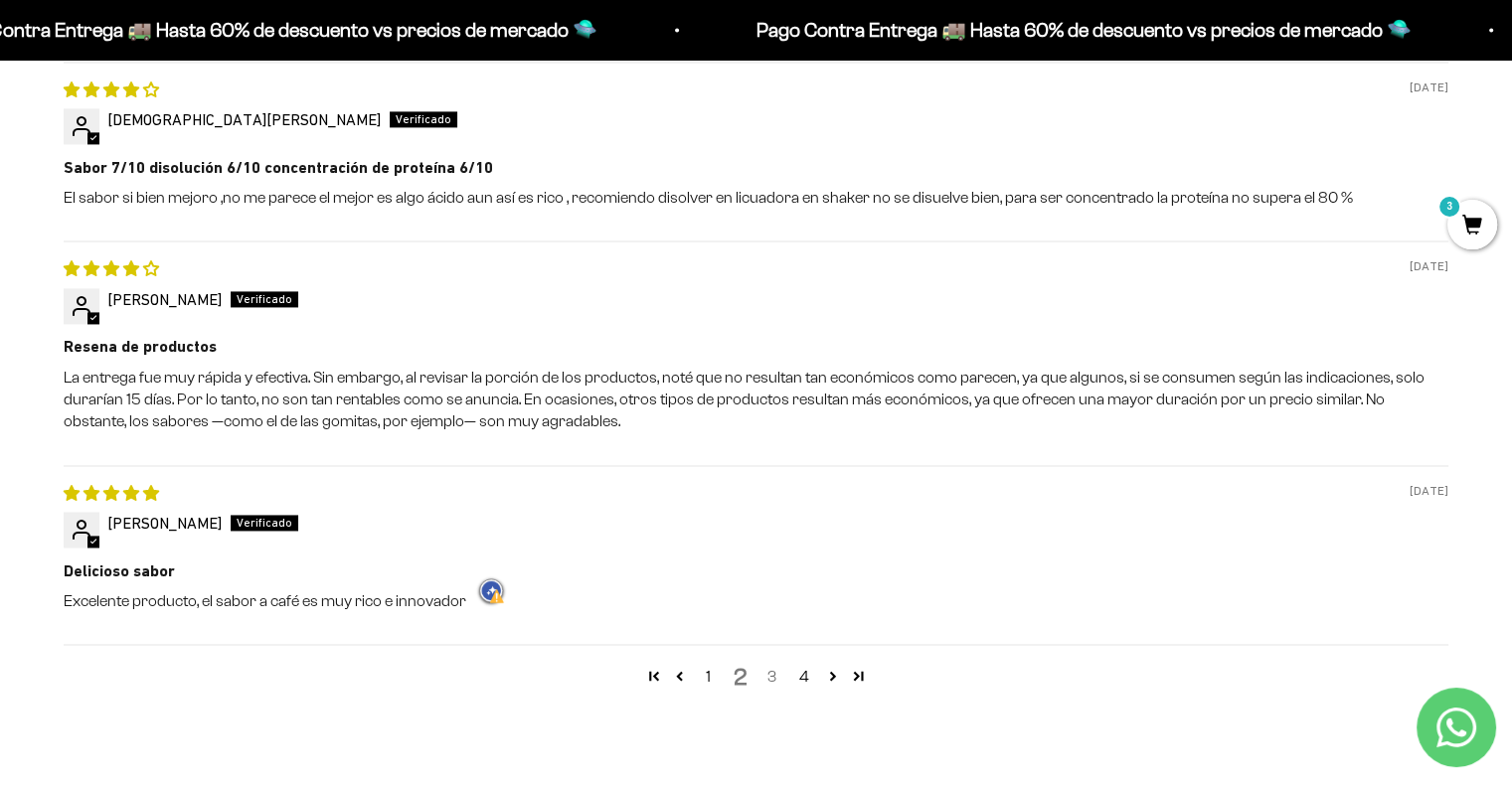 click on "3" at bounding box center [772, 677] 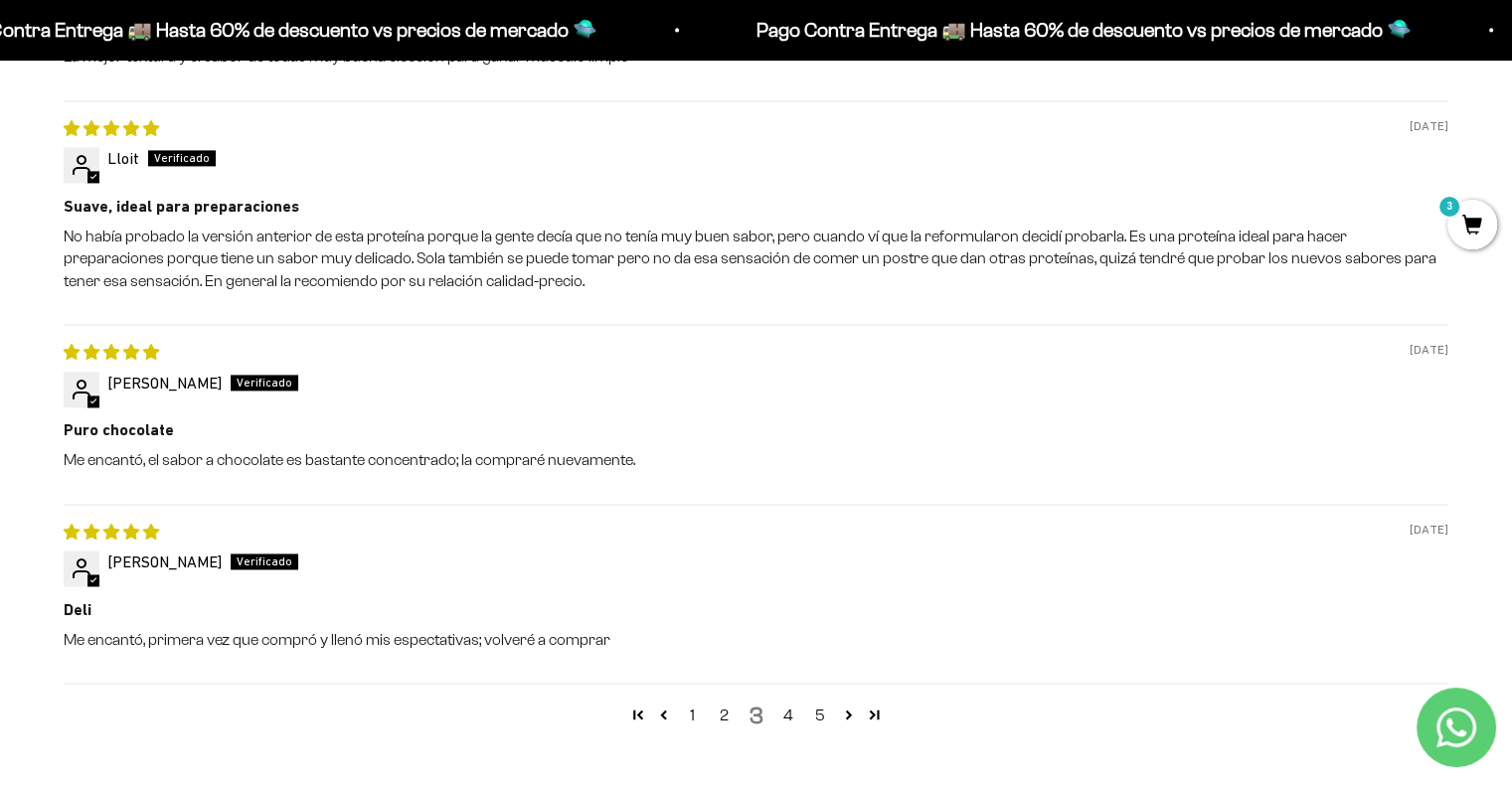 scroll, scrollTop: 2843, scrollLeft: 0, axis: vertical 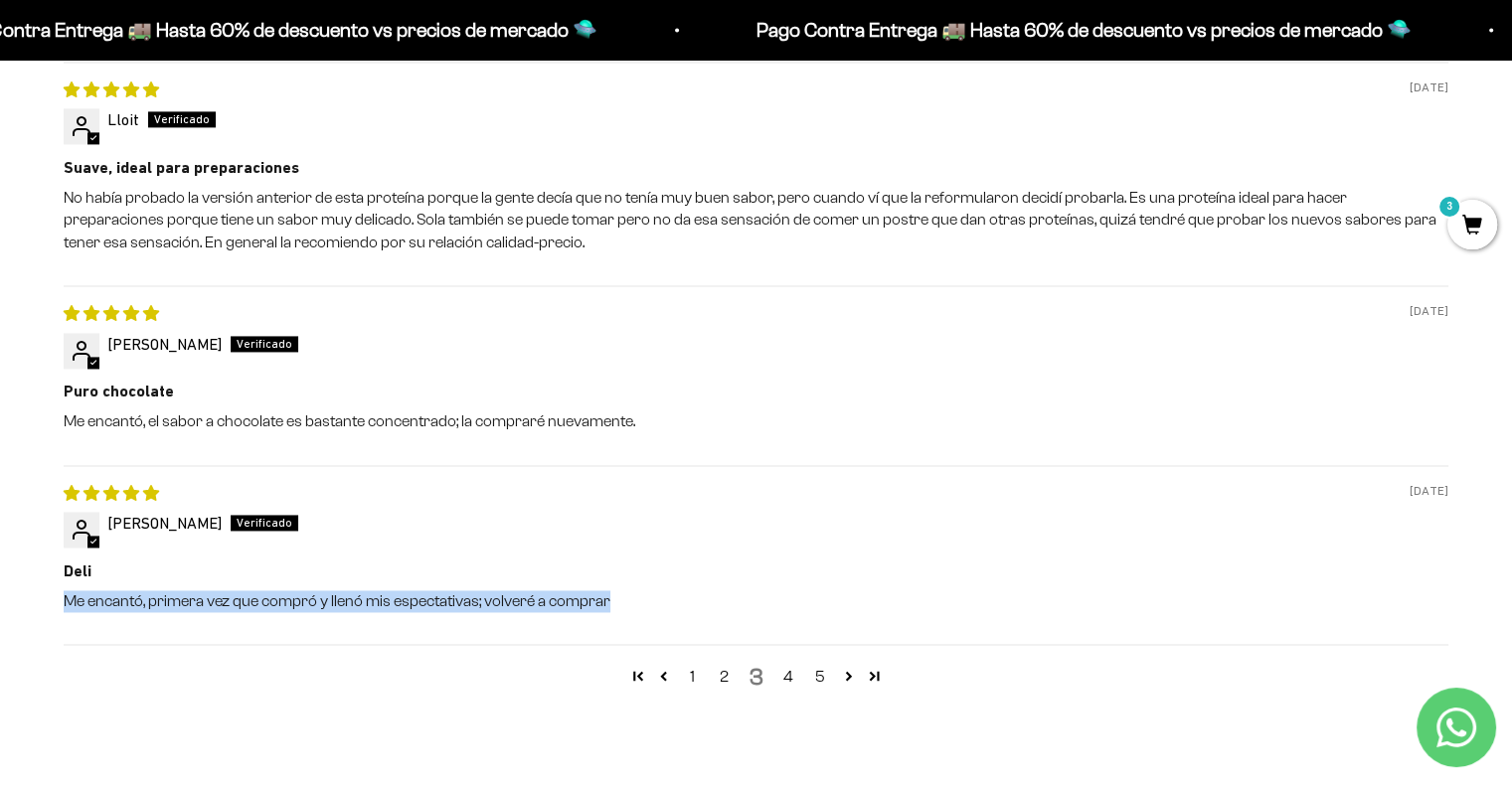drag, startPoint x: 65, startPoint y: 599, endPoint x: 606, endPoint y: 606, distance: 541.0453 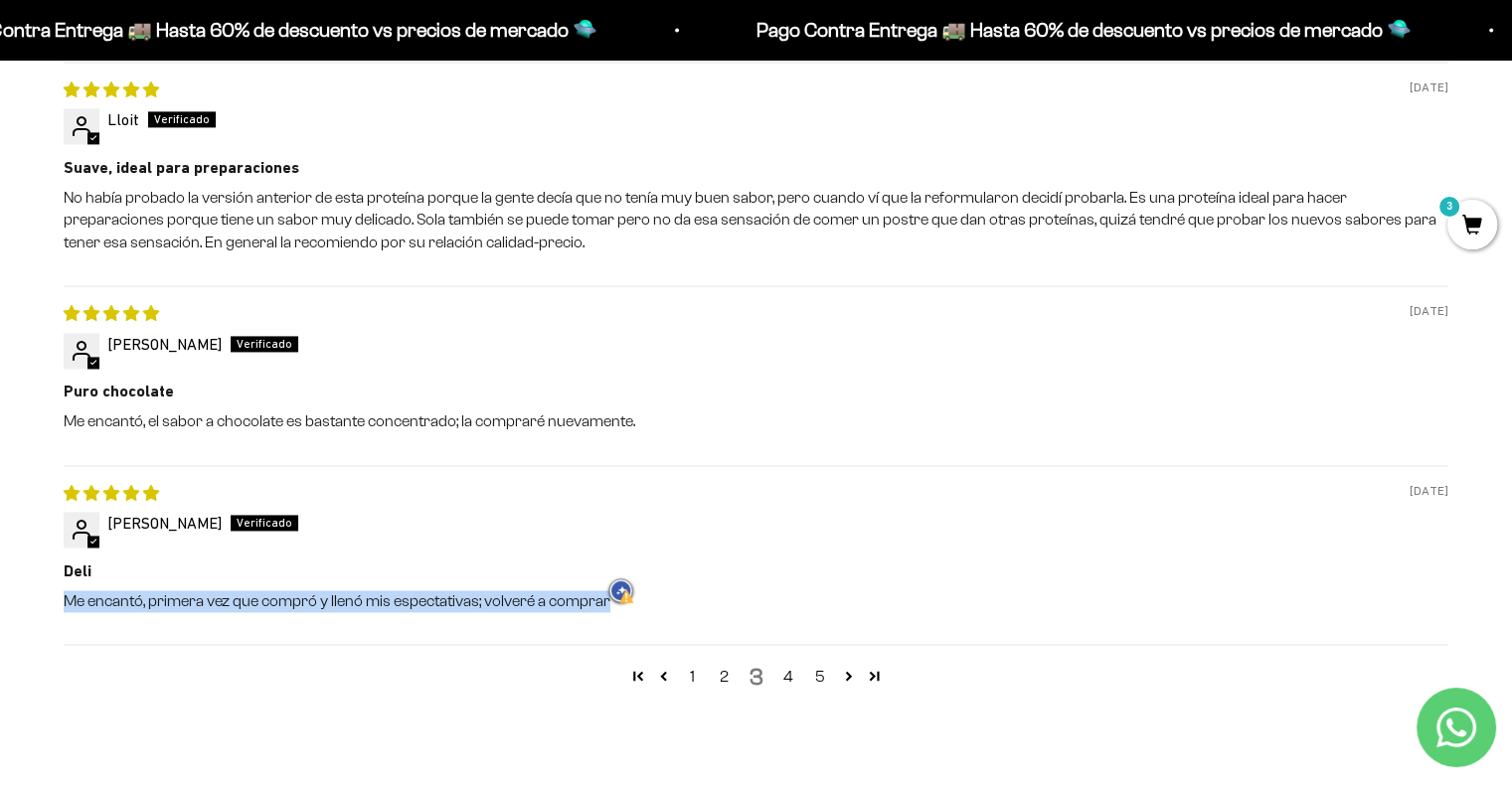 click on "Me encantó, primera vez que compró y llenó mis espectativas; volveré a comprar" at bounding box center (756, 601) 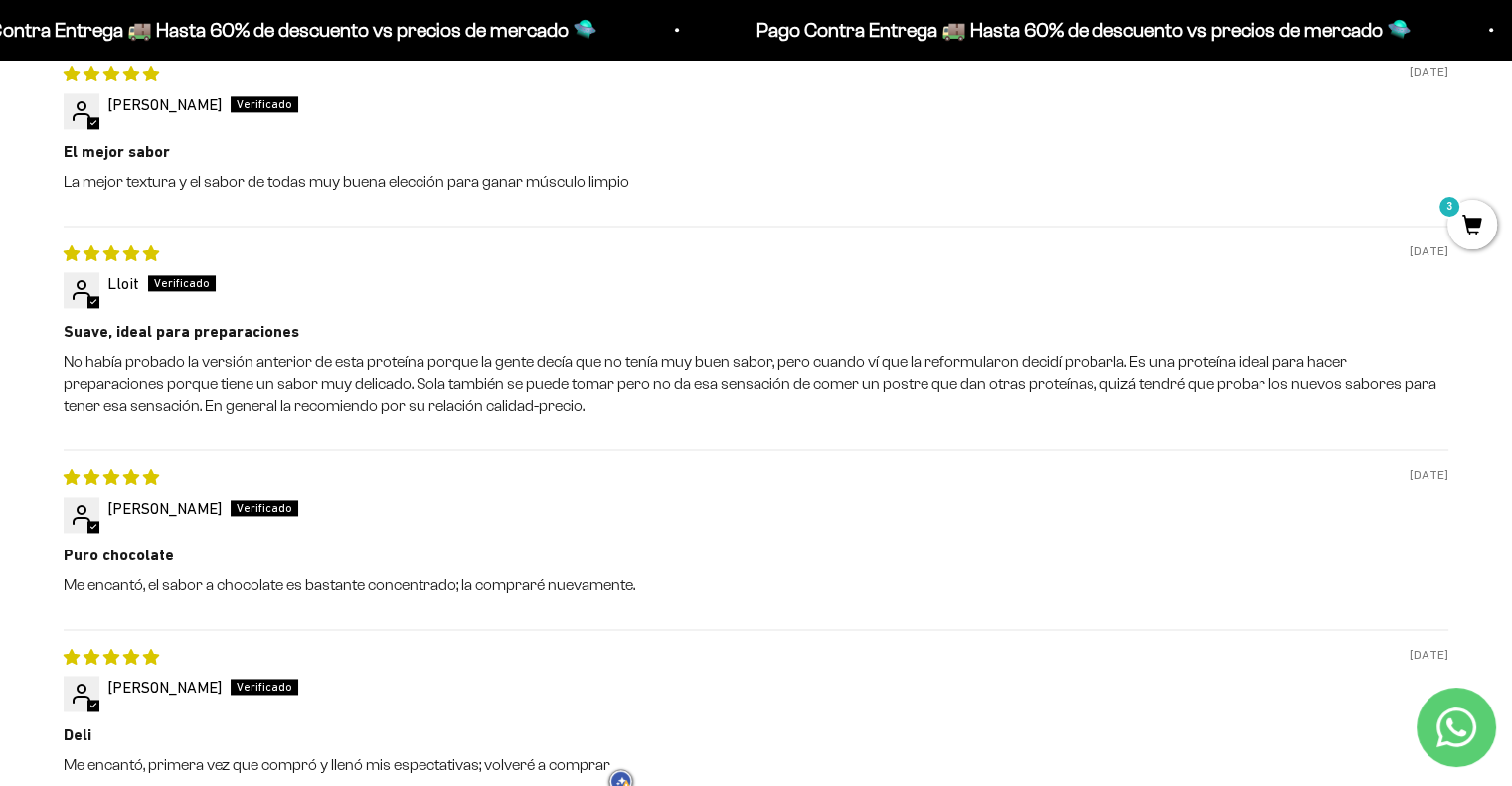 scroll, scrollTop: 2644, scrollLeft: 0, axis: vertical 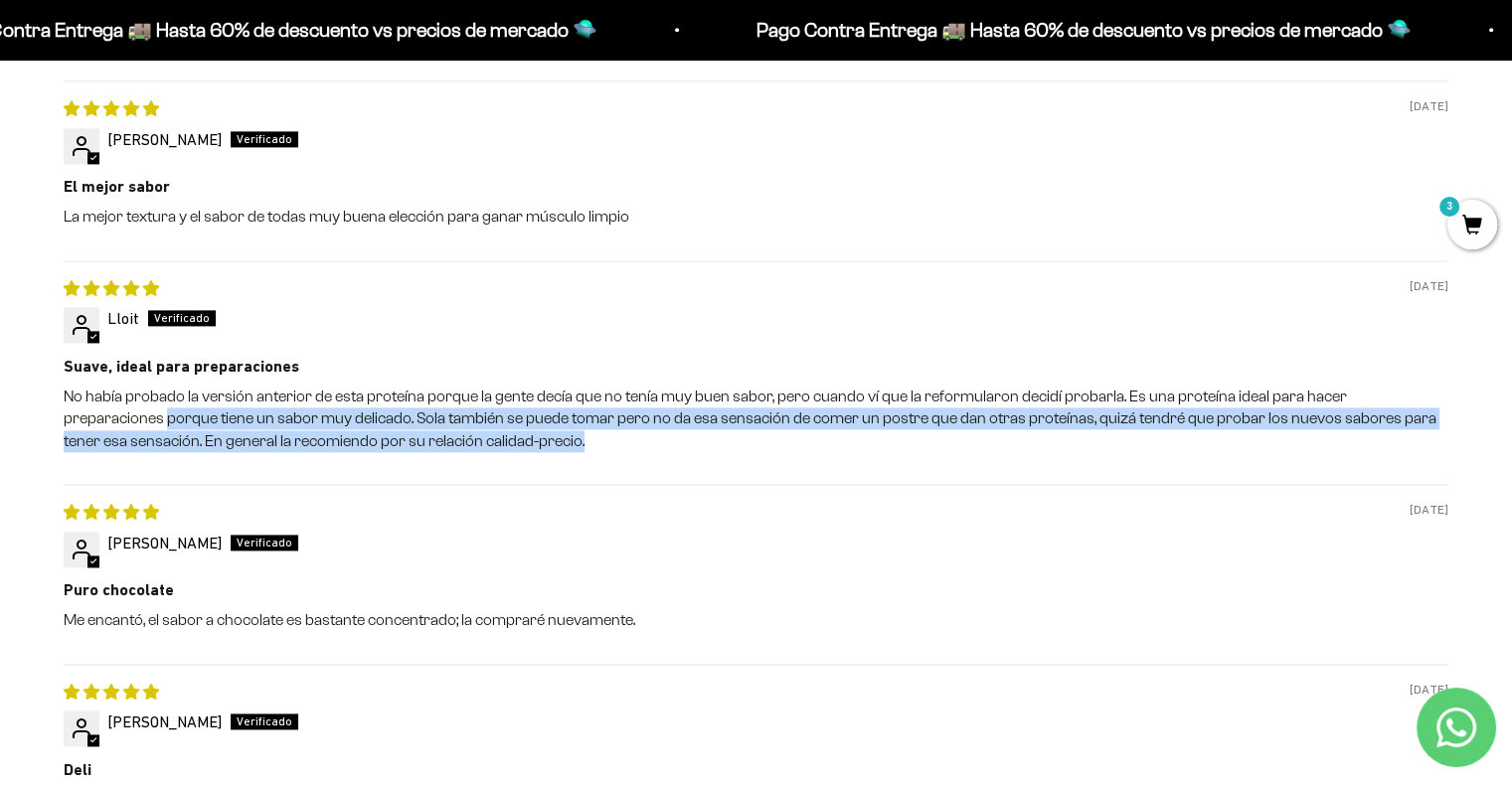 drag, startPoint x: 33, startPoint y: 421, endPoint x: 553, endPoint y: 432, distance: 520.11633 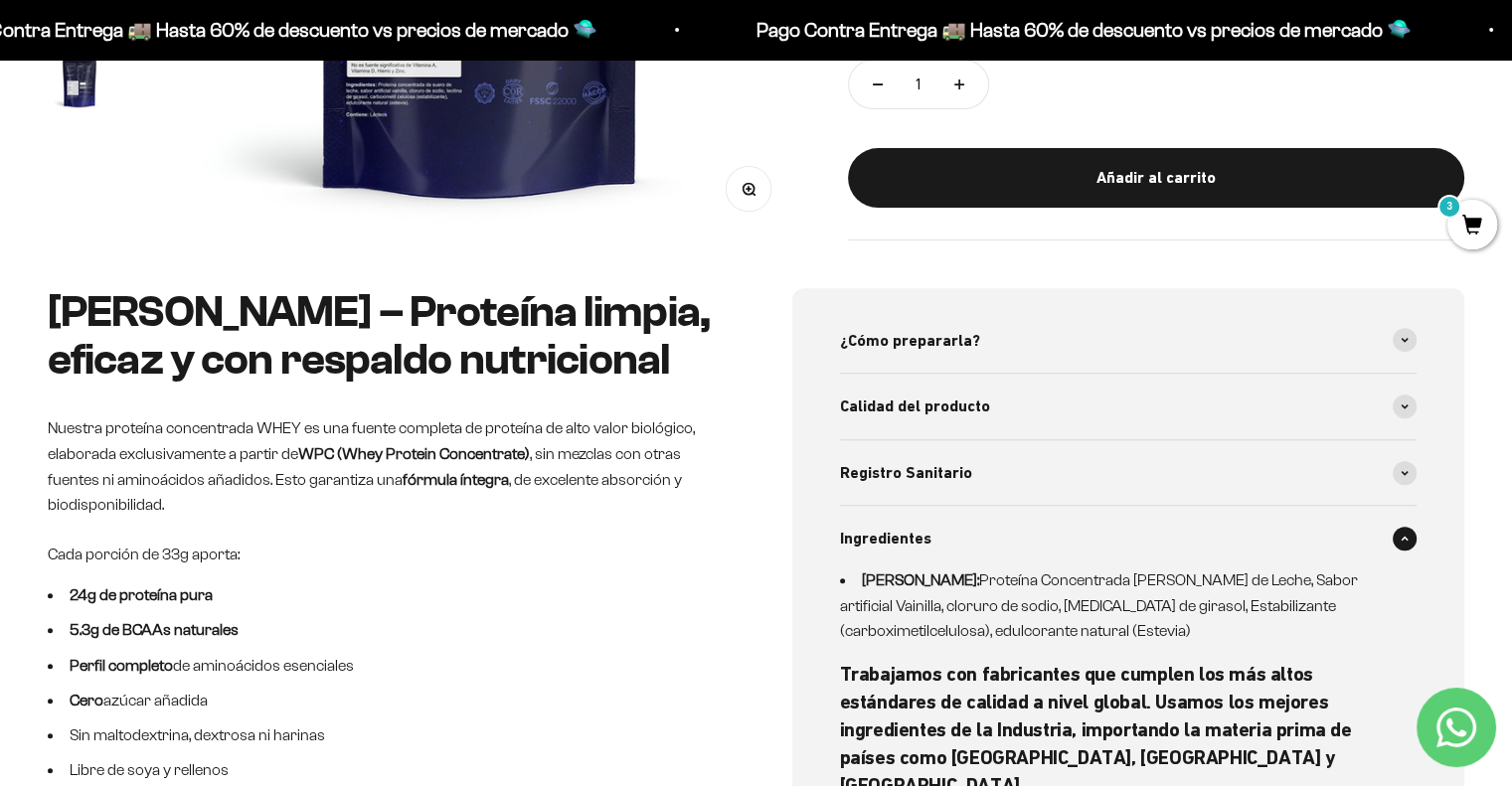 scroll, scrollTop: 696, scrollLeft: 0, axis: vertical 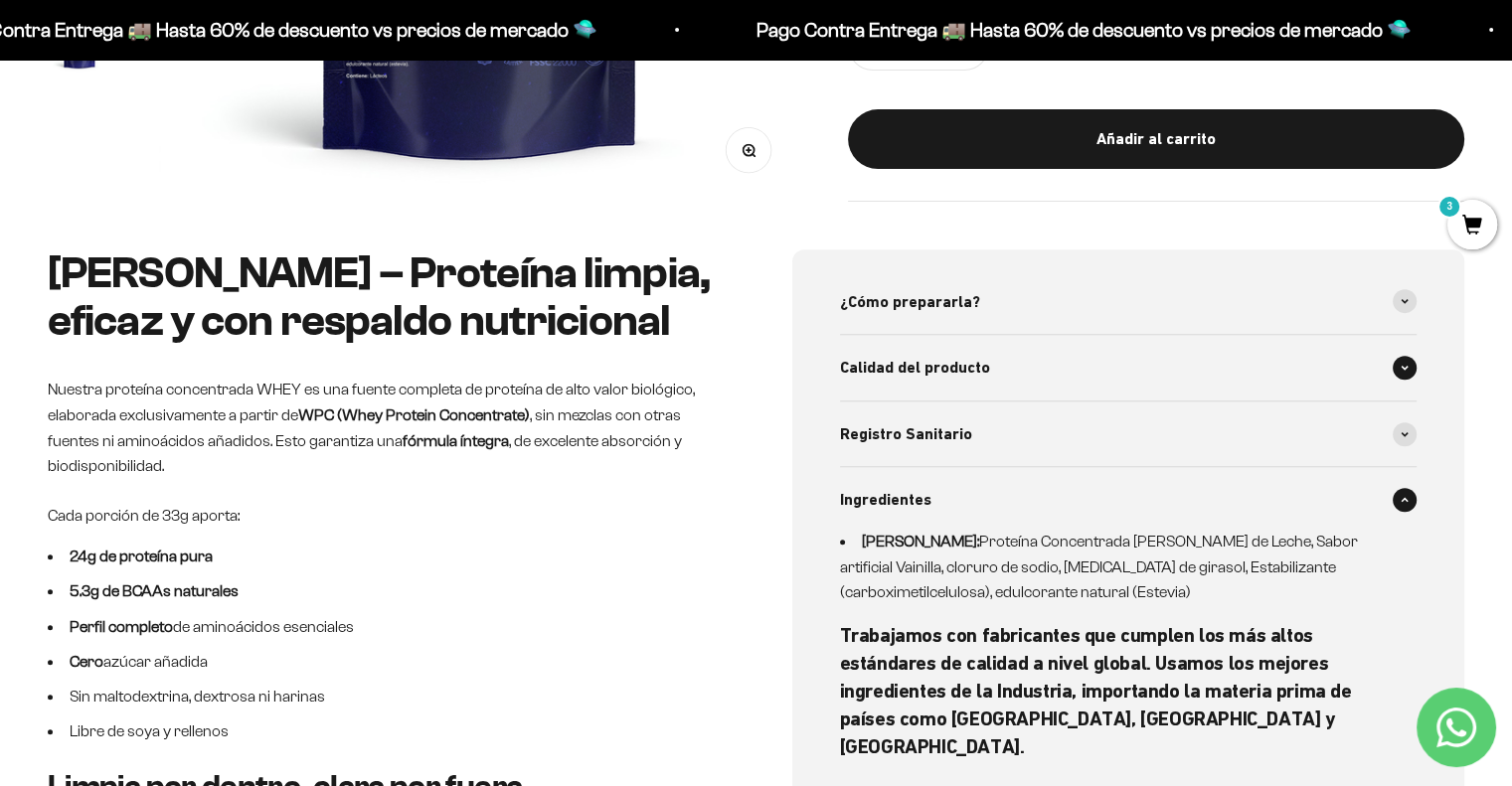 click on "Calidad del producto" at bounding box center (1128, 368) 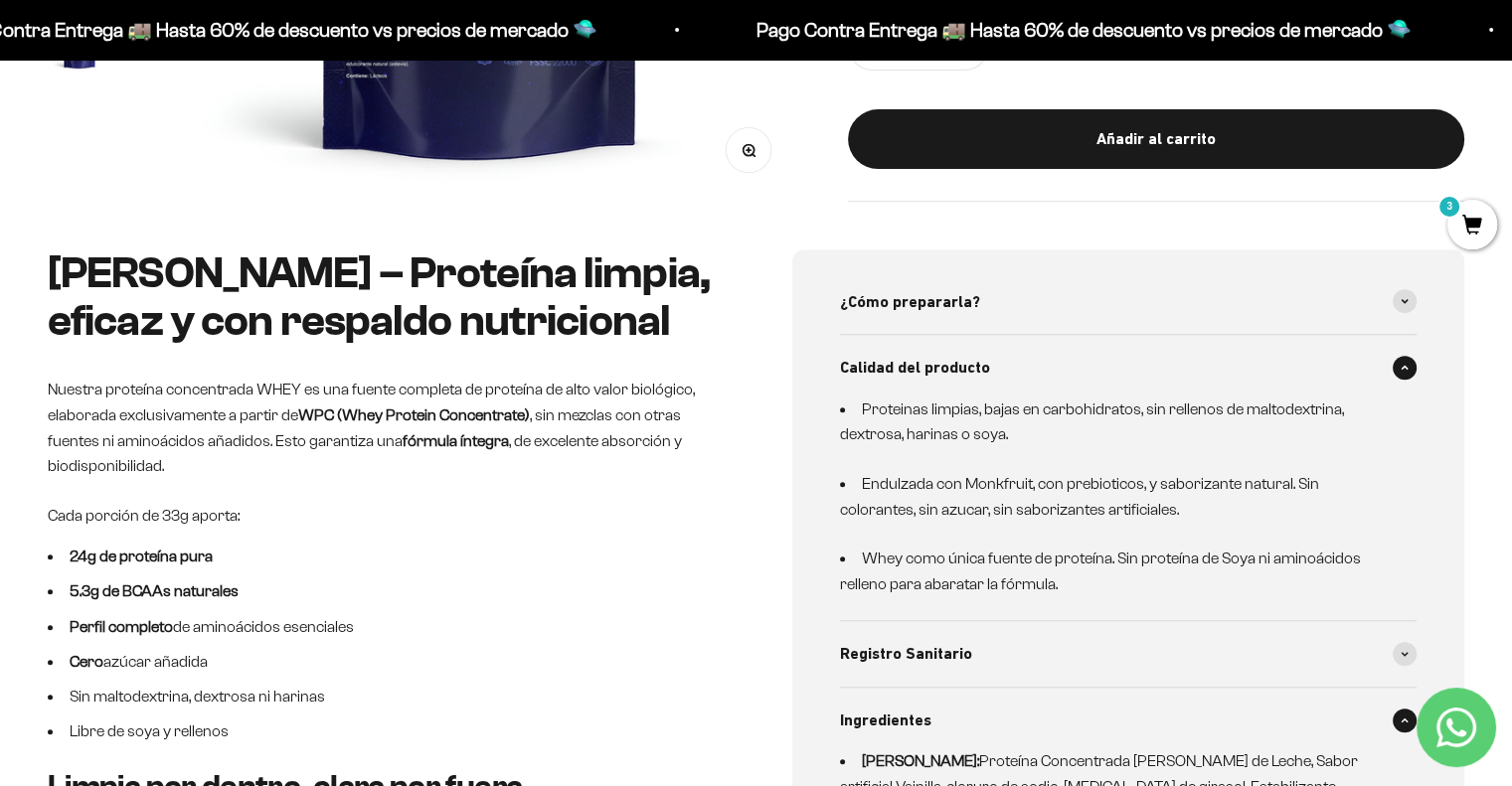 click on "Calidad del producto" at bounding box center (1128, 368) 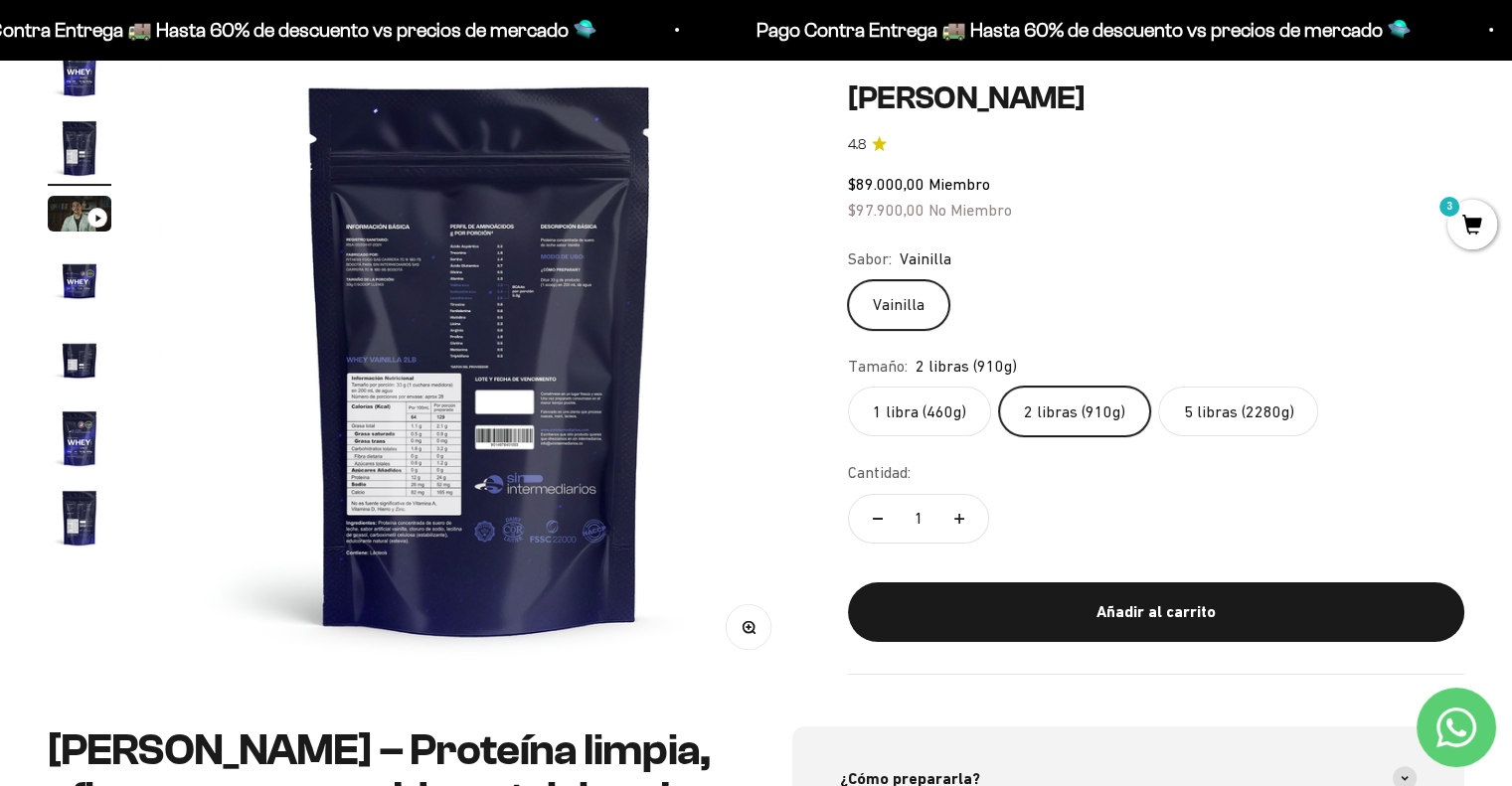 scroll, scrollTop: 0, scrollLeft: 0, axis: both 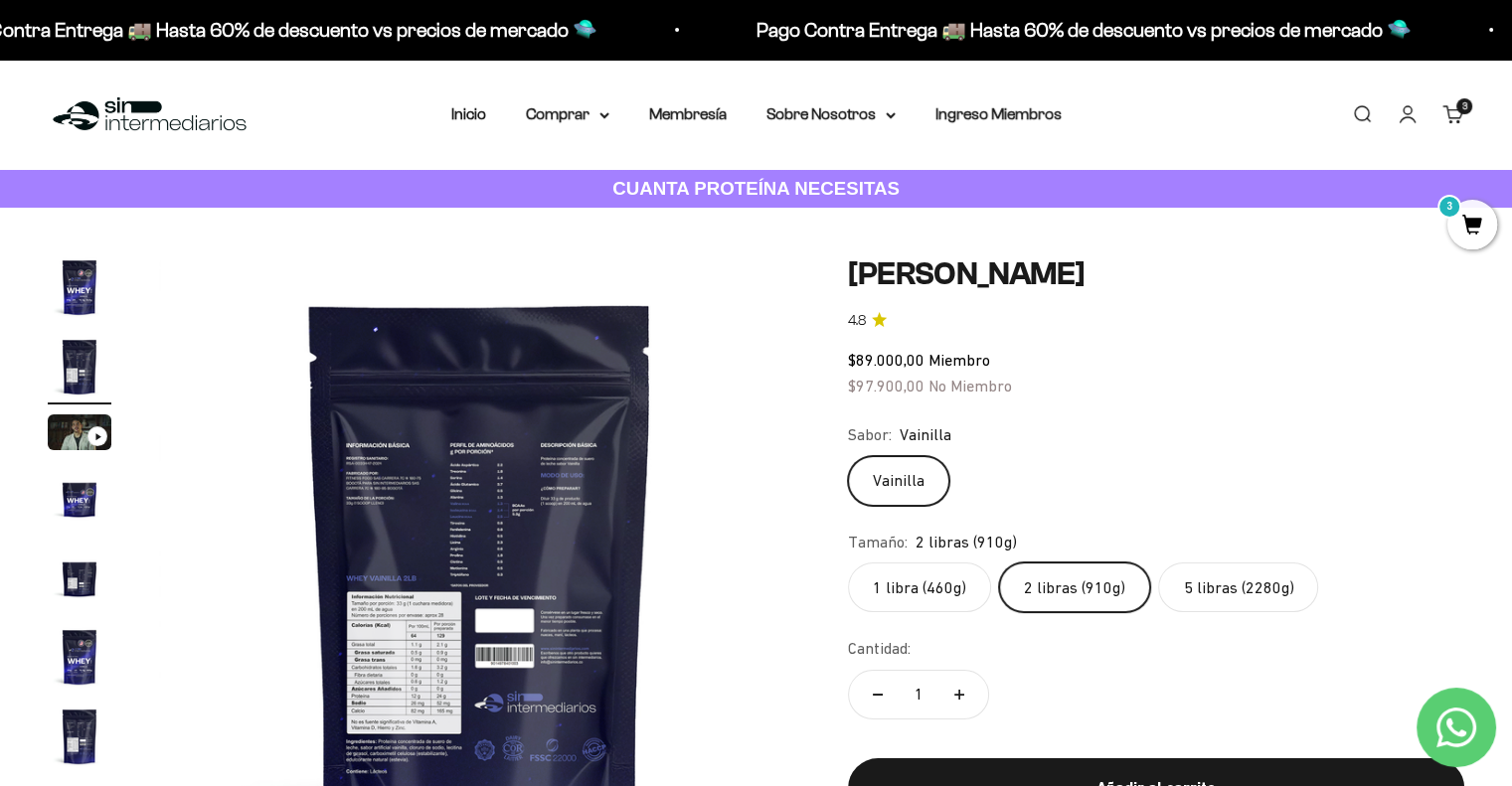 click at bounding box center [80, 736] 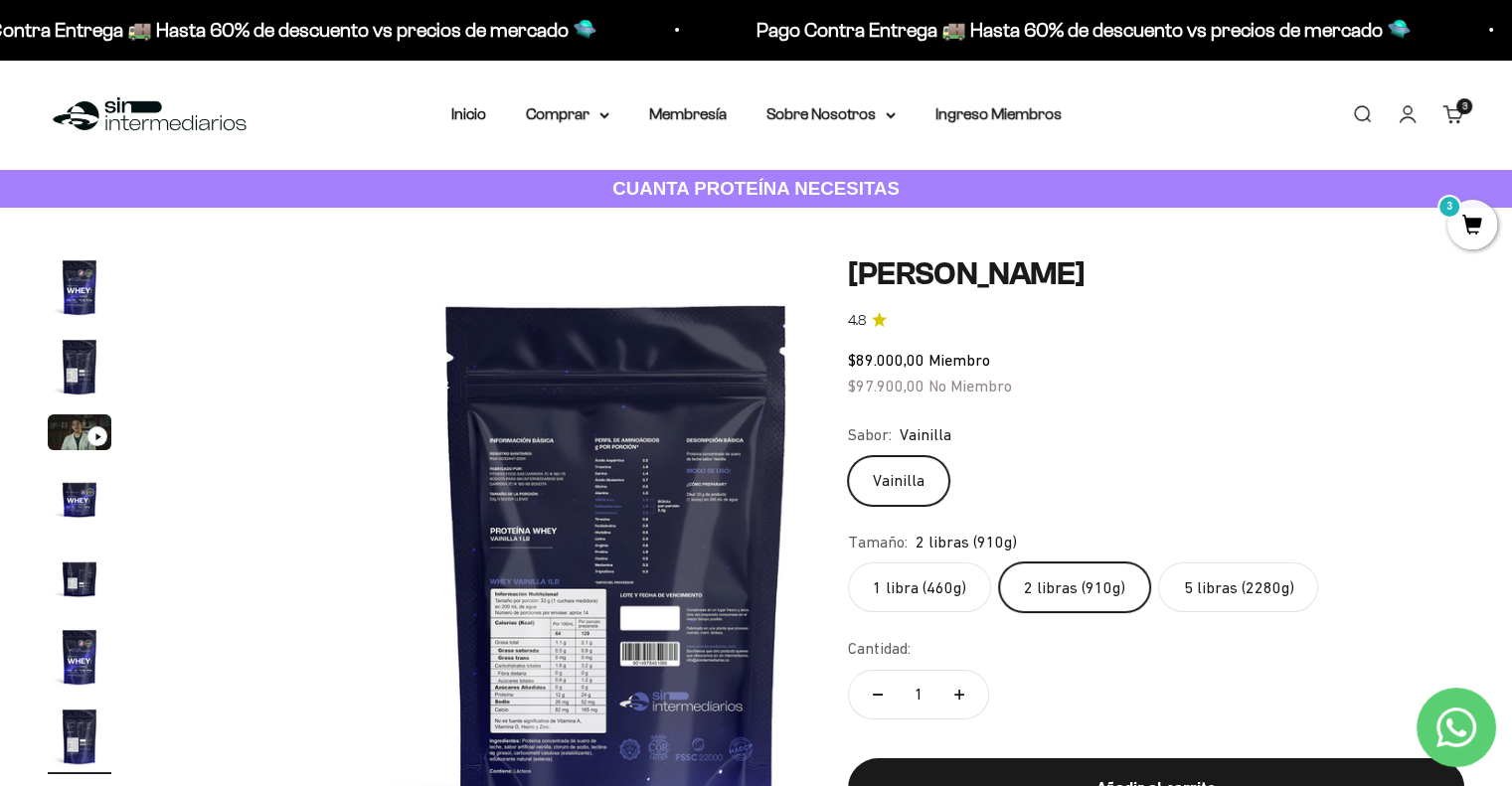 scroll, scrollTop: 0, scrollLeft: 3991, axis: horizontal 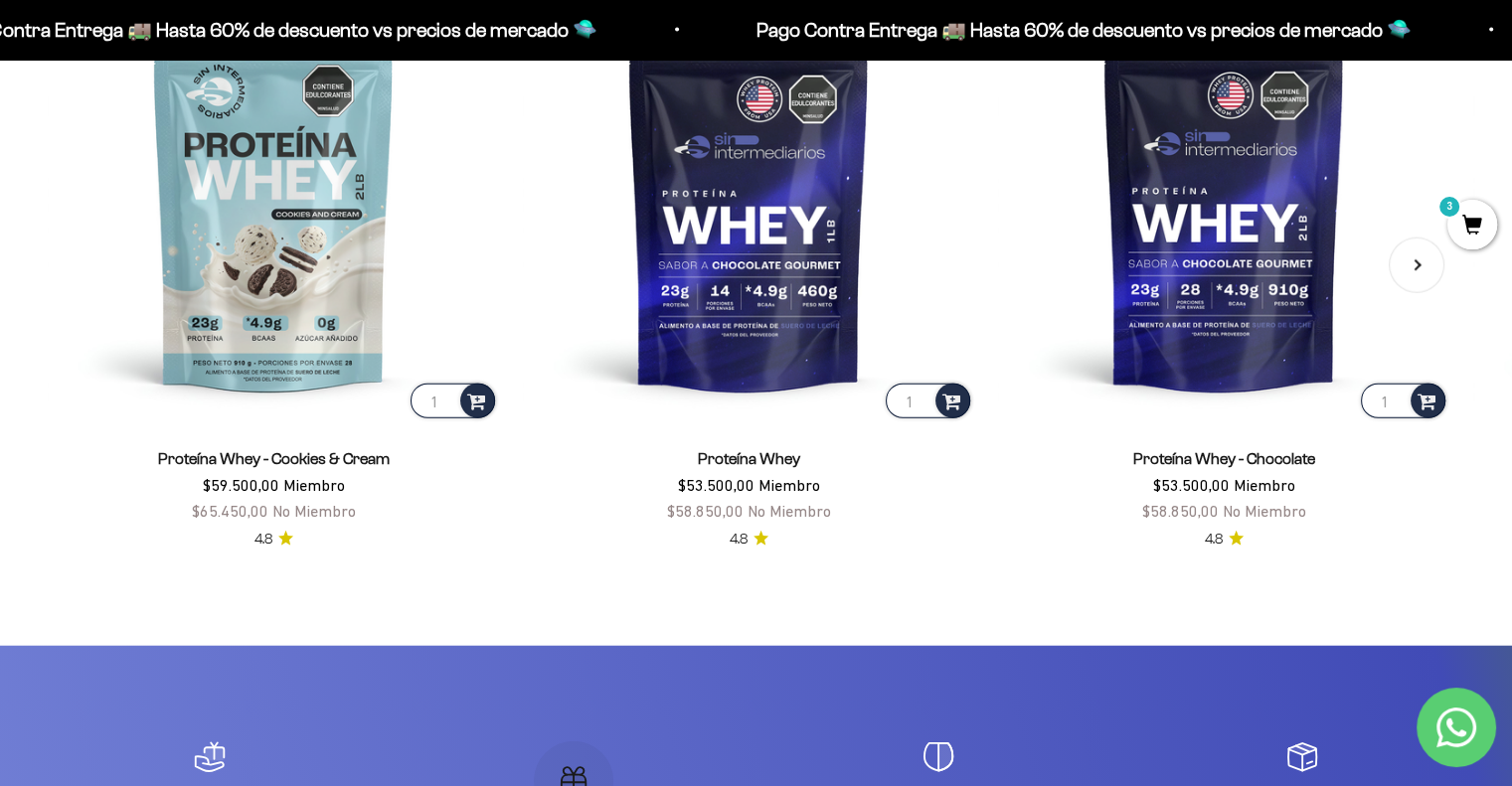 click on "Proteína Whey" at bounding box center (749, 458) 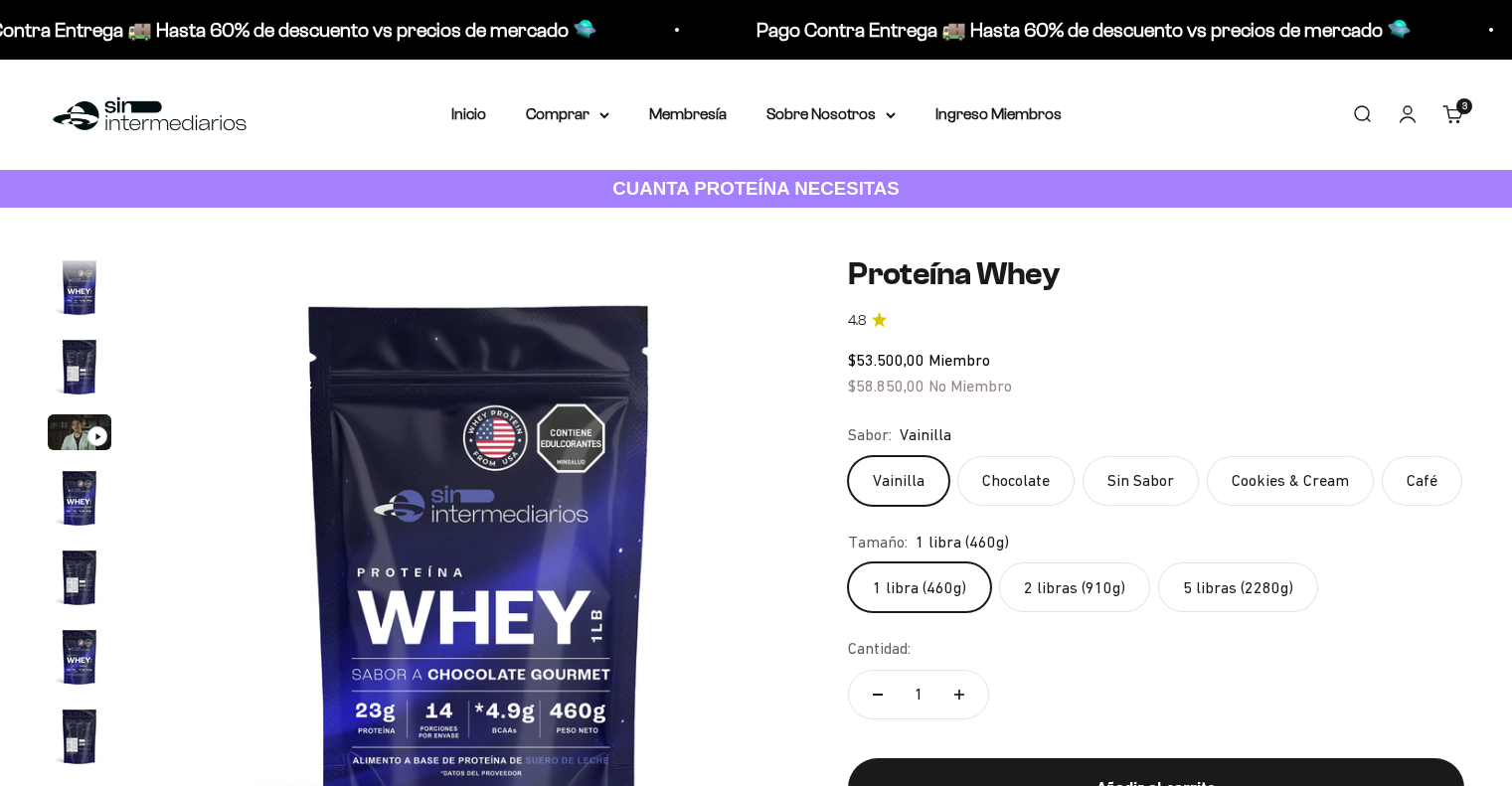 scroll, scrollTop: 0, scrollLeft: 0, axis: both 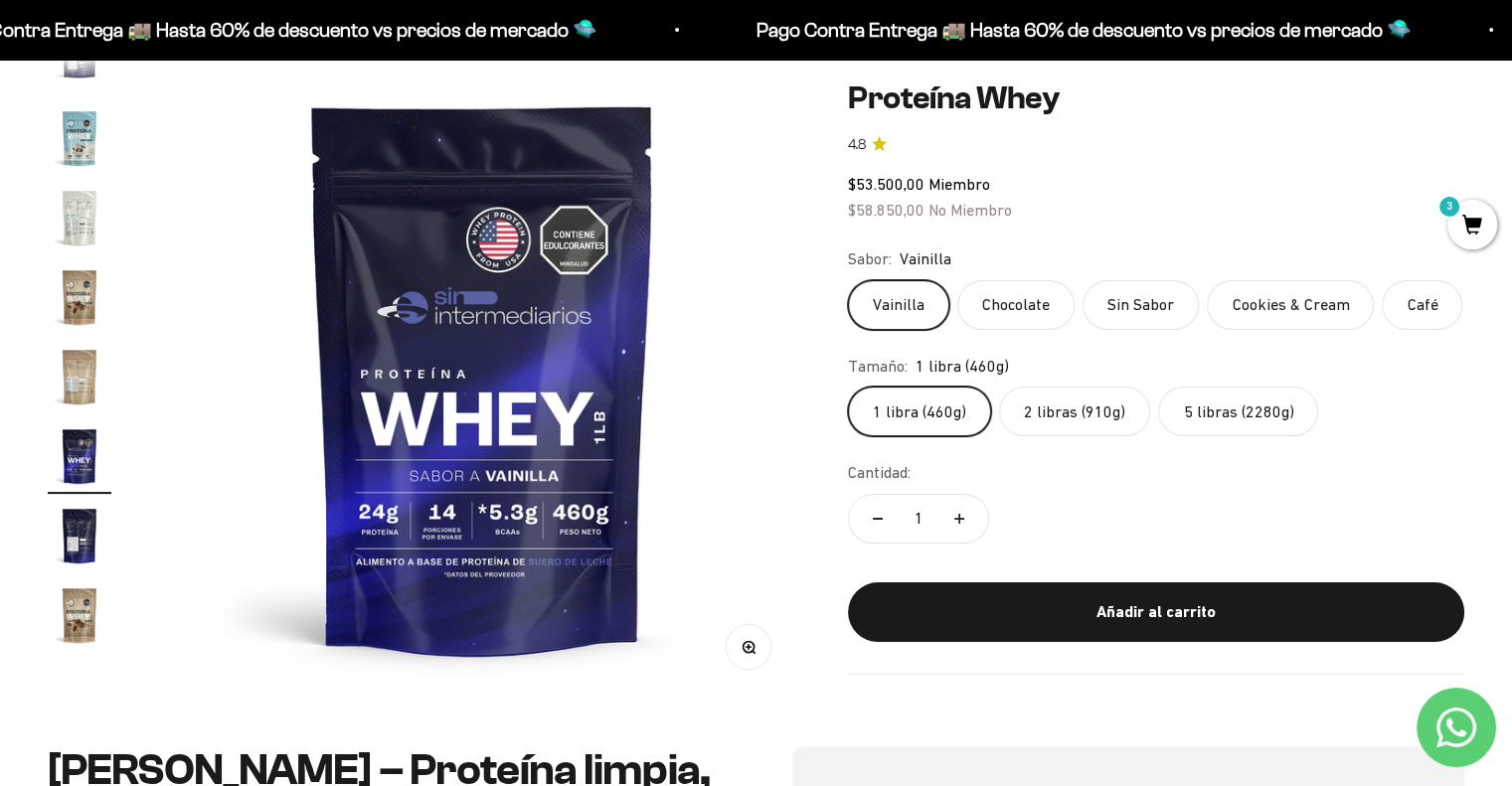click on "2 libras (910g)" 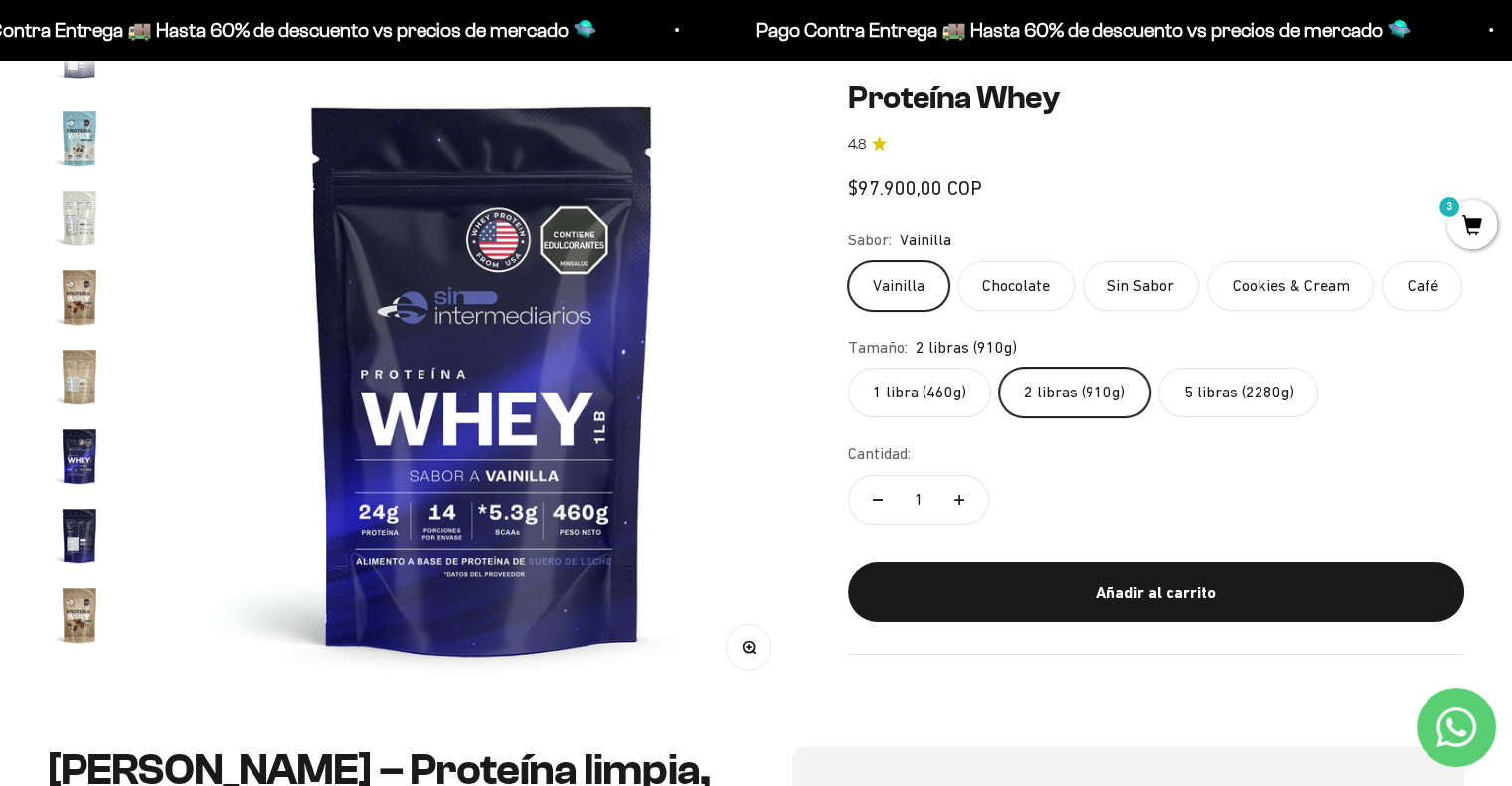 scroll, scrollTop: 0, scrollLeft: 3326, axis: horizontal 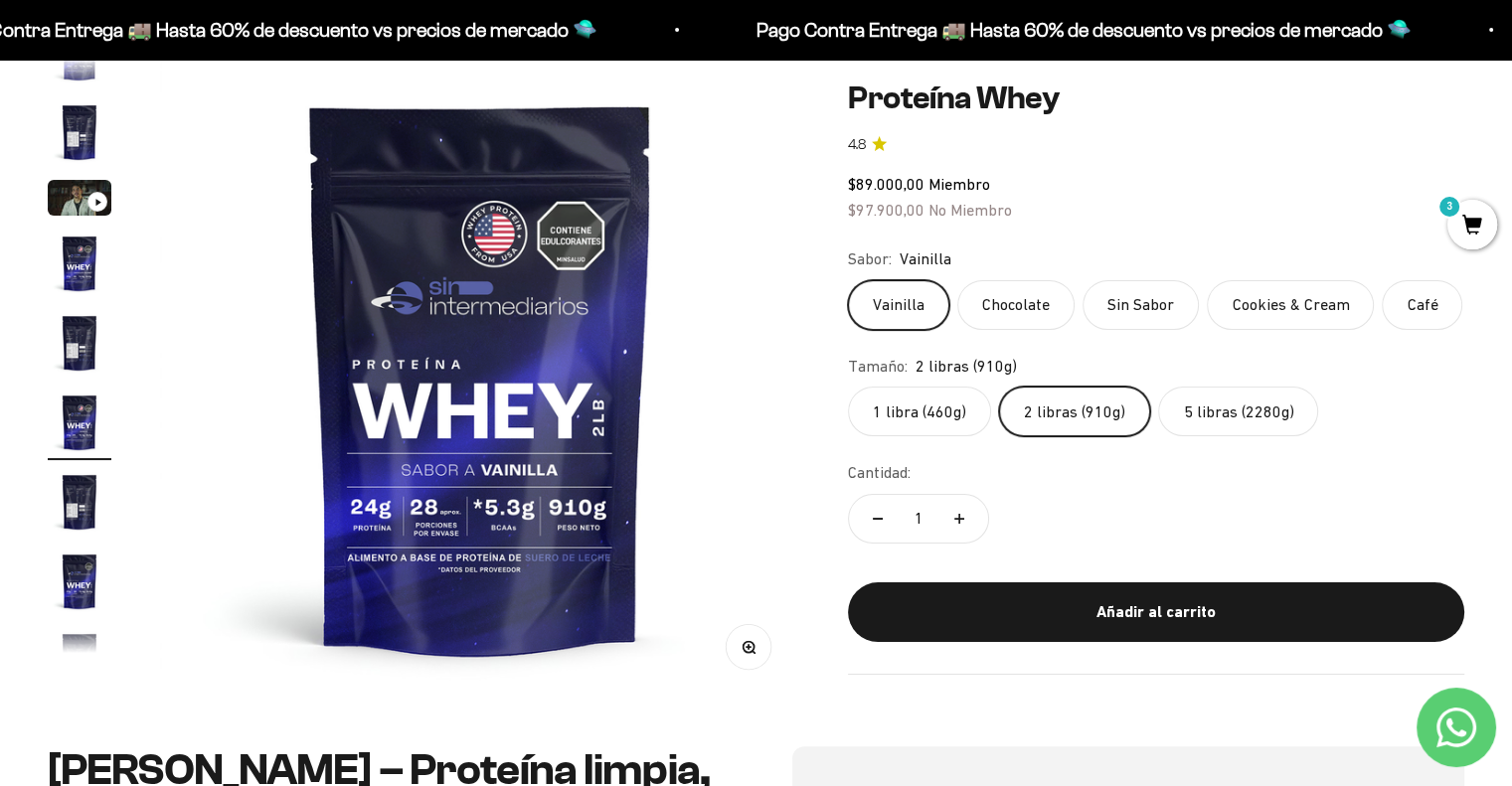 click on "1 libra (460g)" 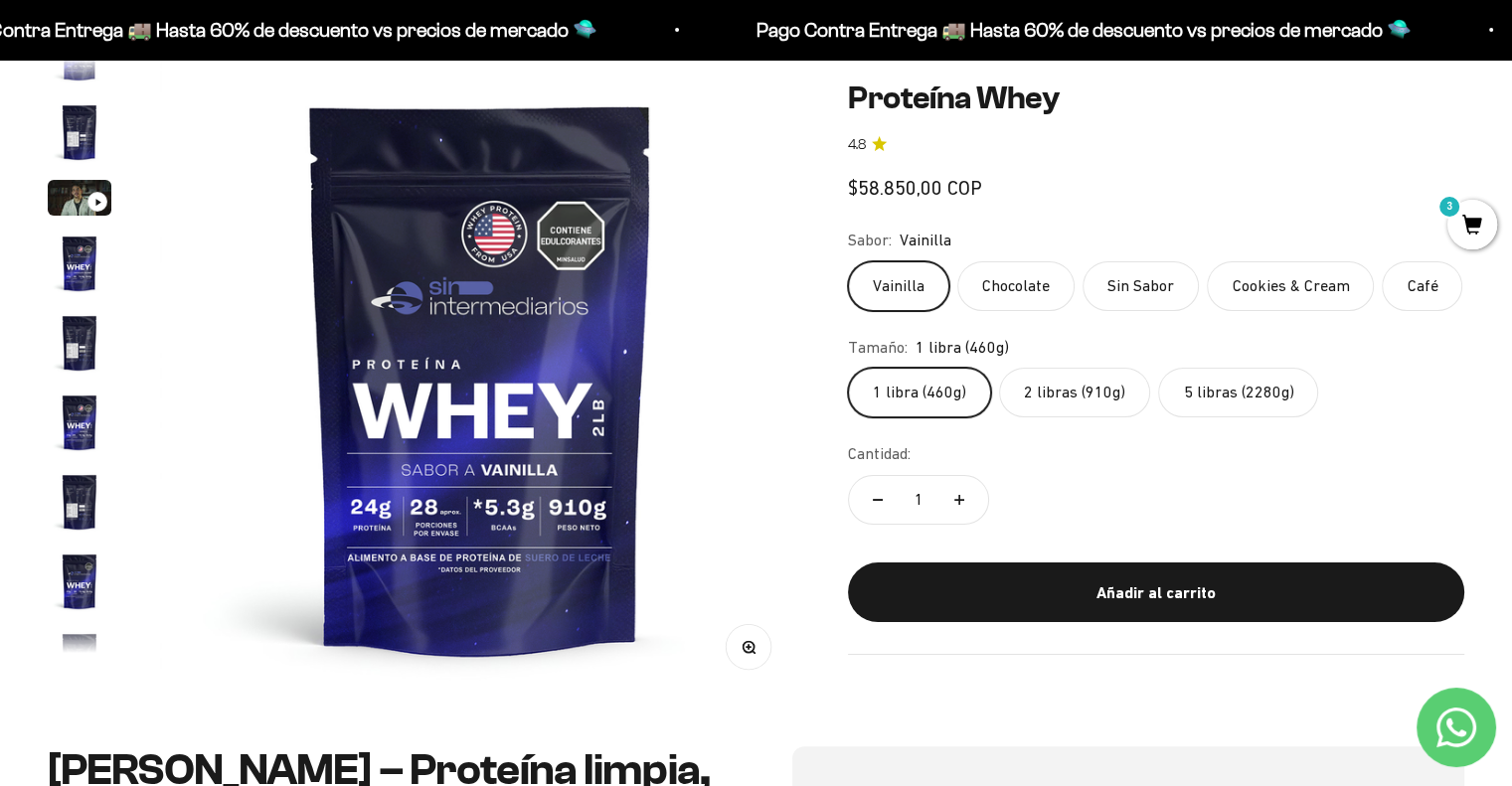 scroll, scrollTop: 0, scrollLeft: 11309, axis: horizontal 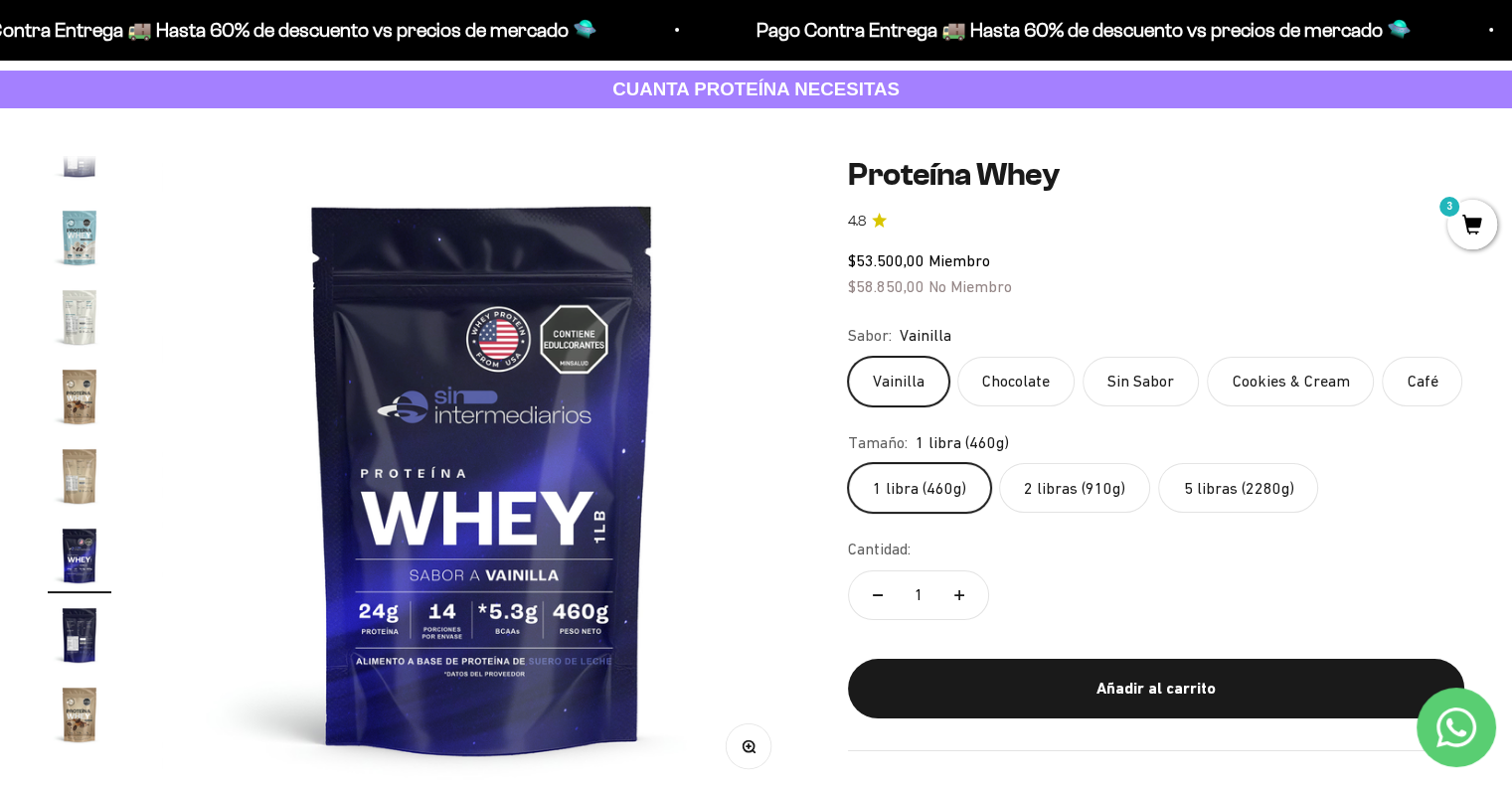 click on "3" at bounding box center (1472, 225) 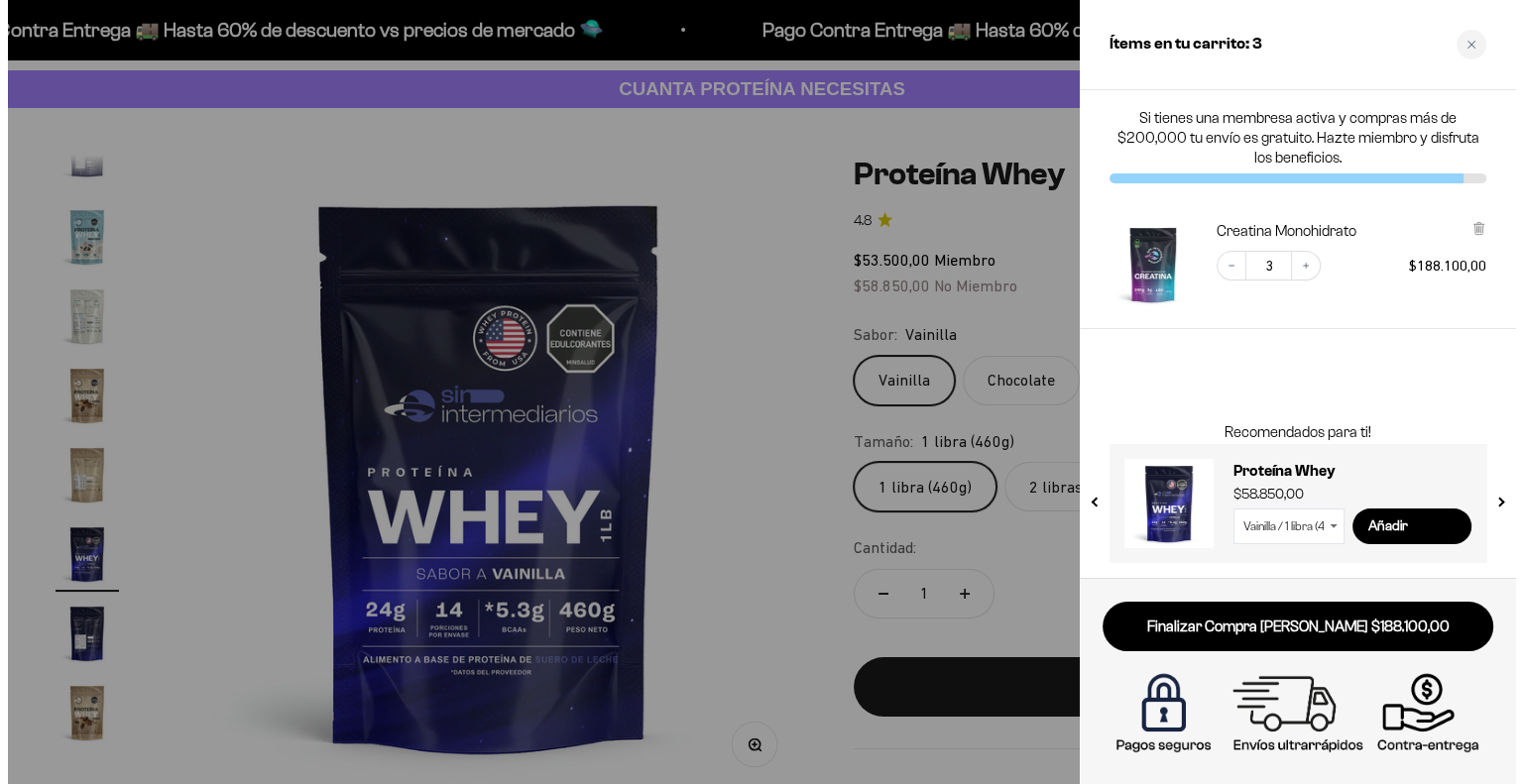 scroll, scrollTop: 0, scrollLeft: 11422, axis: horizontal 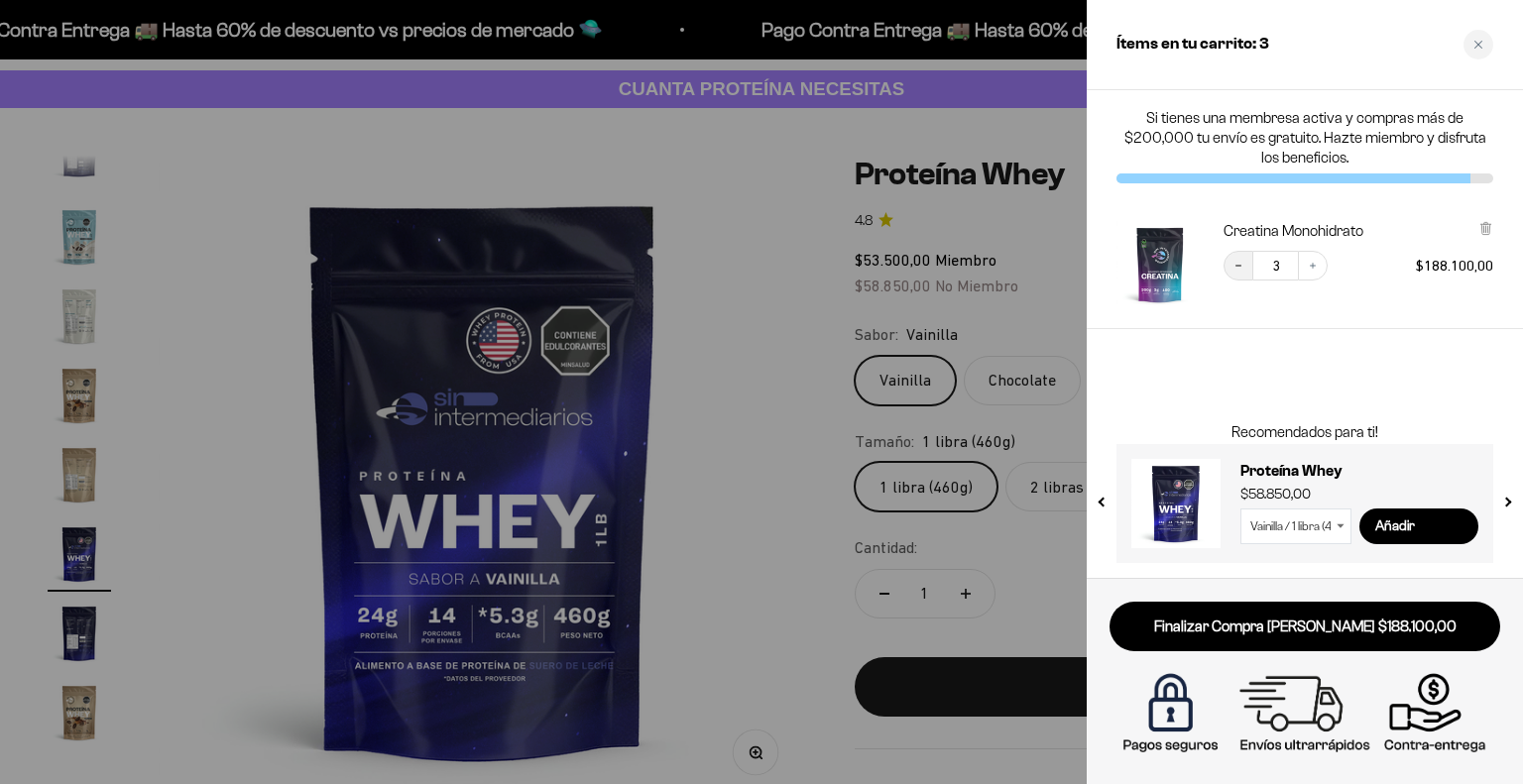 click on "Decrease quantity" at bounding box center [1238, 266] 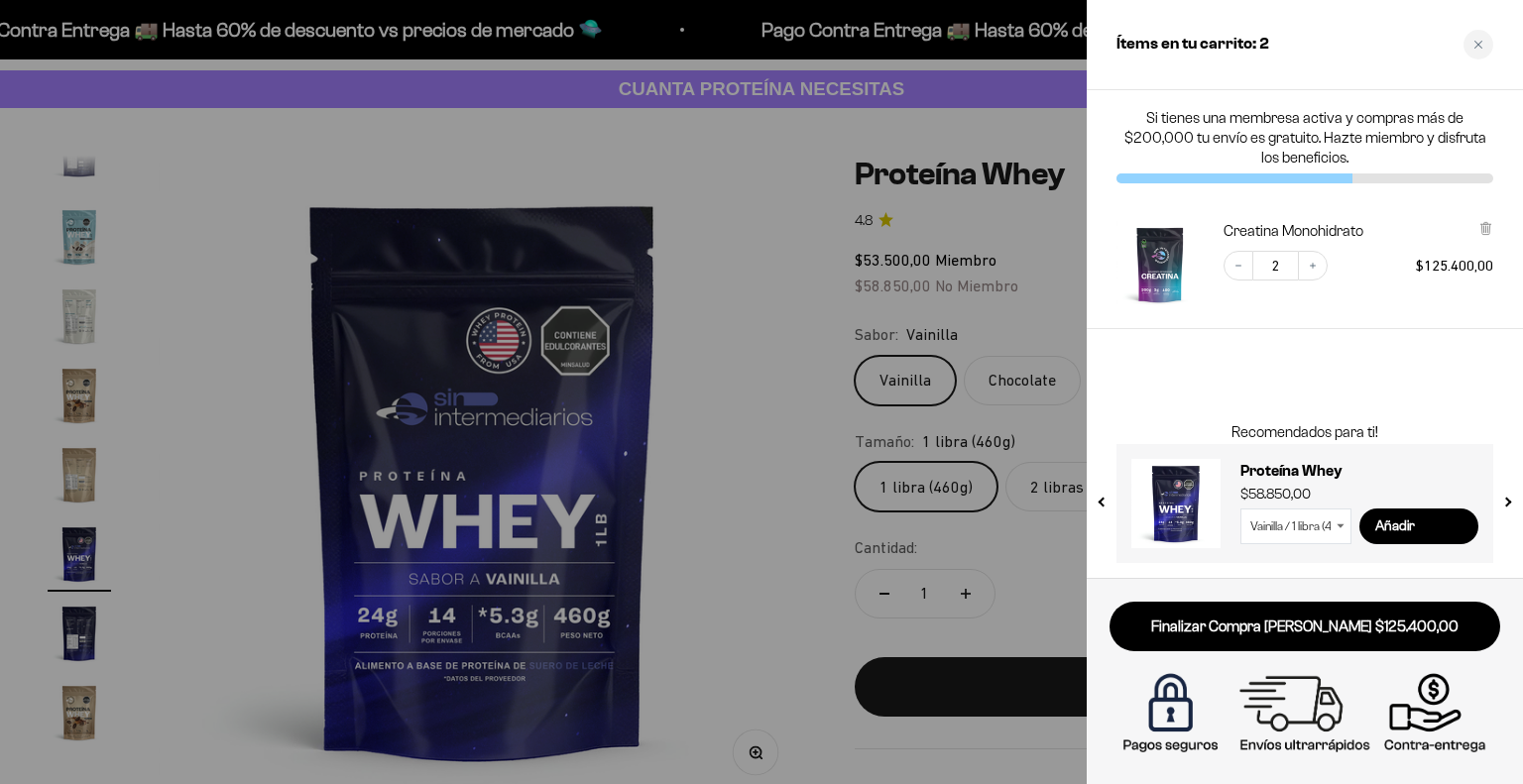 click on "Decrease quantity" at bounding box center (1238, 266) 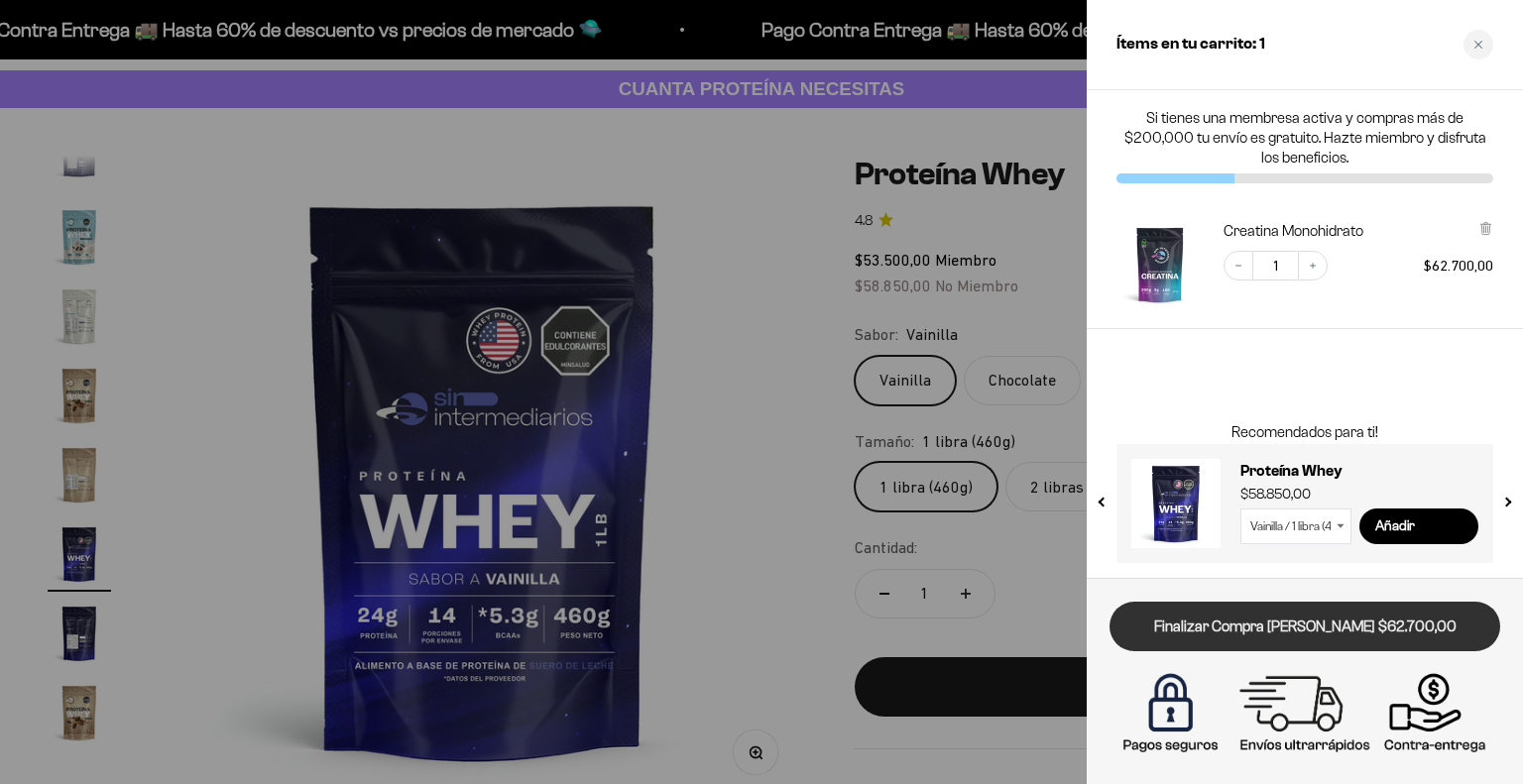 click on "Finalizar Compra [PERSON_NAME] $62.700,00" at bounding box center (1305, 626) 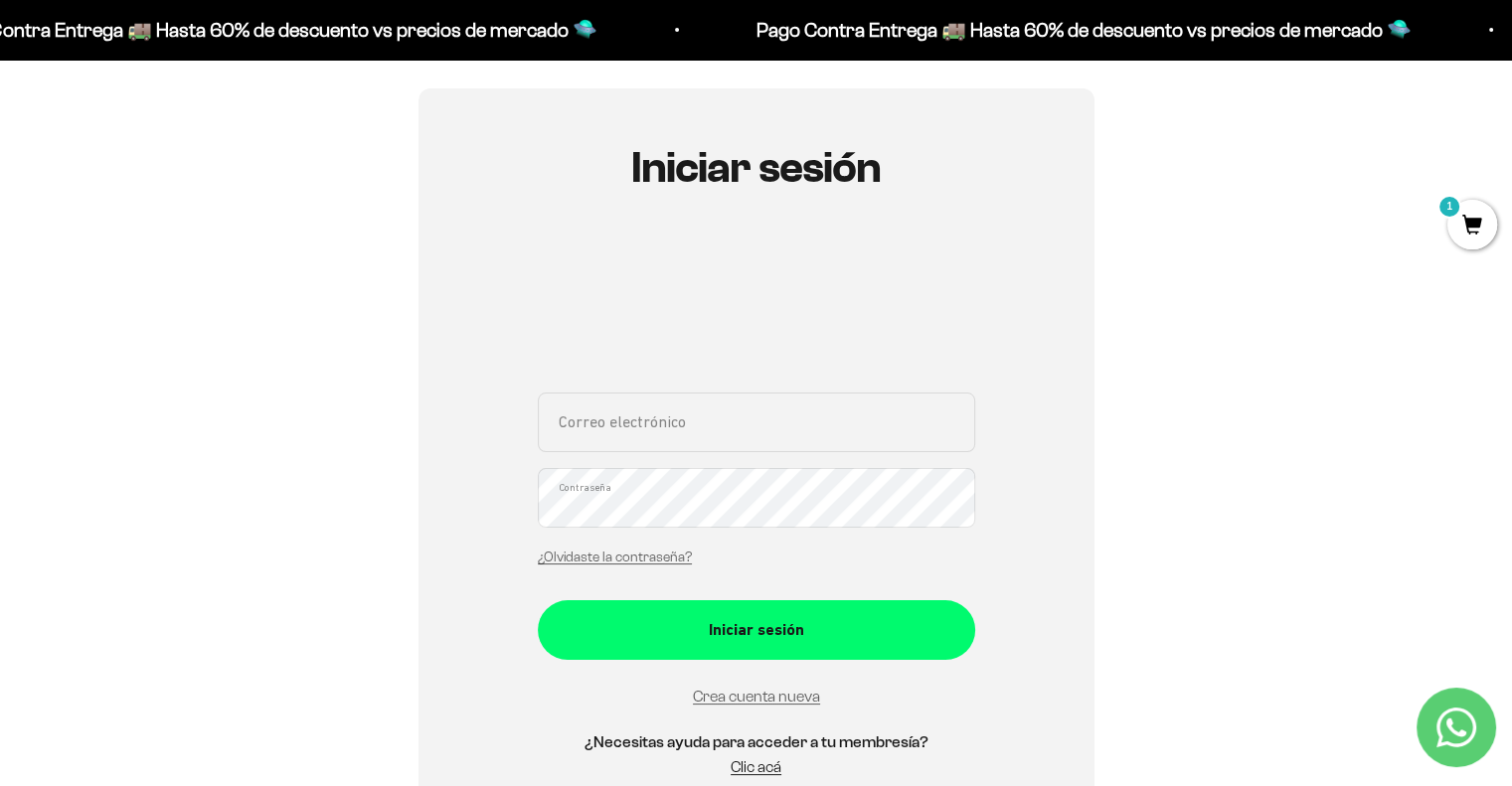 scroll, scrollTop: 199, scrollLeft: 0, axis: vertical 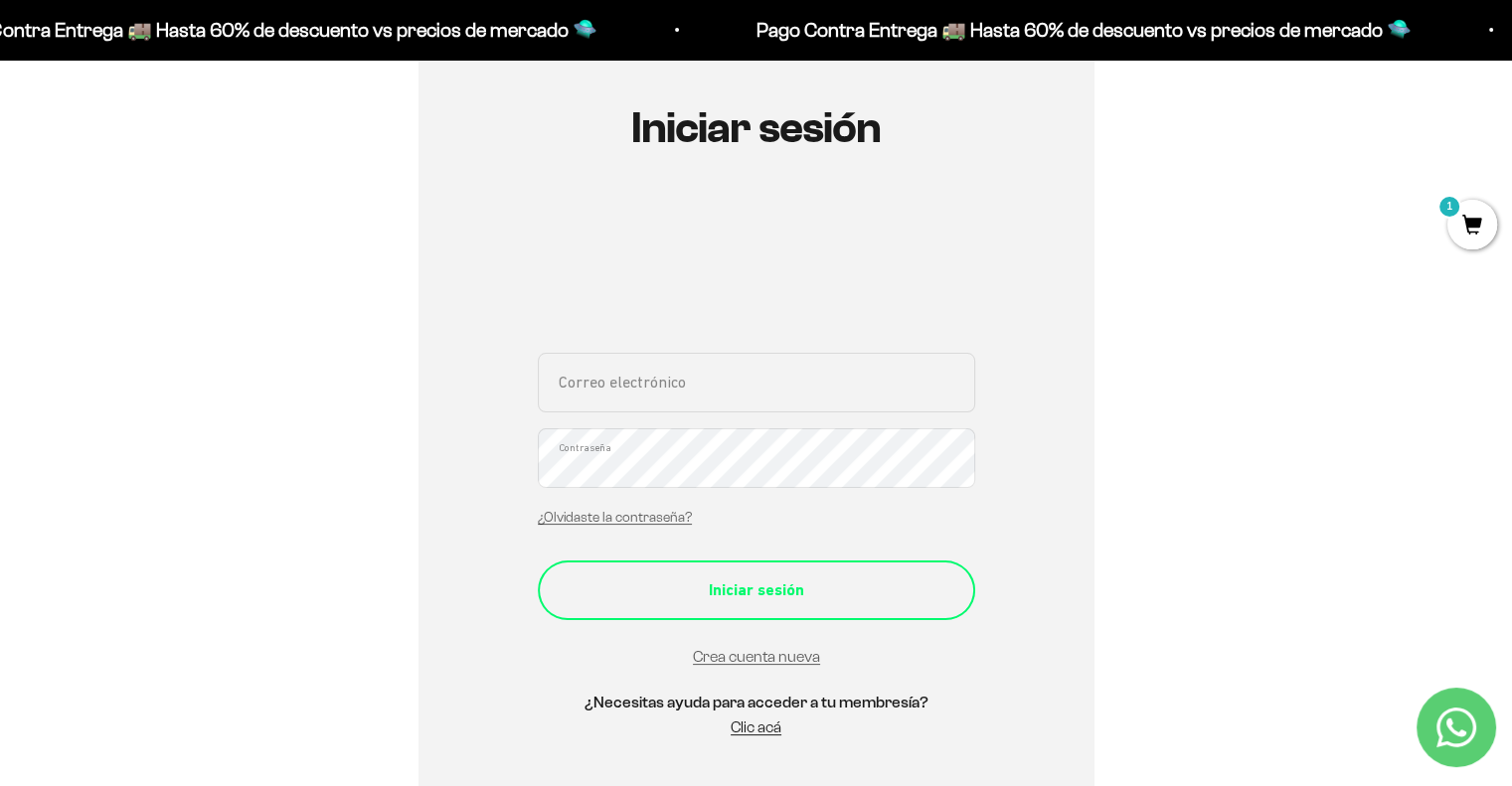 type on "[PERSON_NAME][EMAIL_ADDRESS][DOMAIN_NAME]" 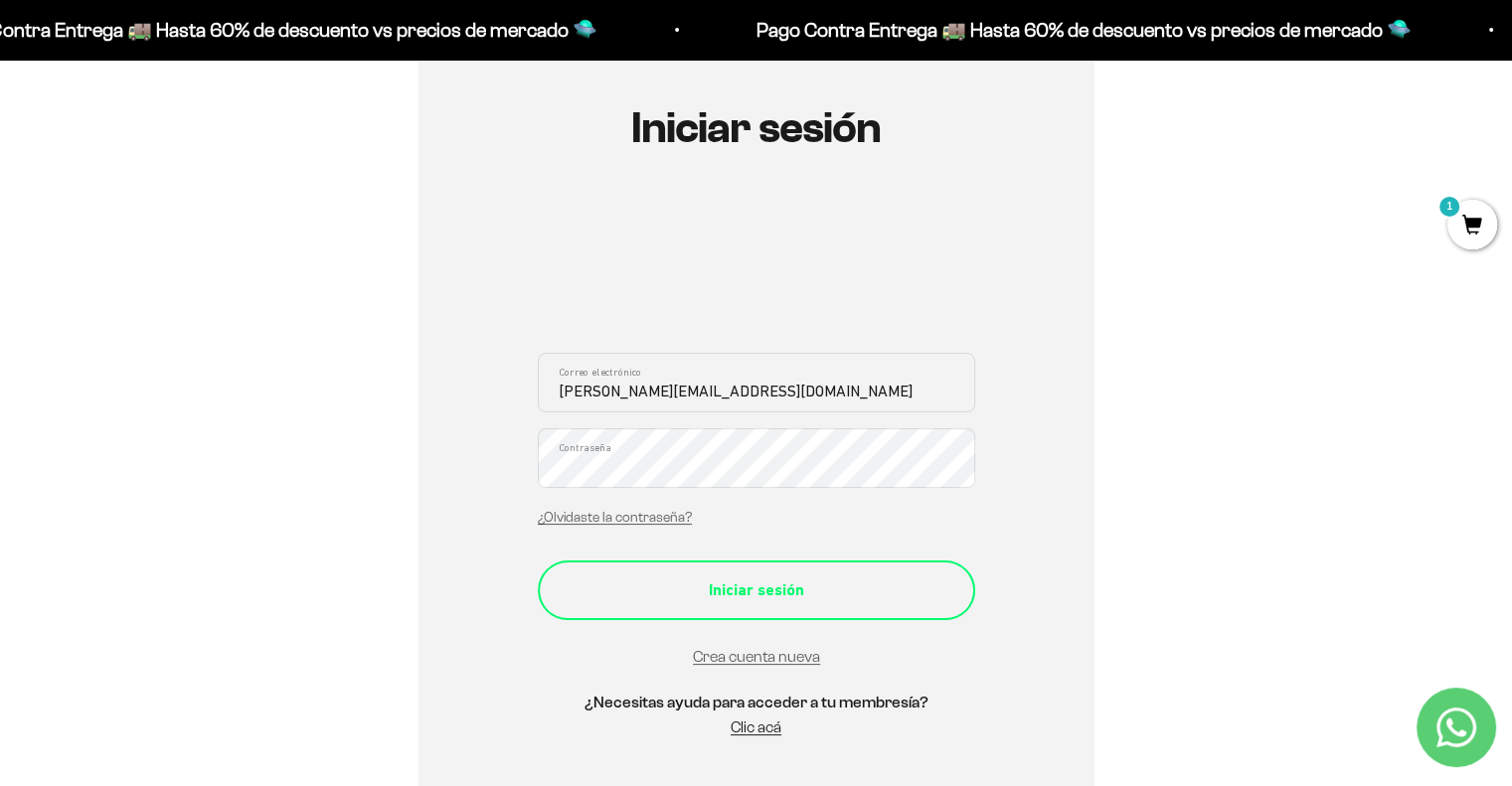 click on "Iniciar sesión" at bounding box center (756, 590) 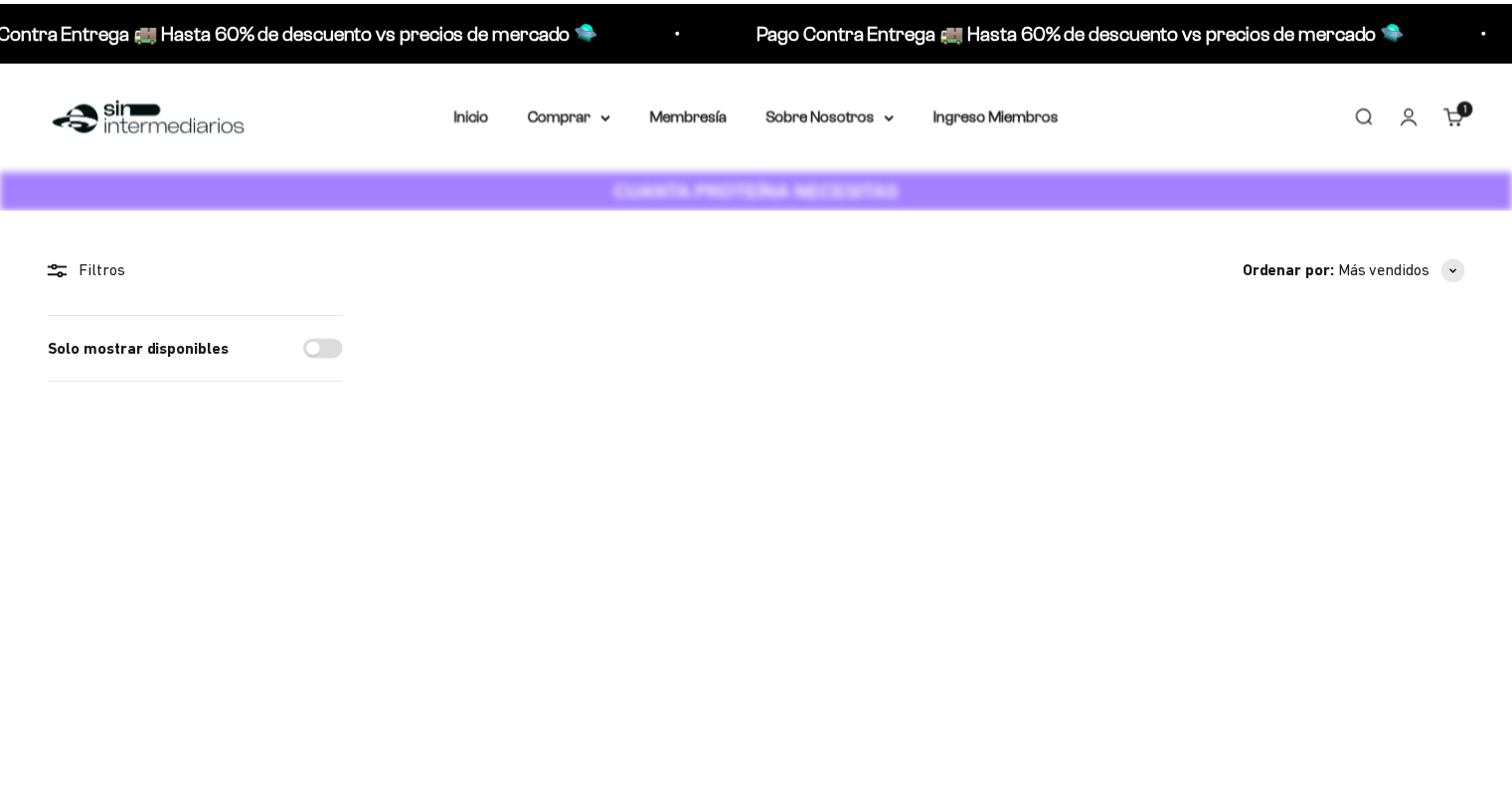 scroll, scrollTop: 0, scrollLeft: 0, axis: both 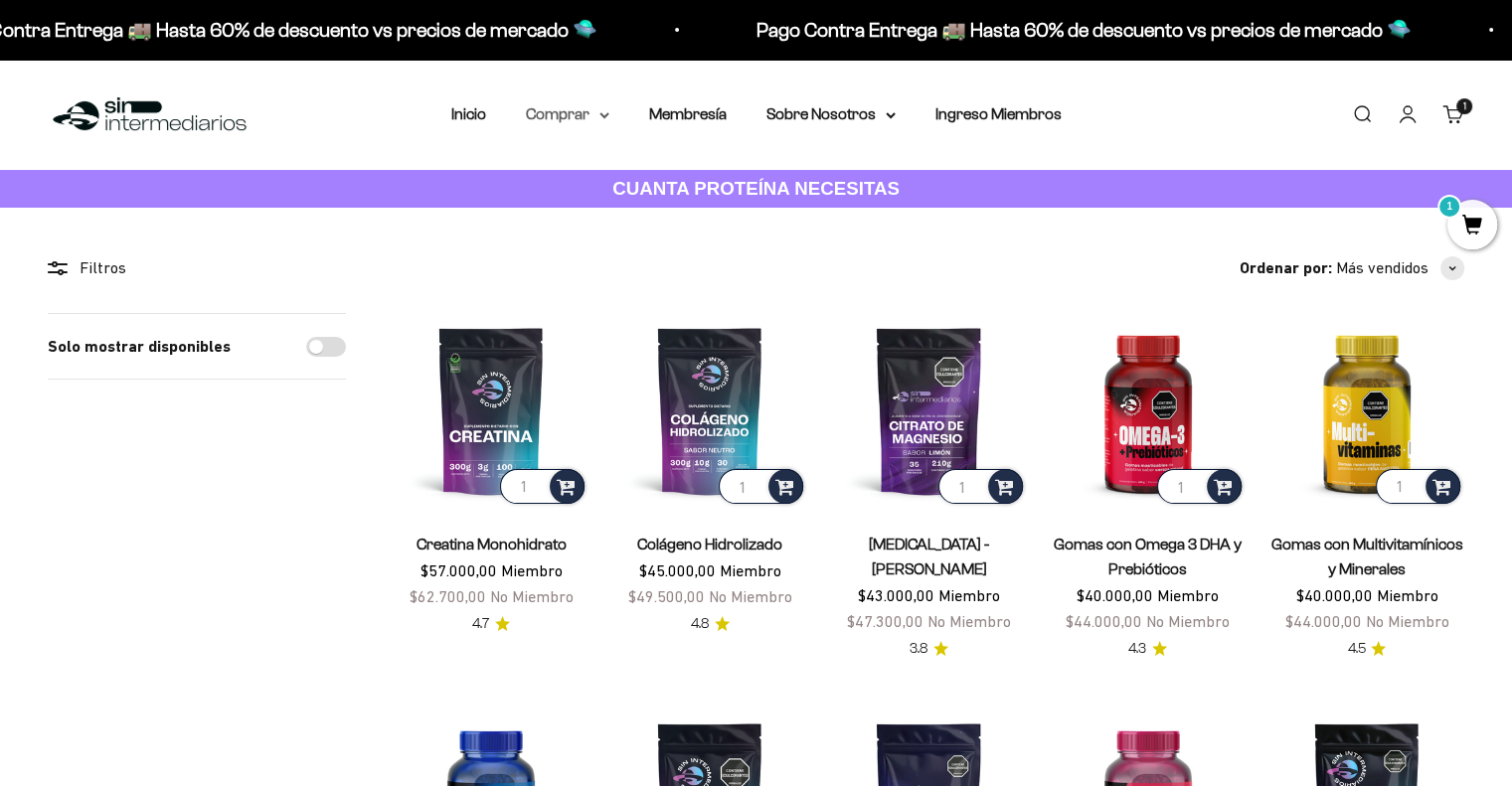 click on "Comprar" at bounding box center (568, 114) 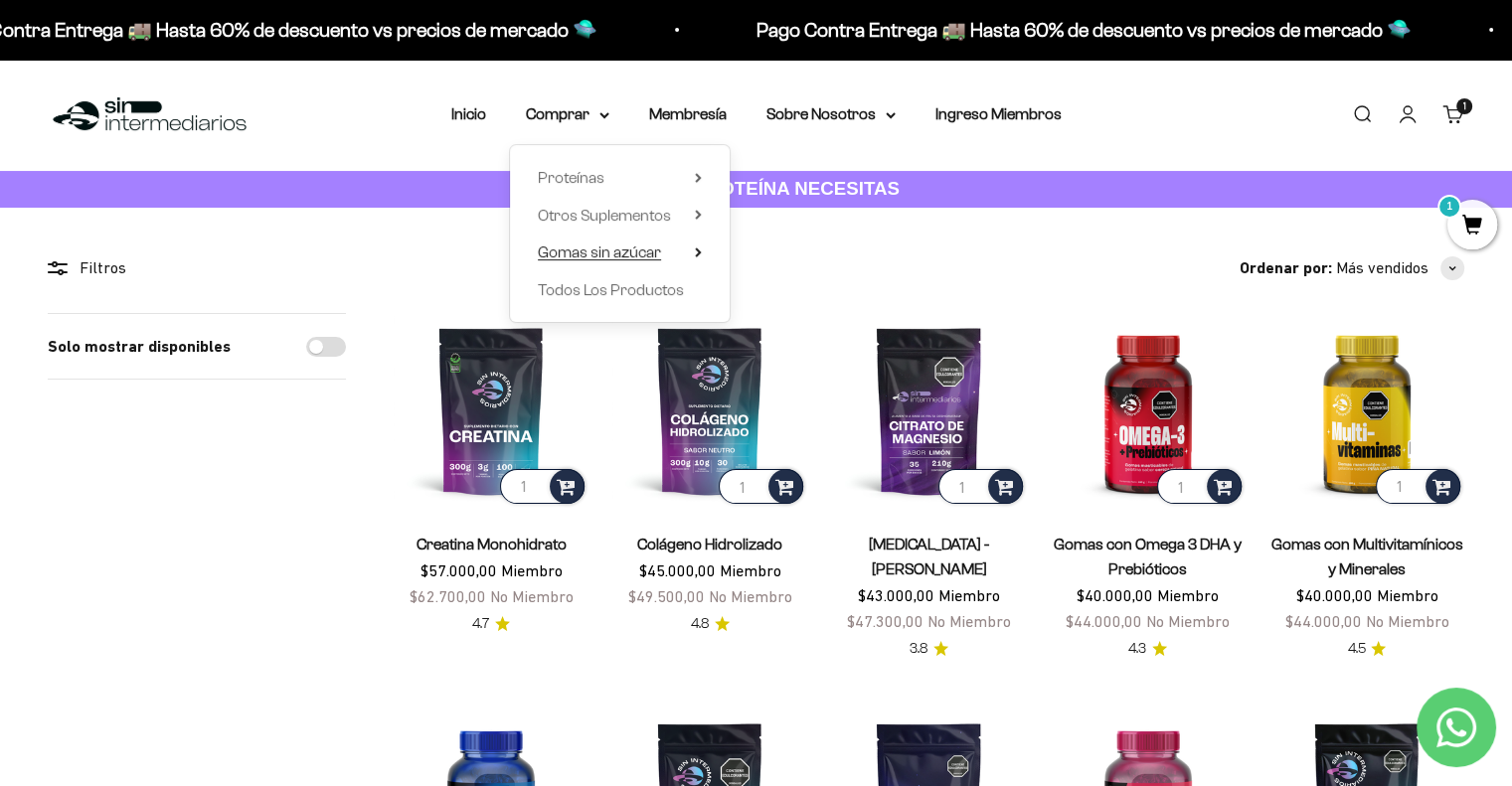 click on "Gomas sin azúcar" at bounding box center (599, 251) 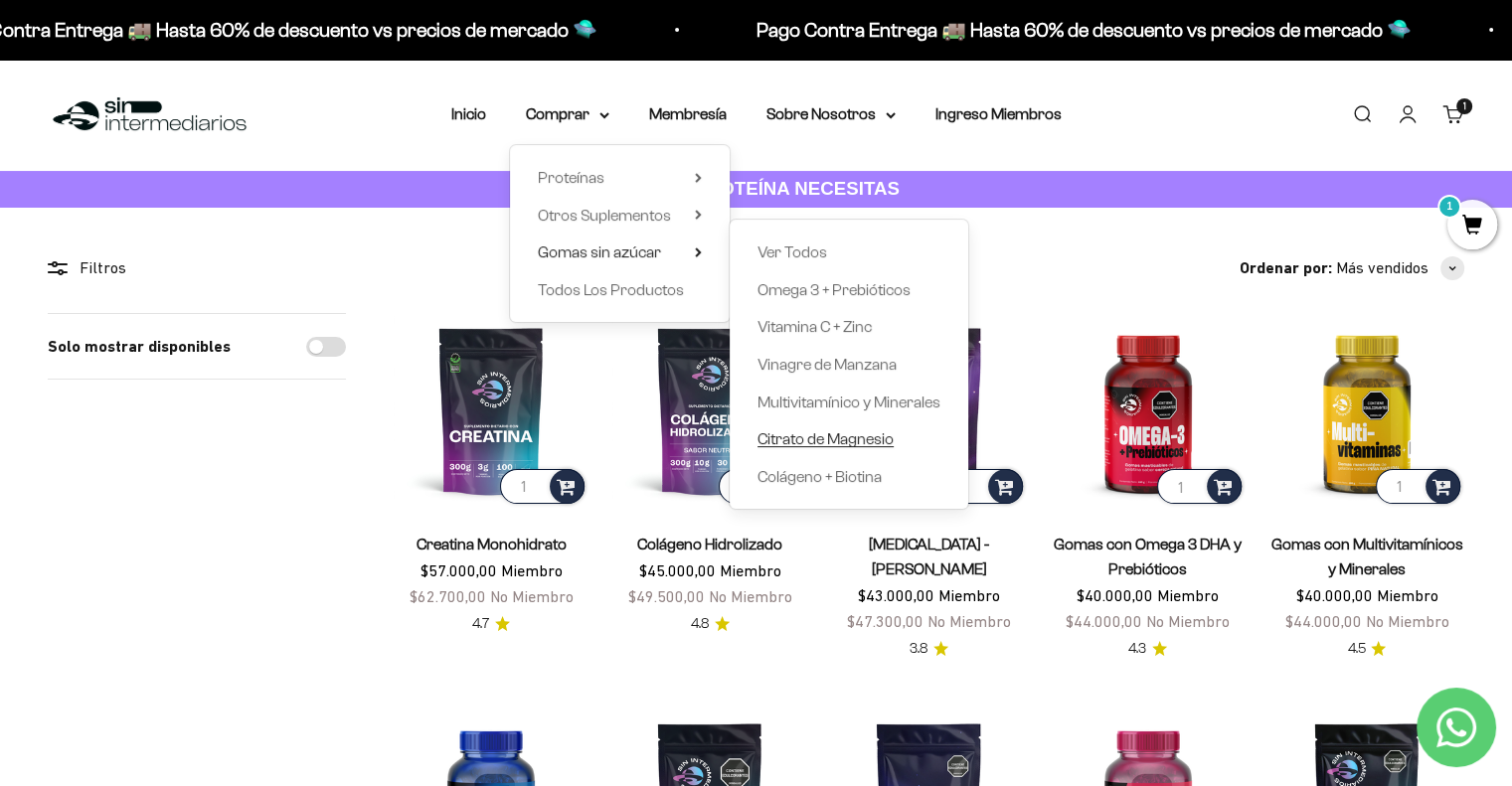click on "Citrato de Magnesio" at bounding box center (825, 438) 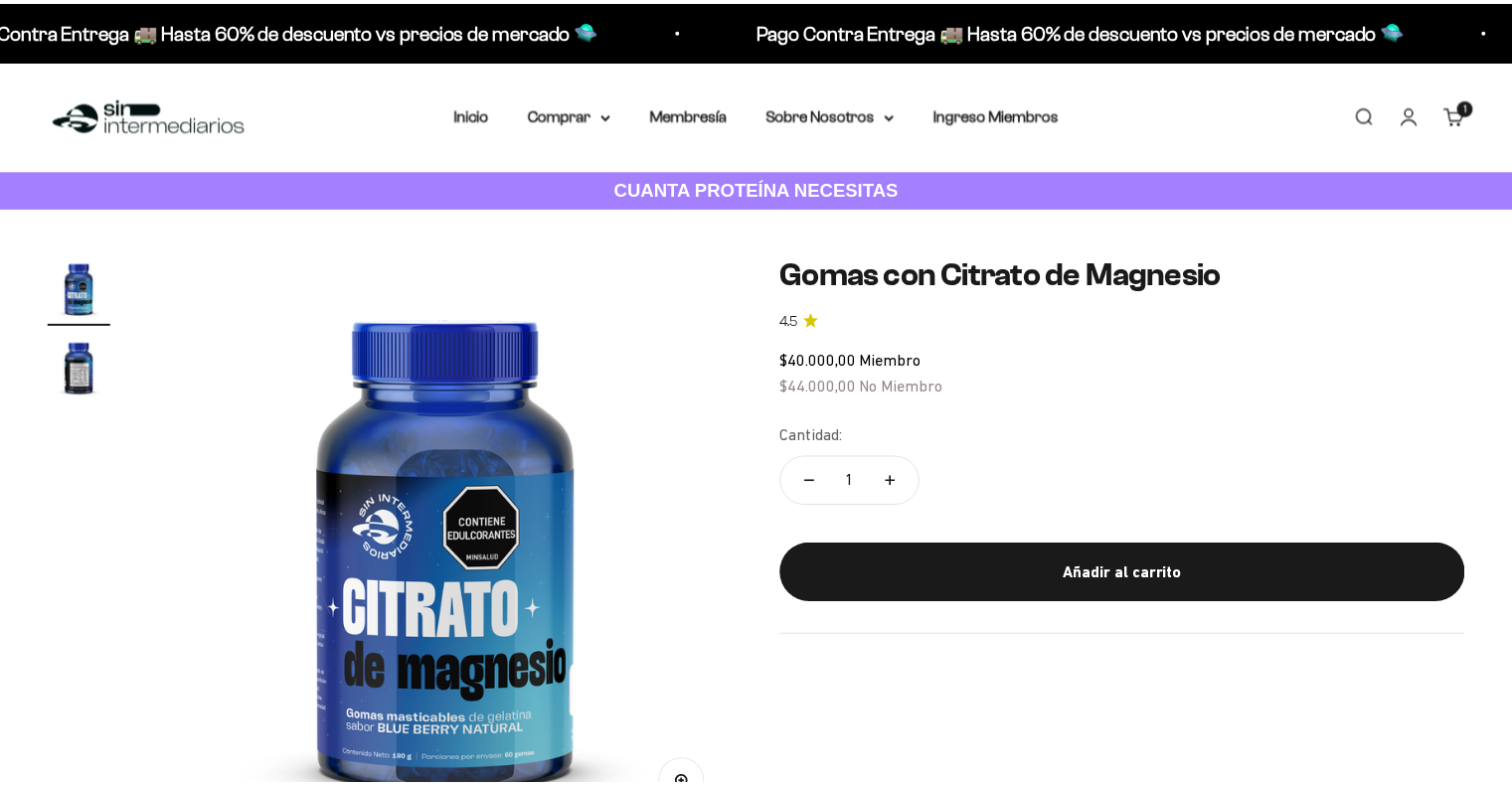 scroll, scrollTop: 0, scrollLeft: 0, axis: both 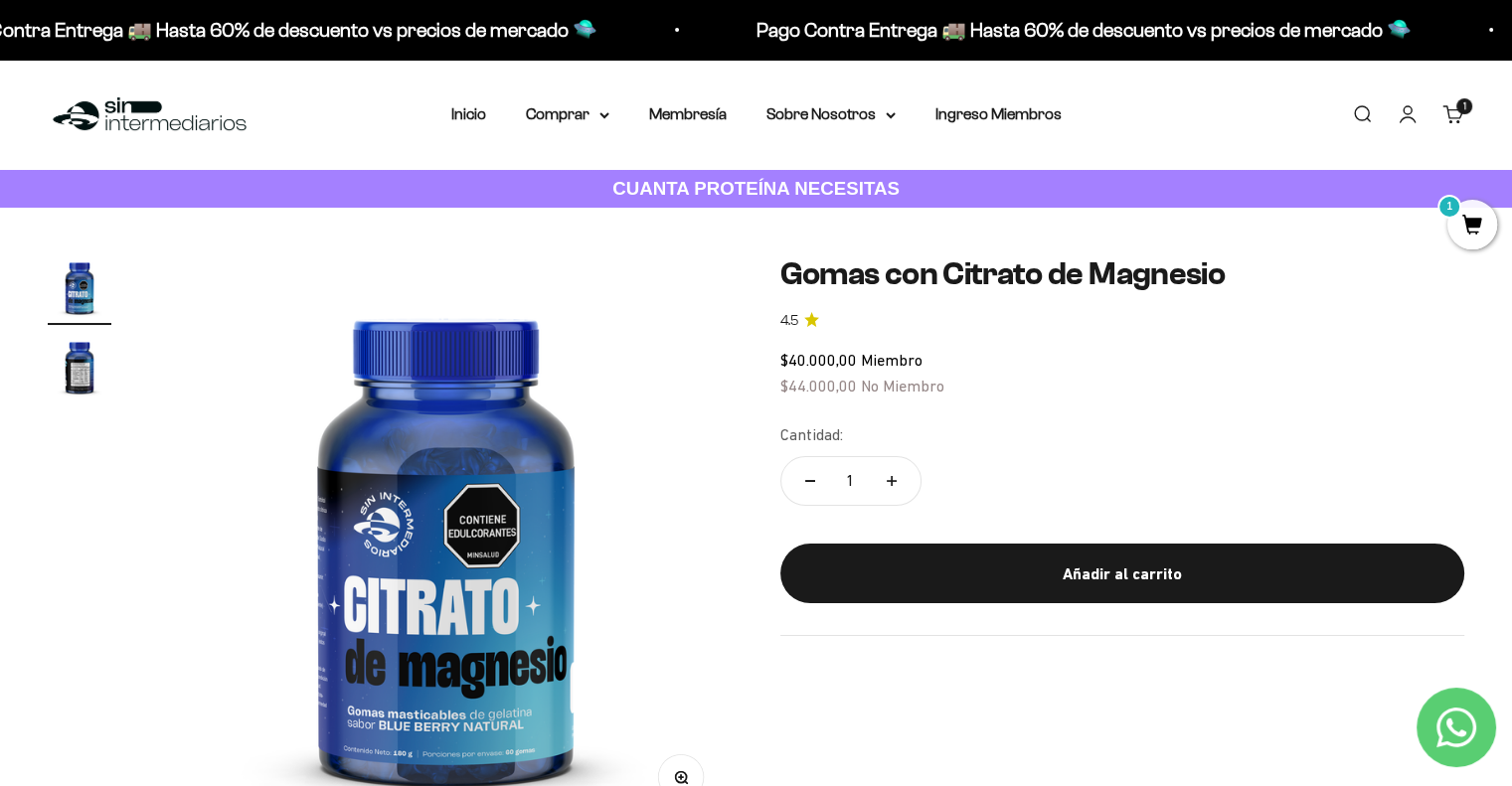 click at bounding box center [80, 367] 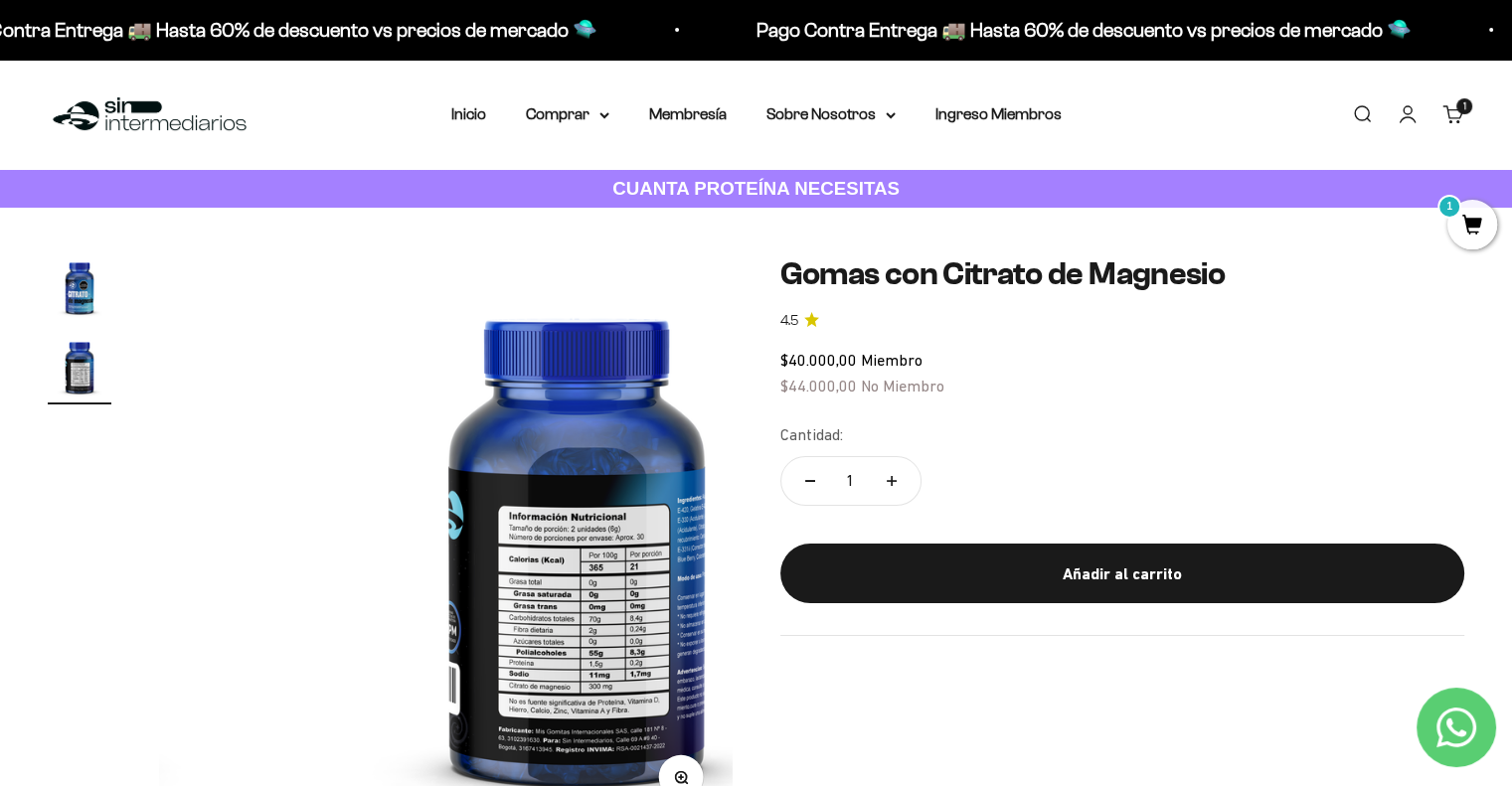 scroll, scrollTop: 0, scrollLeft: 596, axis: horizontal 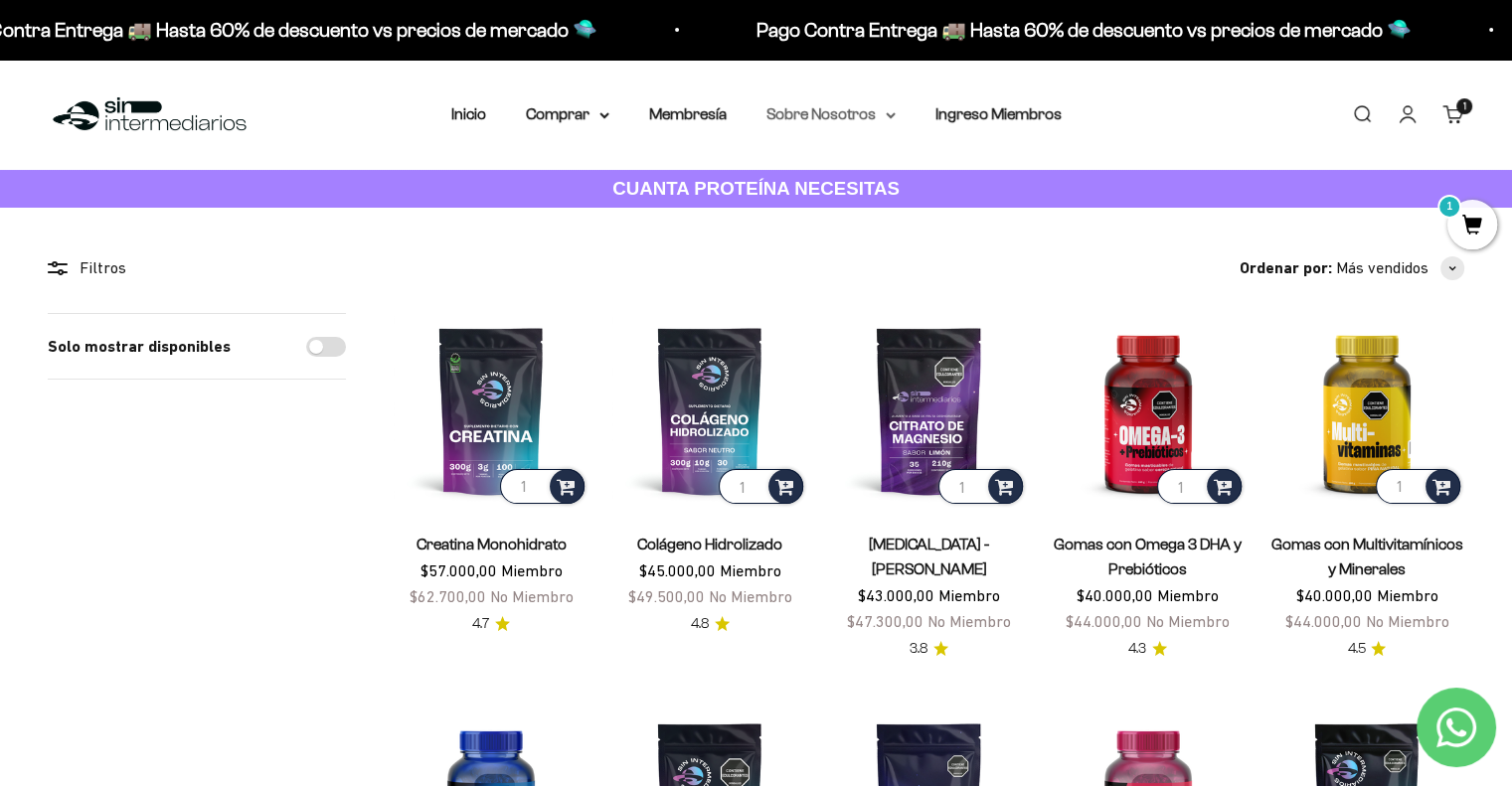 click 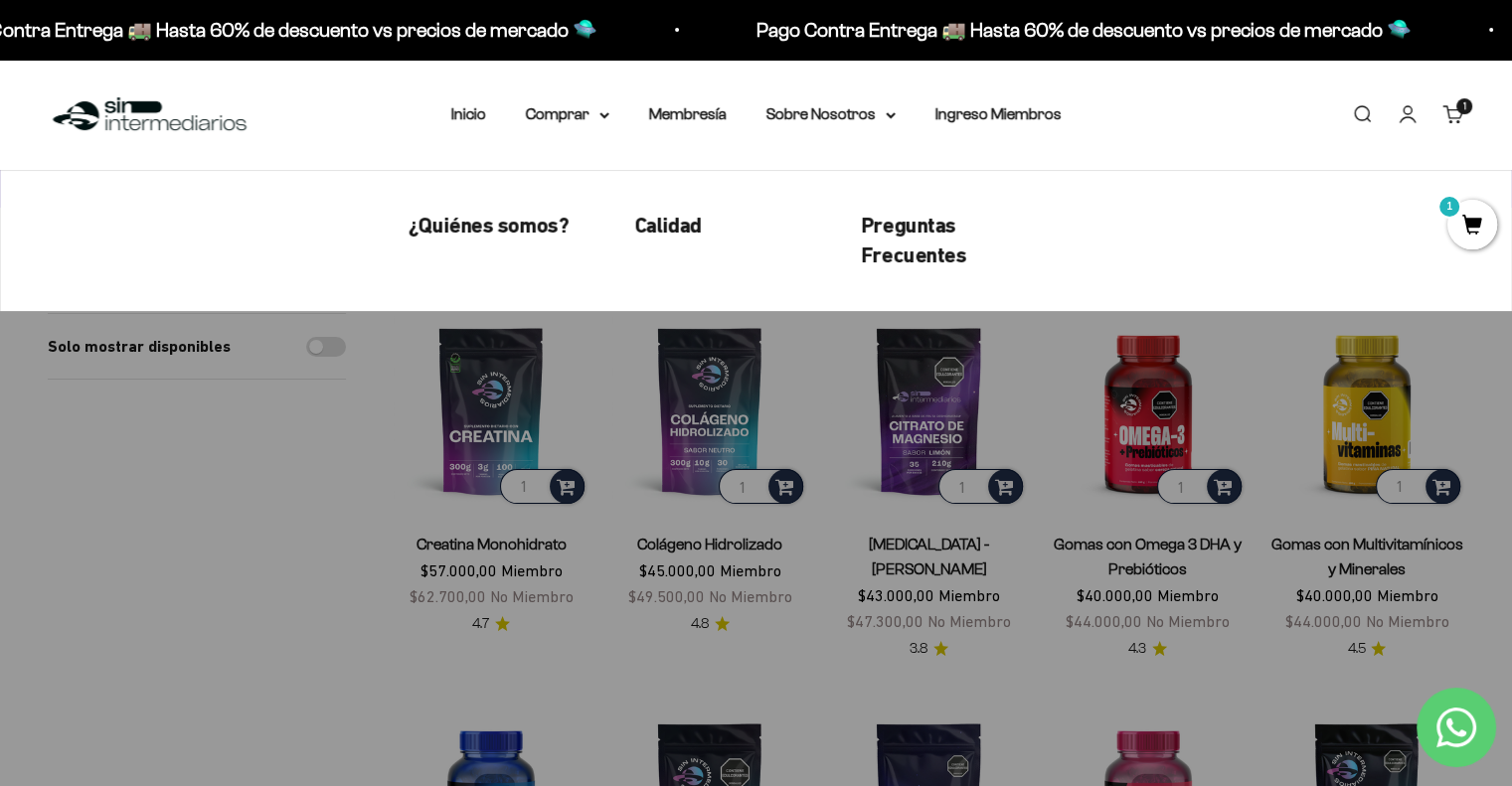 click on "Preguntas Frecuentes" at bounding box center (951, 241) 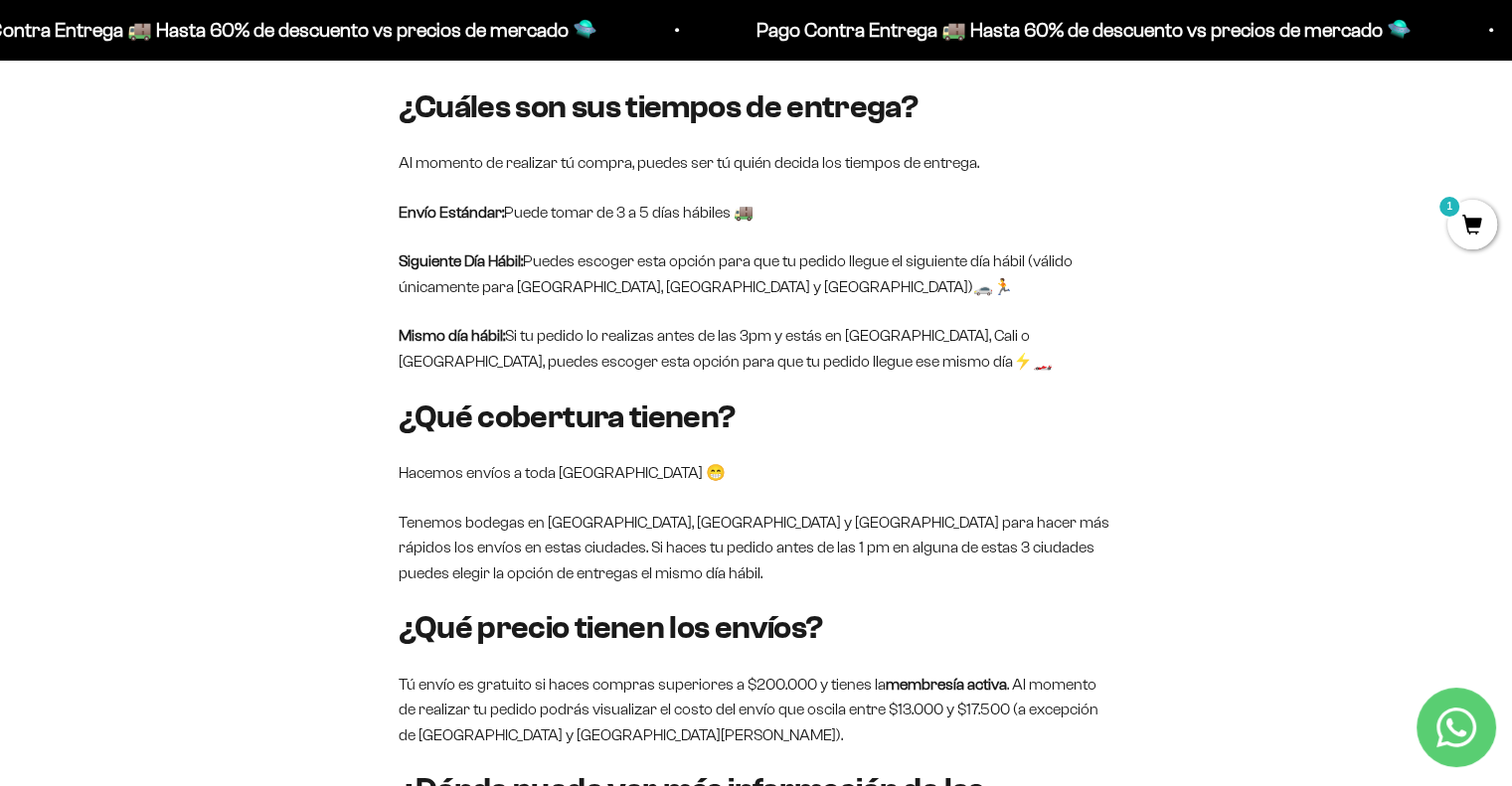 scroll, scrollTop: 1391, scrollLeft: 0, axis: vertical 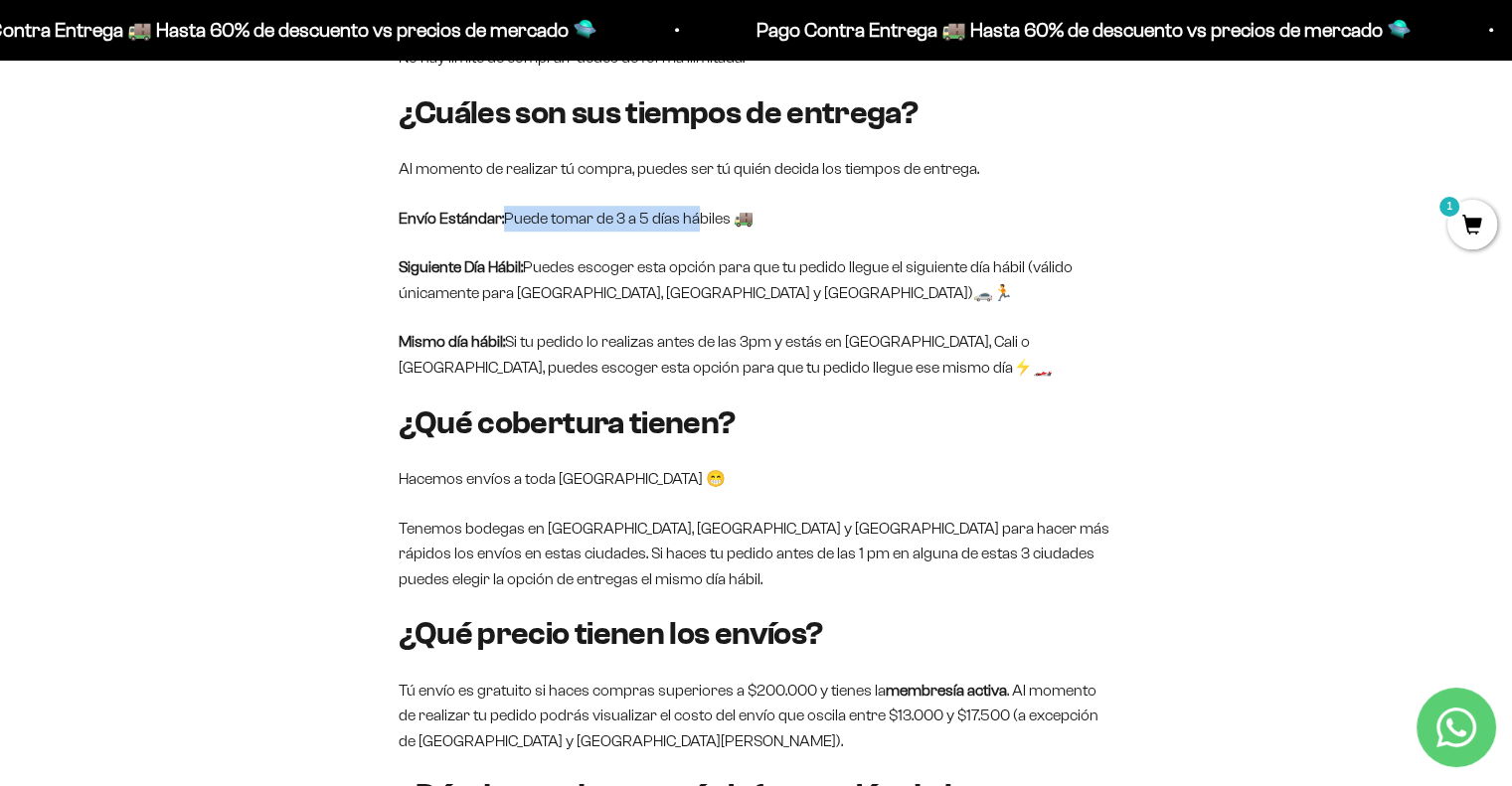 drag, startPoint x: 588, startPoint y: 245, endPoint x: 708, endPoint y: 245, distance: 120 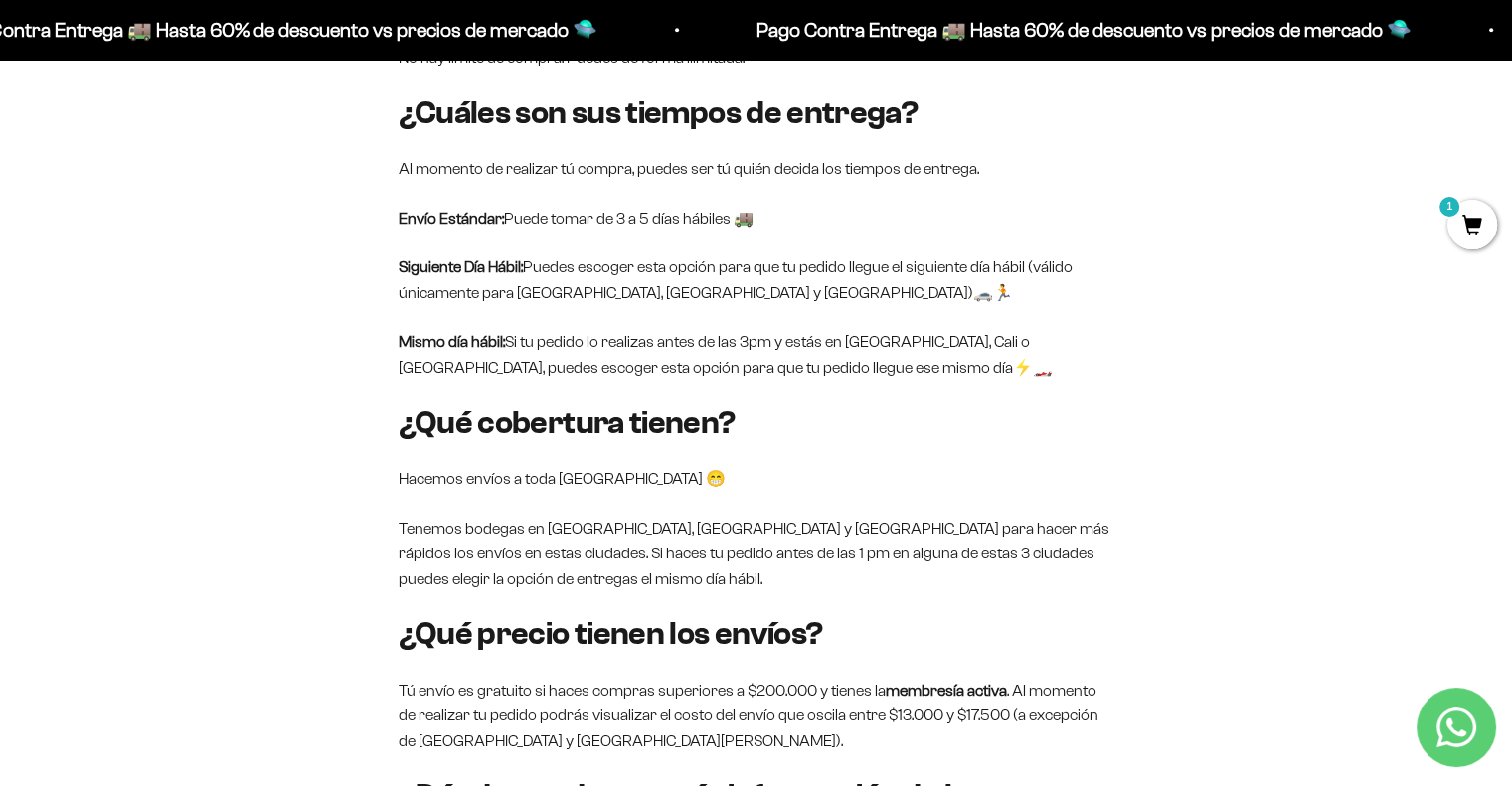 click on "Envío Estándar:  Puede tomar de 3 a 5 días hábiles 🚚" at bounding box center [756, 219] 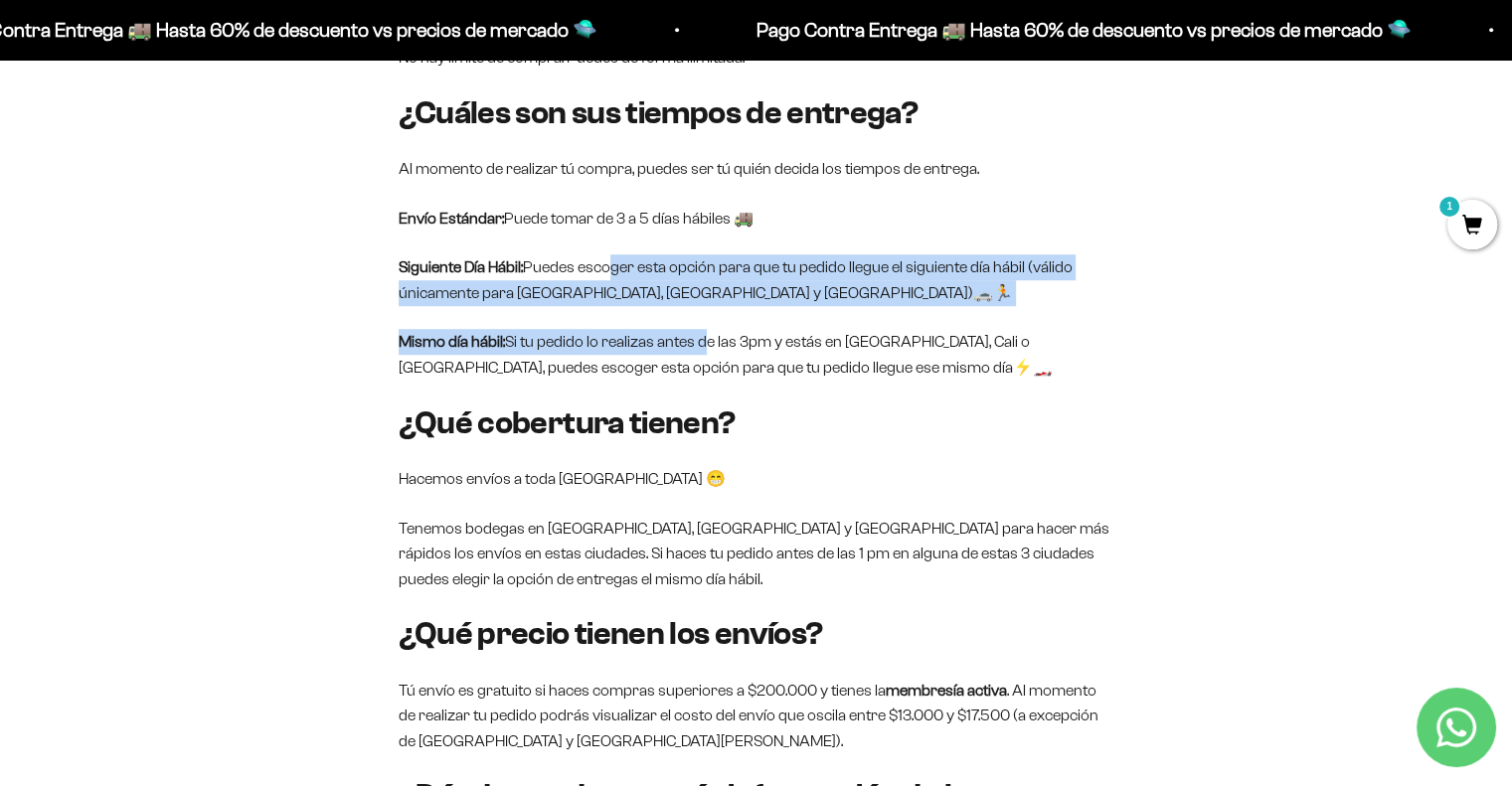 drag, startPoint x: 701, startPoint y: 329, endPoint x: 617, endPoint y: 292, distance: 91.787799 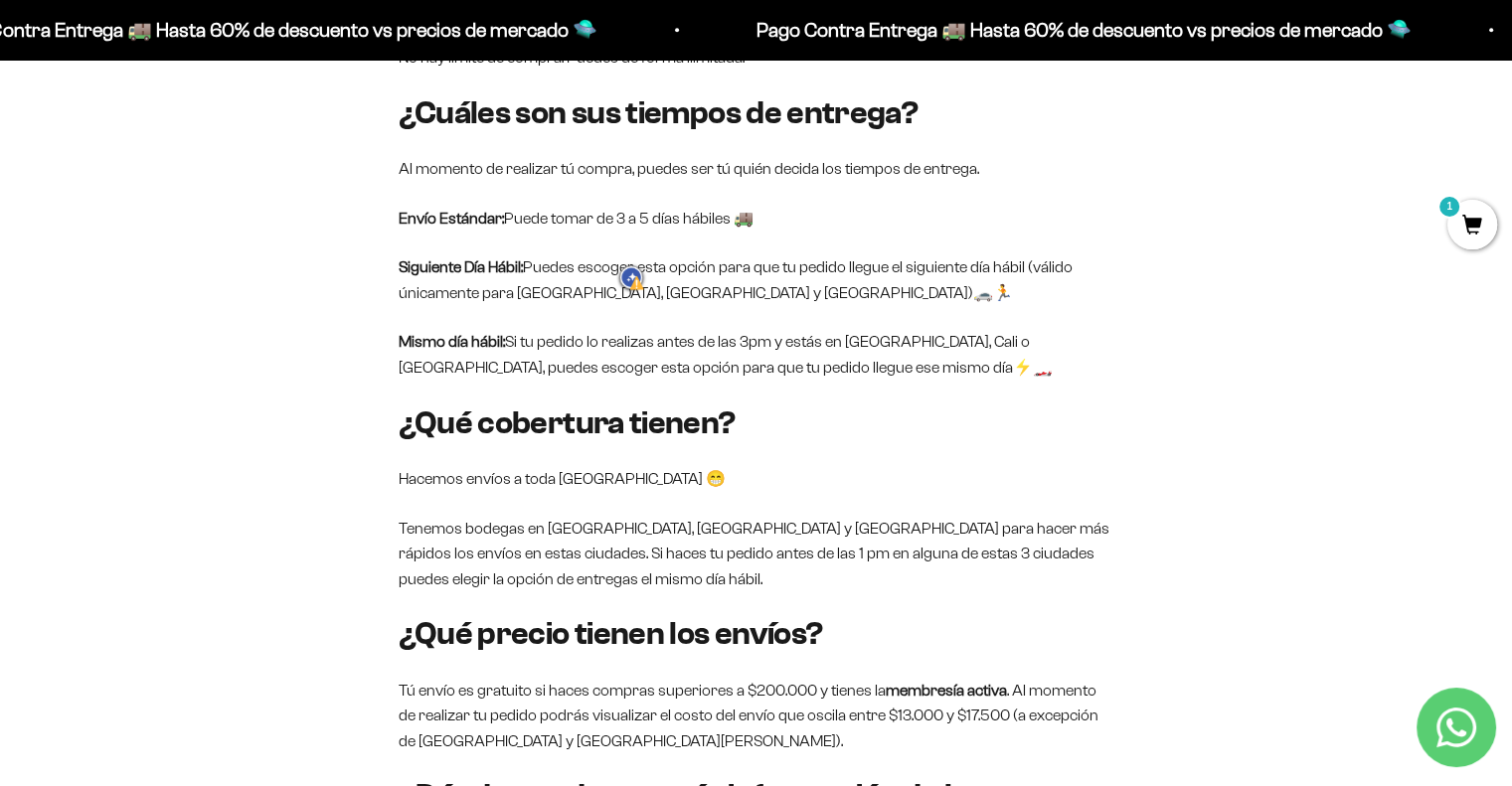 click at bounding box center (633, 277) 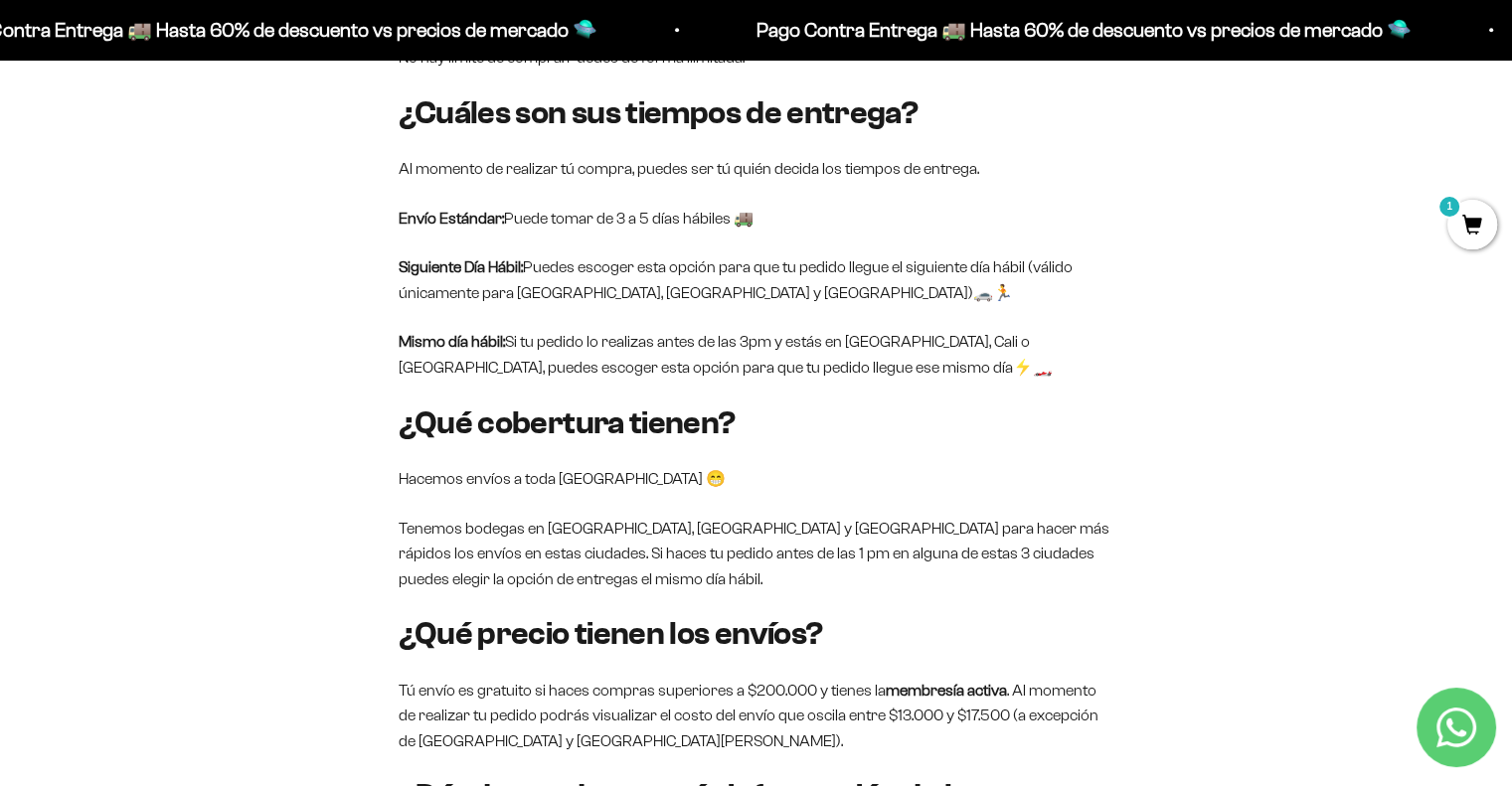 click on "Siguiente Día Hábil:  Puedes escoger esta opción para que tu pedido llegue el siguiente día hábil (válido únicamente para [GEOGRAPHIC_DATA], [GEOGRAPHIC_DATA] y [GEOGRAPHIC_DATA])🚗🏃" at bounding box center (756, 279) 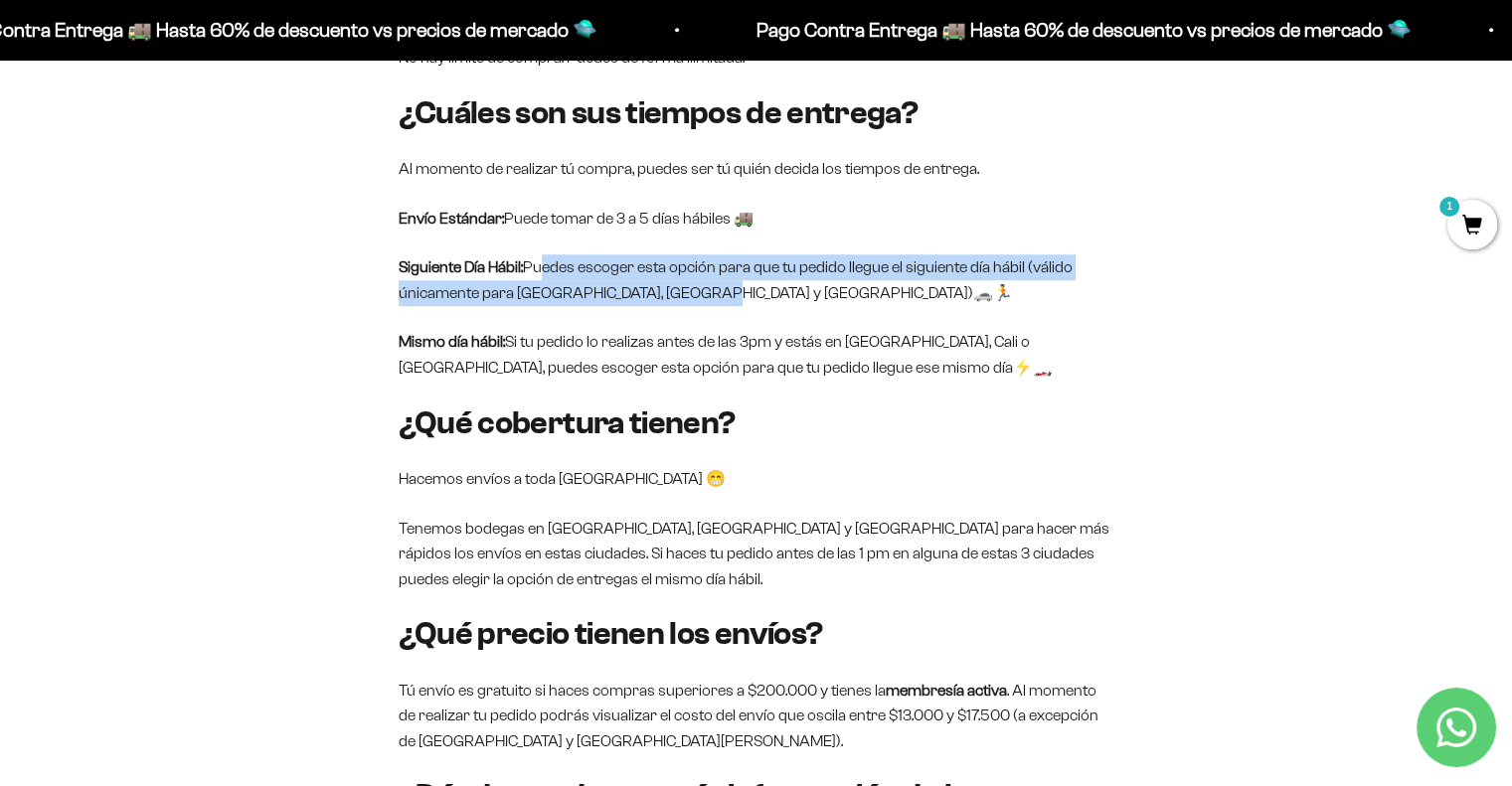 drag, startPoint x: 551, startPoint y: 290, endPoint x: 699, endPoint y: 316, distance: 150.26643 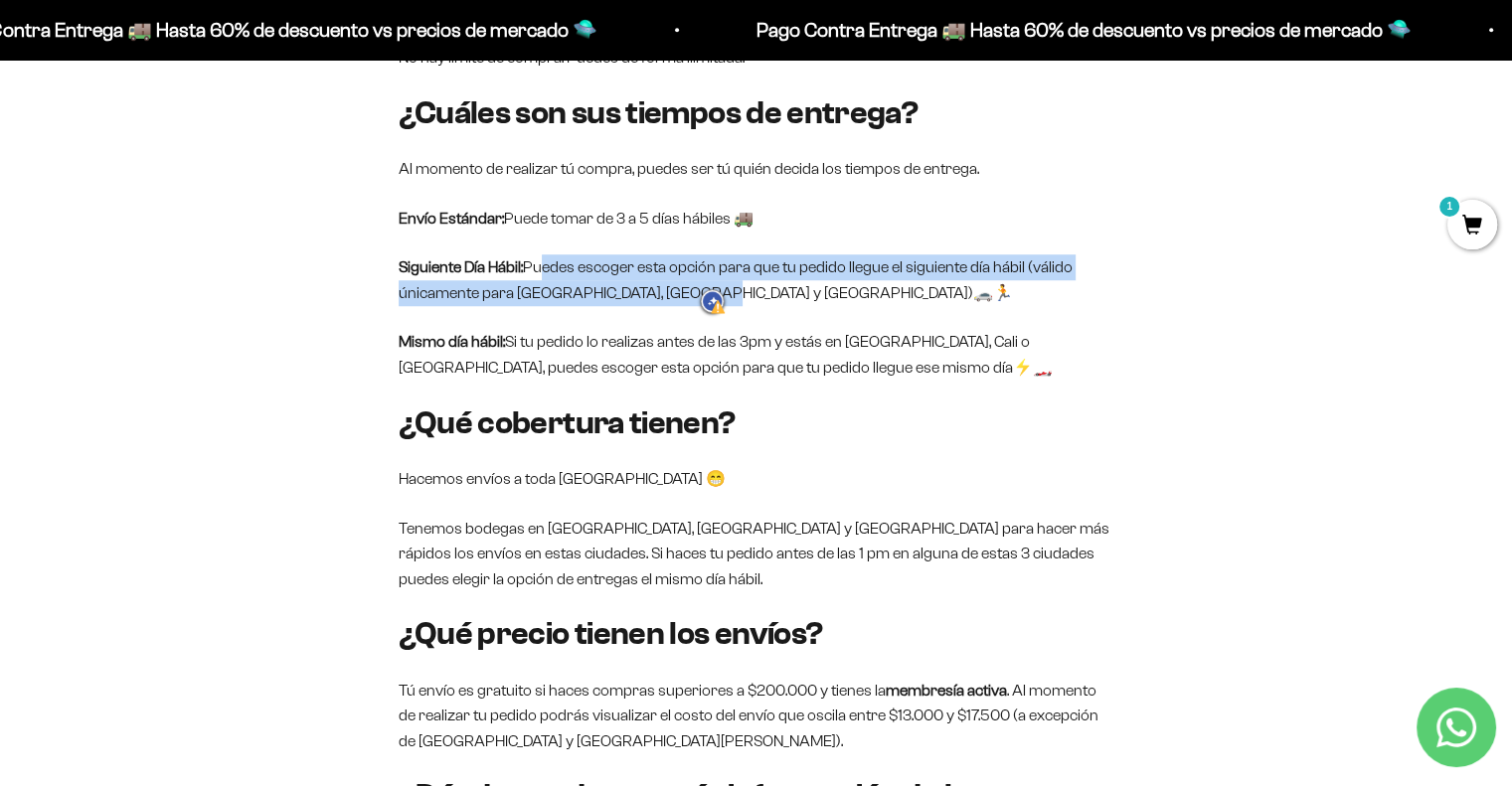 click on "Siguiente Día Hábil:  Puedes escoger esta opción para que tu pedido llegue el siguiente día hábil (válido únicamente para [GEOGRAPHIC_DATA], [GEOGRAPHIC_DATA] y [GEOGRAPHIC_DATA])🚗🏃" at bounding box center (756, 279) 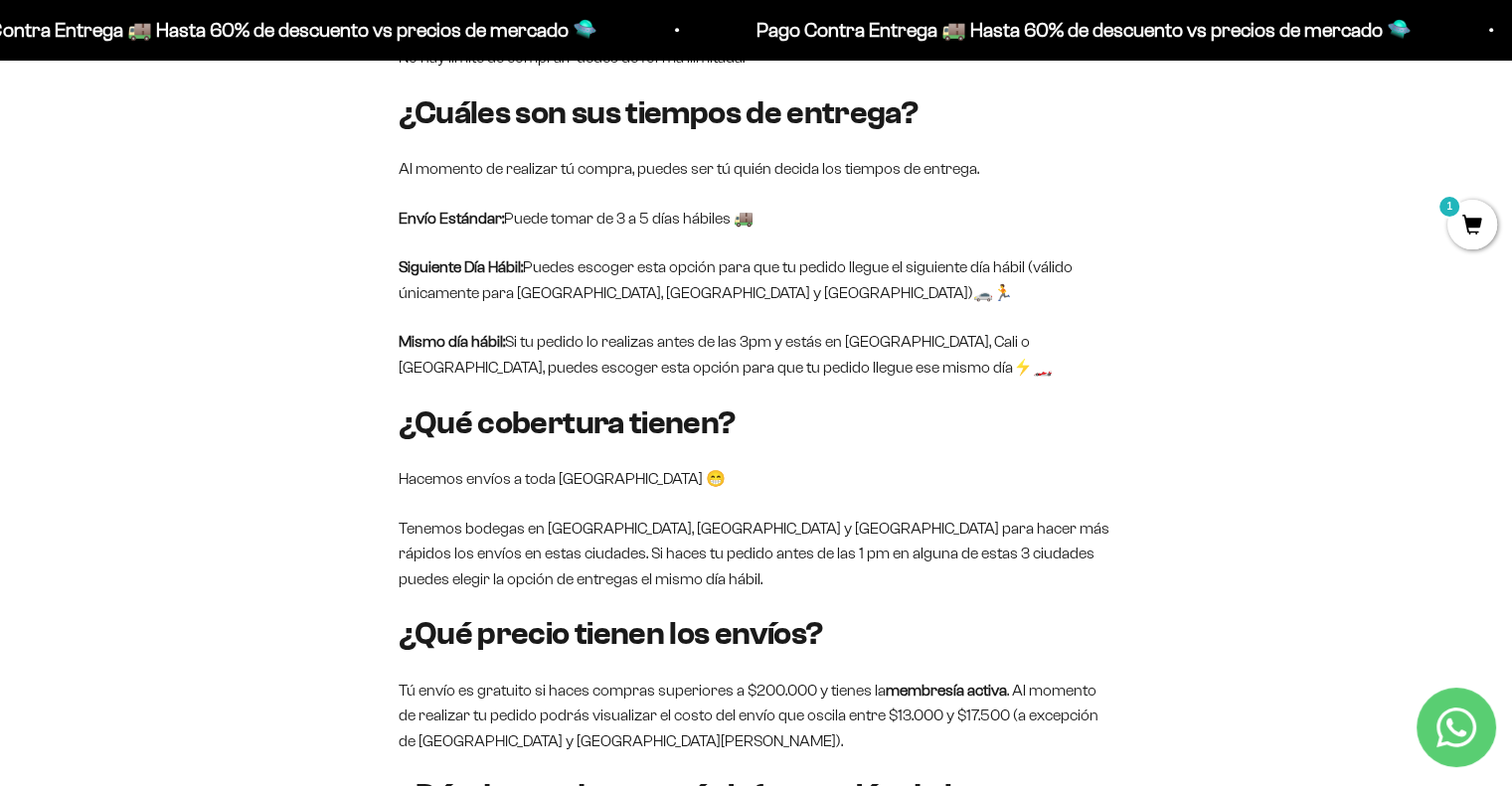 click on "Mismo día hábil:  Si tu pedido lo realizas antes de las 3pm y estás en [GEOGRAPHIC_DATA], Cali o [GEOGRAPHIC_DATA], puedes escoger esta opción para que tu pedido llegue ese mismo día⚡🏎️" at bounding box center [756, 354] 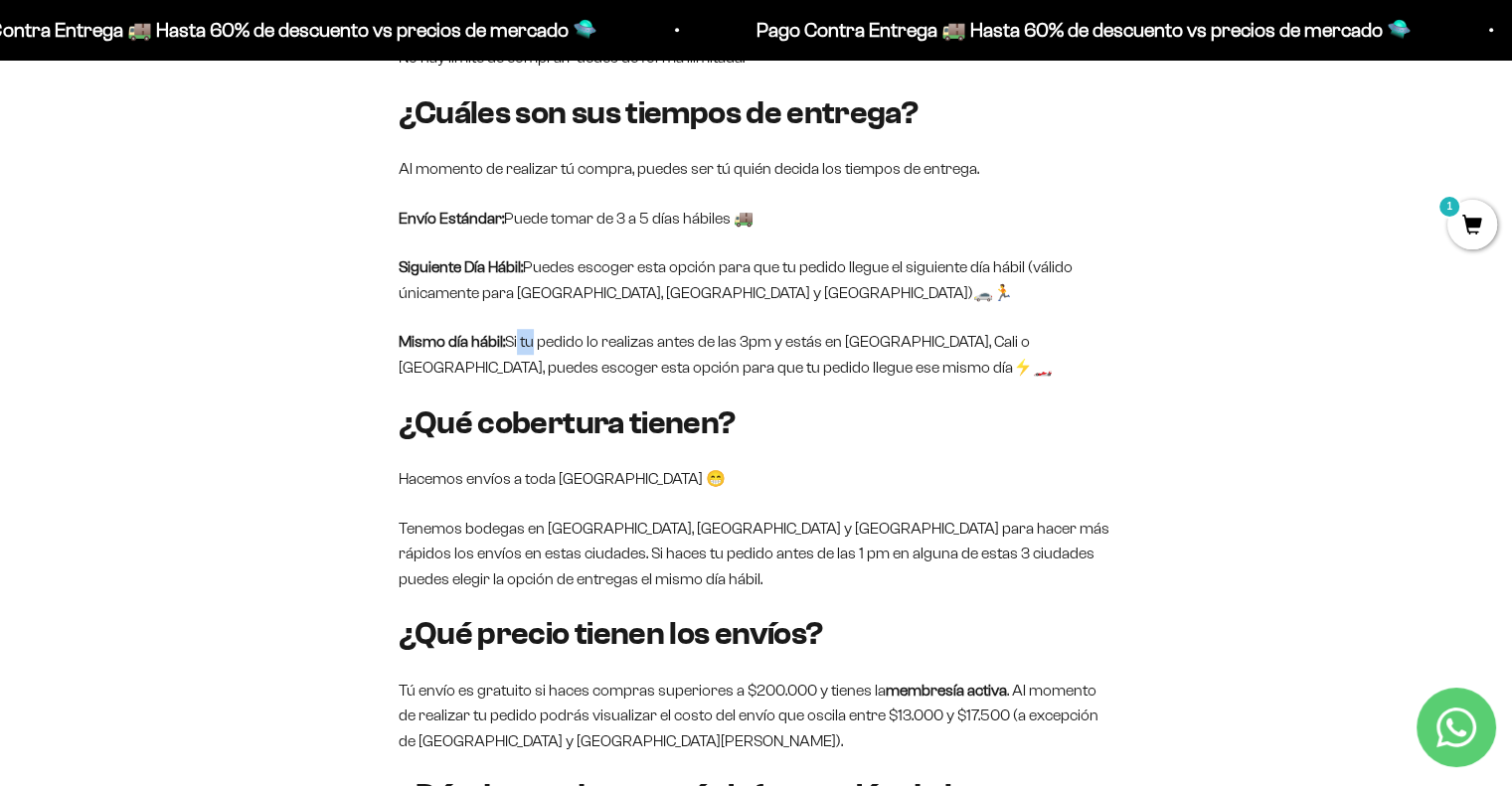 drag, startPoint x: 528, startPoint y: 367, endPoint x: 863, endPoint y: 396, distance: 336.25288 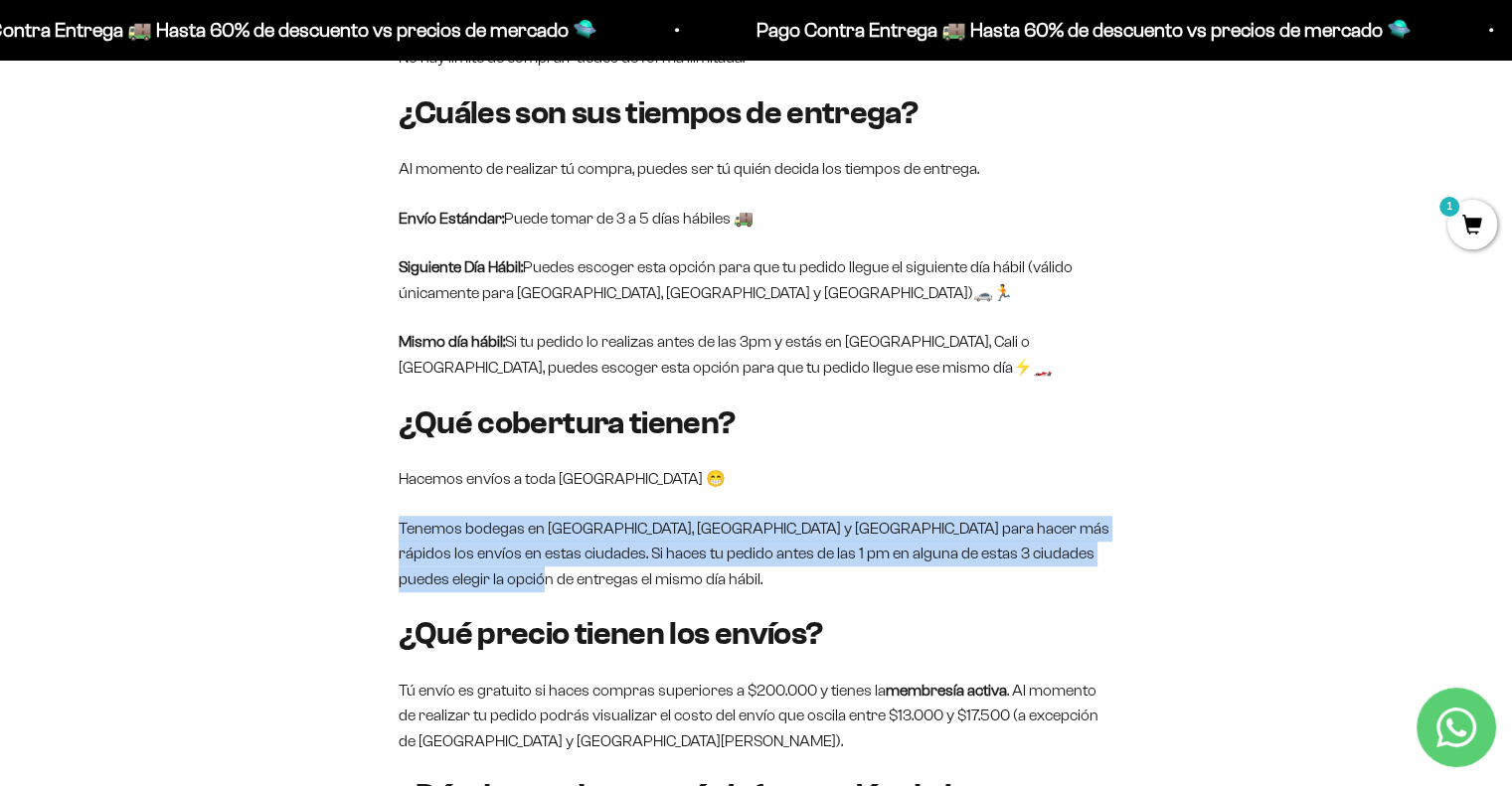 drag, startPoint x: 513, startPoint y: 605, endPoint x: 394, endPoint y: 547, distance: 132.38202 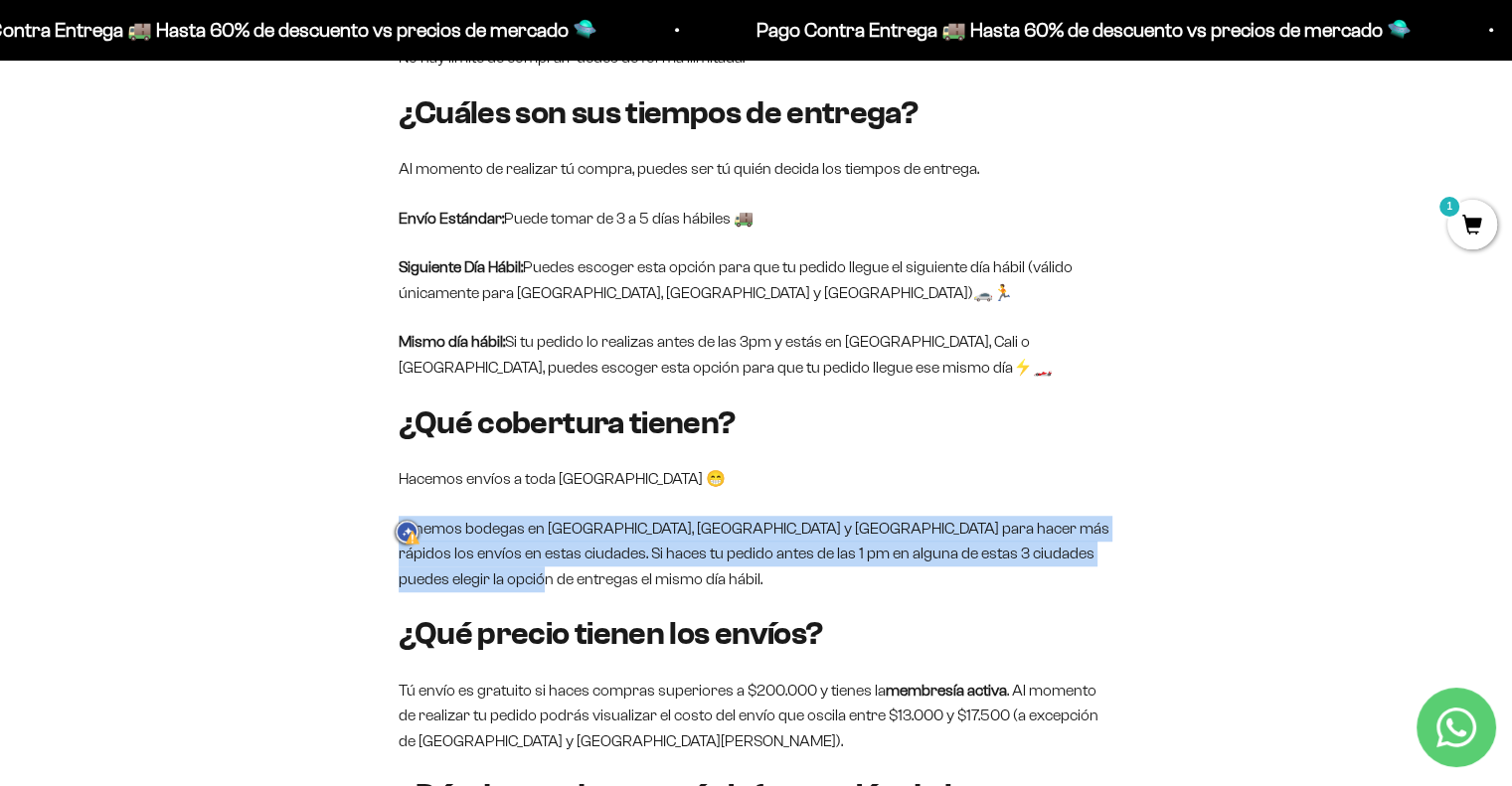 click on "Tenemos bodegas en [GEOGRAPHIC_DATA], [GEOGRAPHIC_DATA] y [GEOGRAPHIC_DATA] para hacer más rápidos los envíos en estas ciudades. Si haces tu pedido antes de las 1 pm en alguna de estas 3 ciudades puedes elegir la opción de entregas el mismo día hábil." at bounding box center [756, 553] 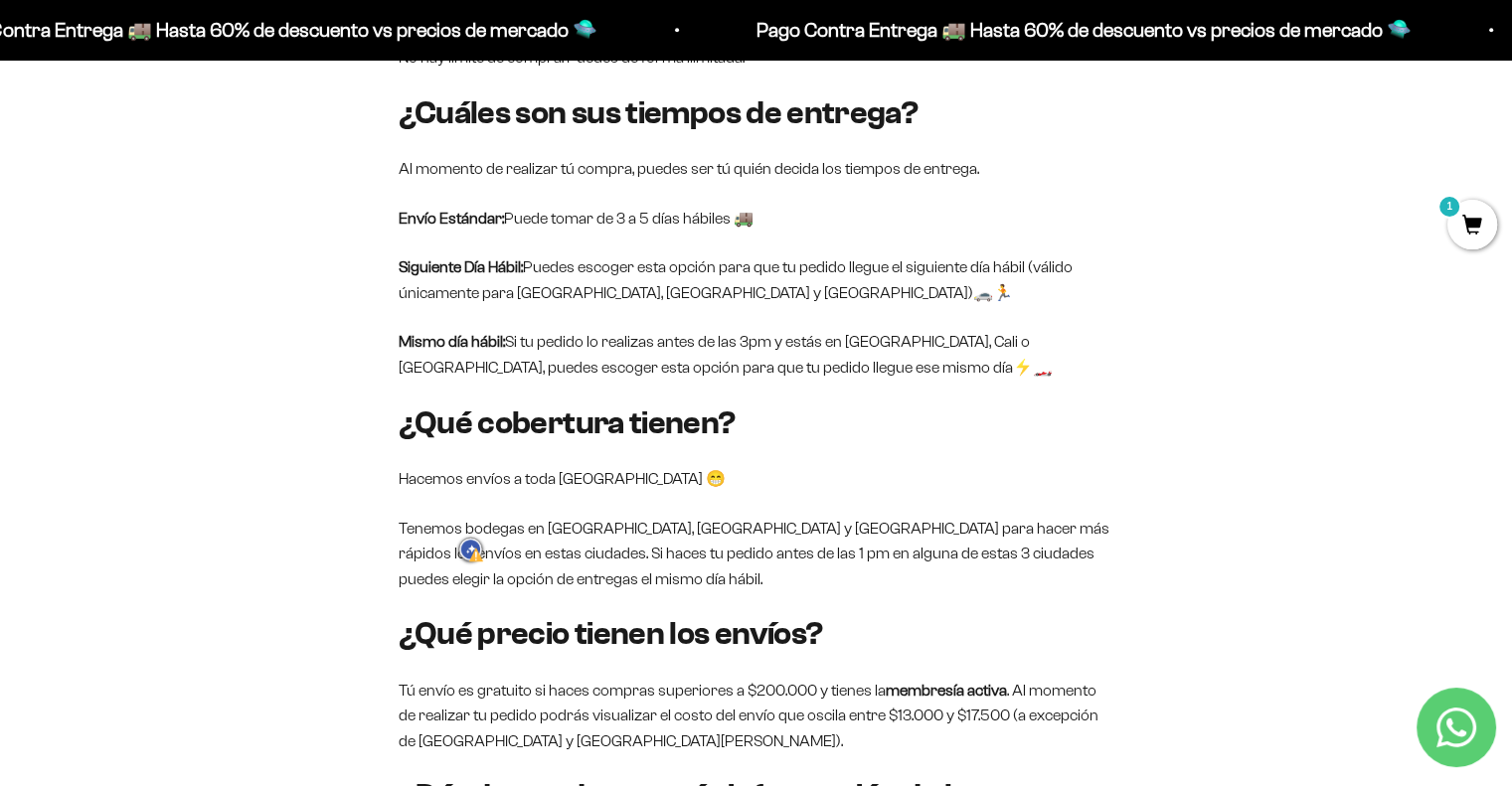 click on "Tenemos bodegas en [GEOGRAPHIC_DATA], [GEOGRAPHIC_DATA] y [GEOGRAPHIC_DATA] para hacer más rápidos los envíos en estas ciudades. Si haces tu pedido antes de las 1 pm en alguna de estas 3 ciudades puedes elegir la opción de entregas el mismo día hábil." at bounding box center [756, 553] 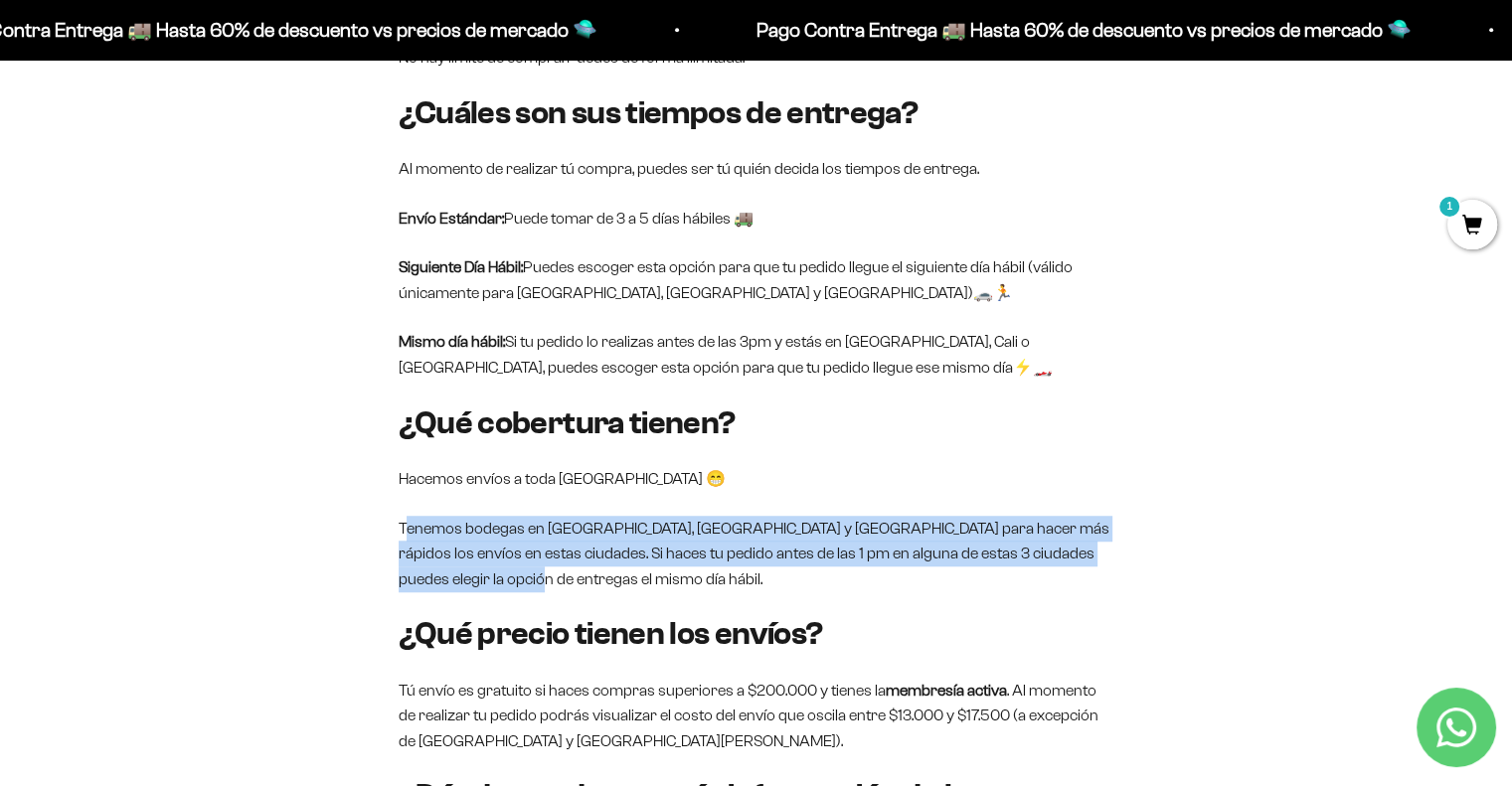 drag, startPoint x: 517, startPoint y: 607, endPoint x: 415, endPoint y: 543, distance: 120.41595 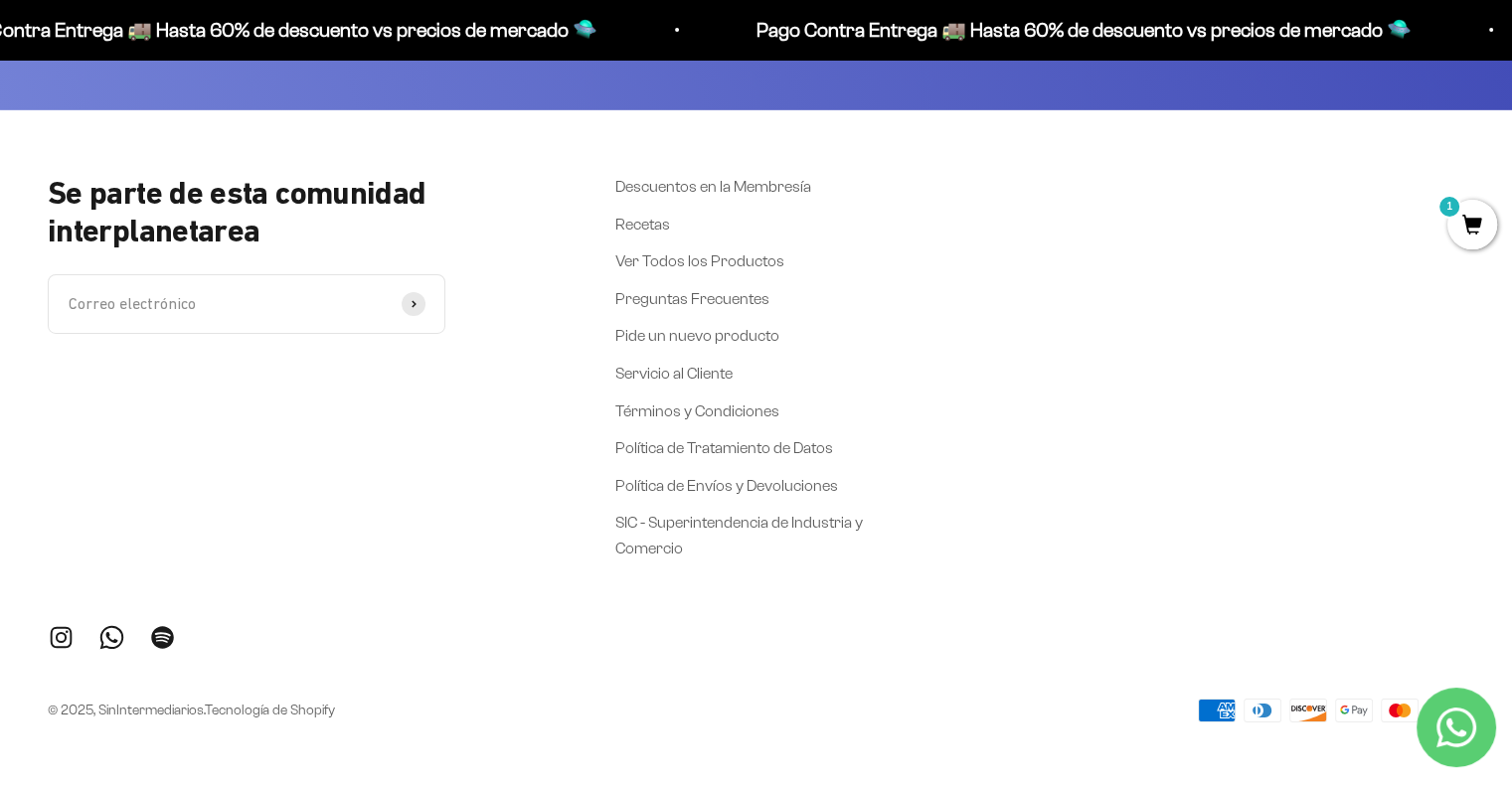 scroll, scrollTop: 6824, scrollLeft: 0, axis: vertical 